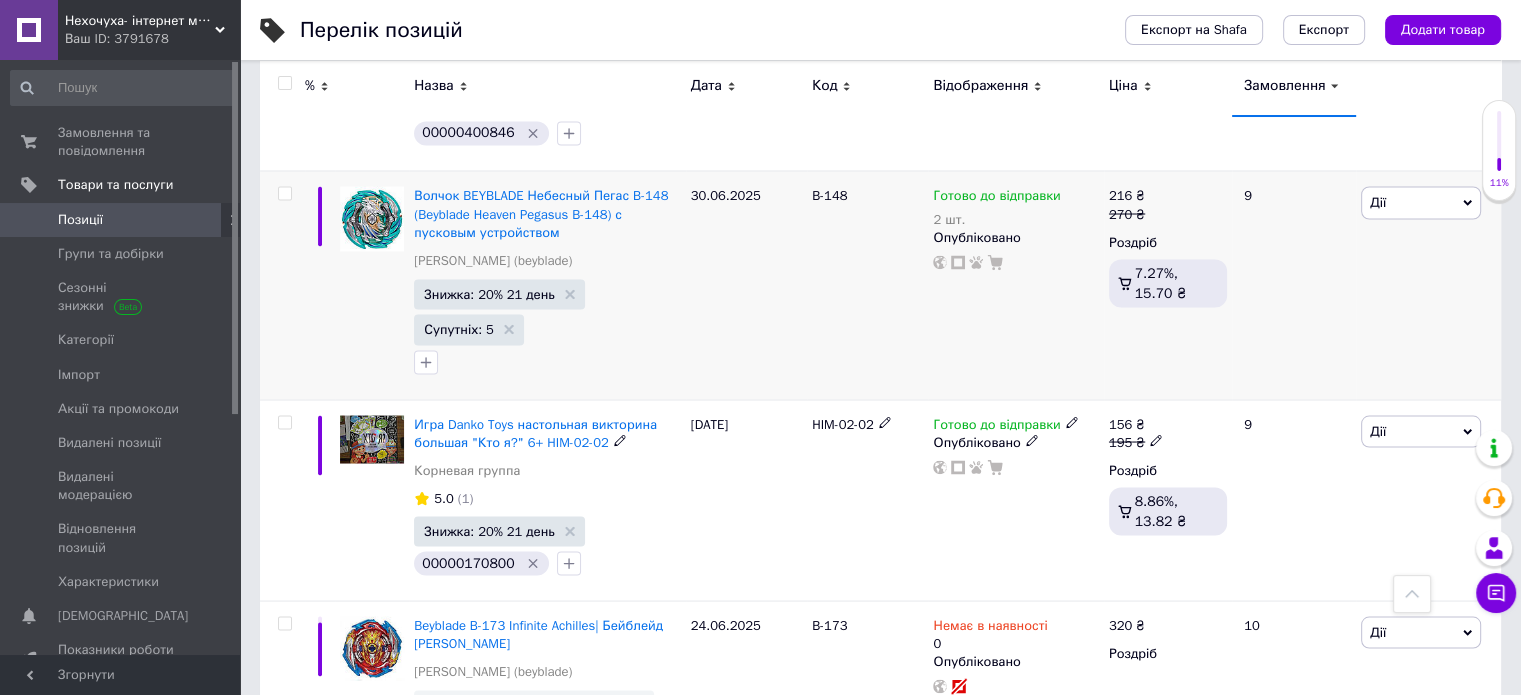 scroll, scrollTop: 11281, scrollLeft: 0, axis: vertical 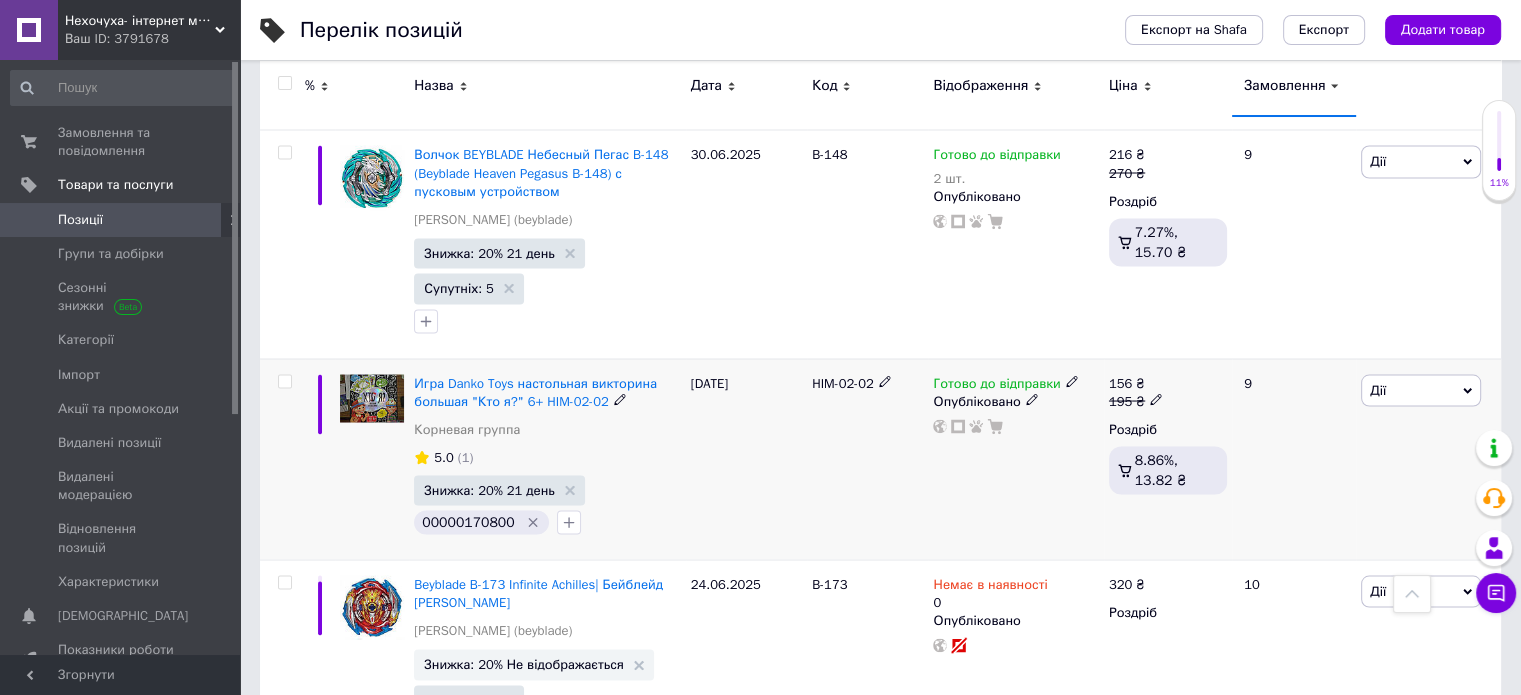 drag, startPoint x: 768, startPoint y: 308, endPoint x: 872, endPoint y: 311, distance: 104.04326 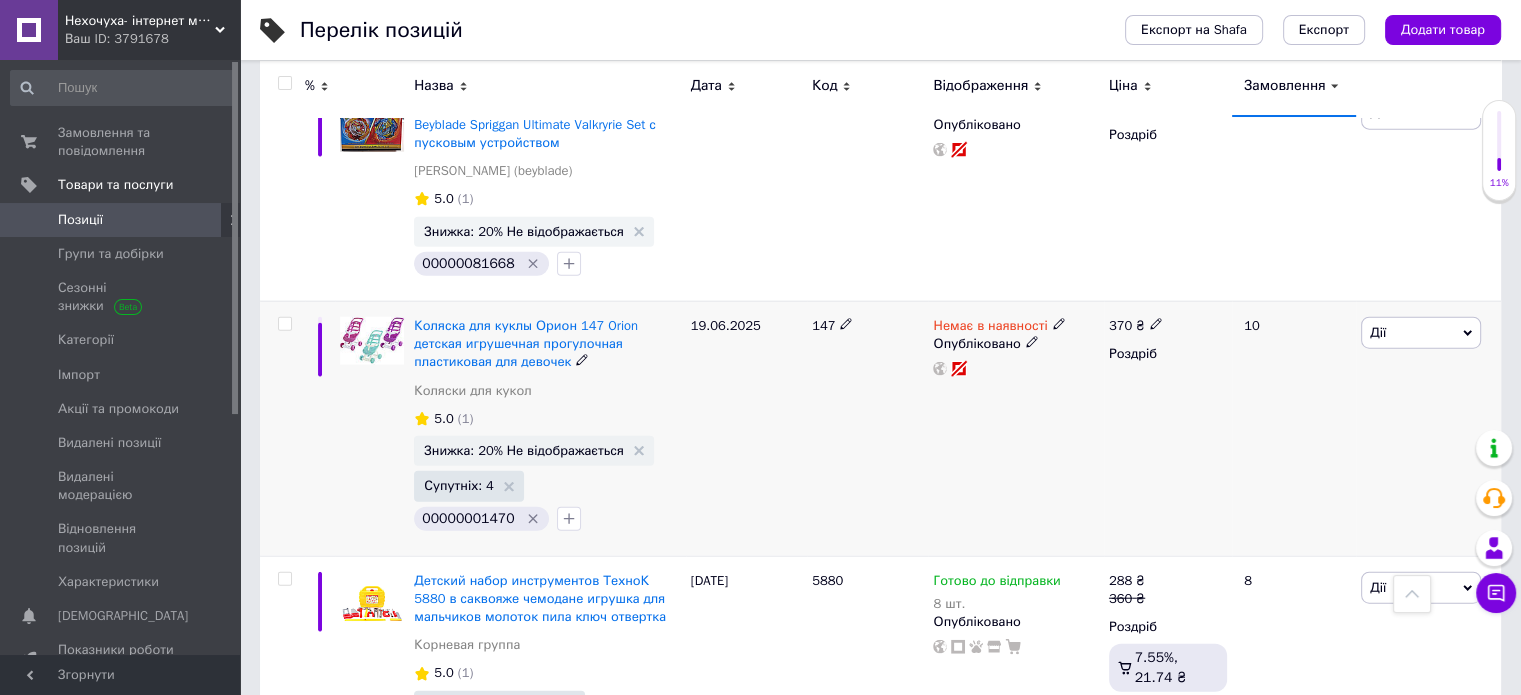 scroll, scrollTop: 12481, scrollLeft: 0, axis: vertical 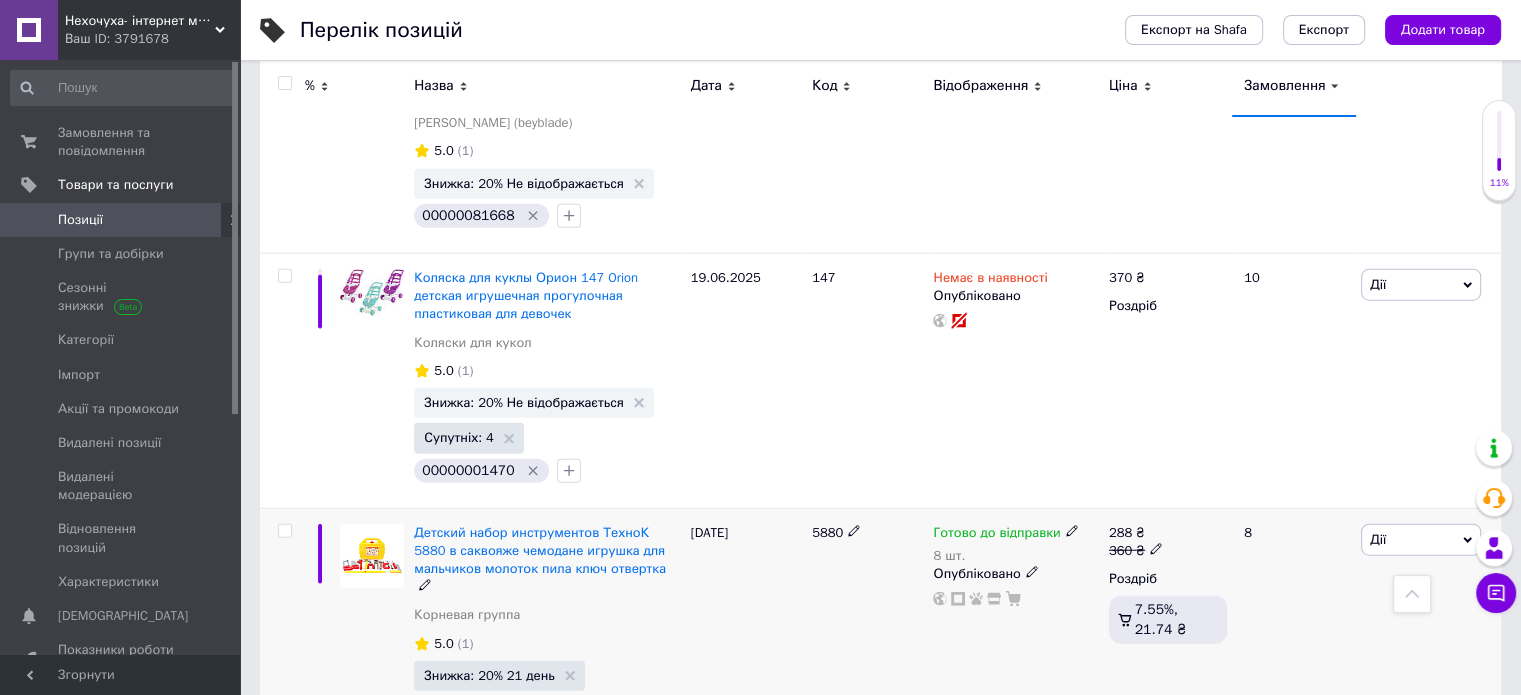 drag, startPoint x: 800, startPoint y: 441, endPoint x: 844, endPoint y: 441, distance: 44 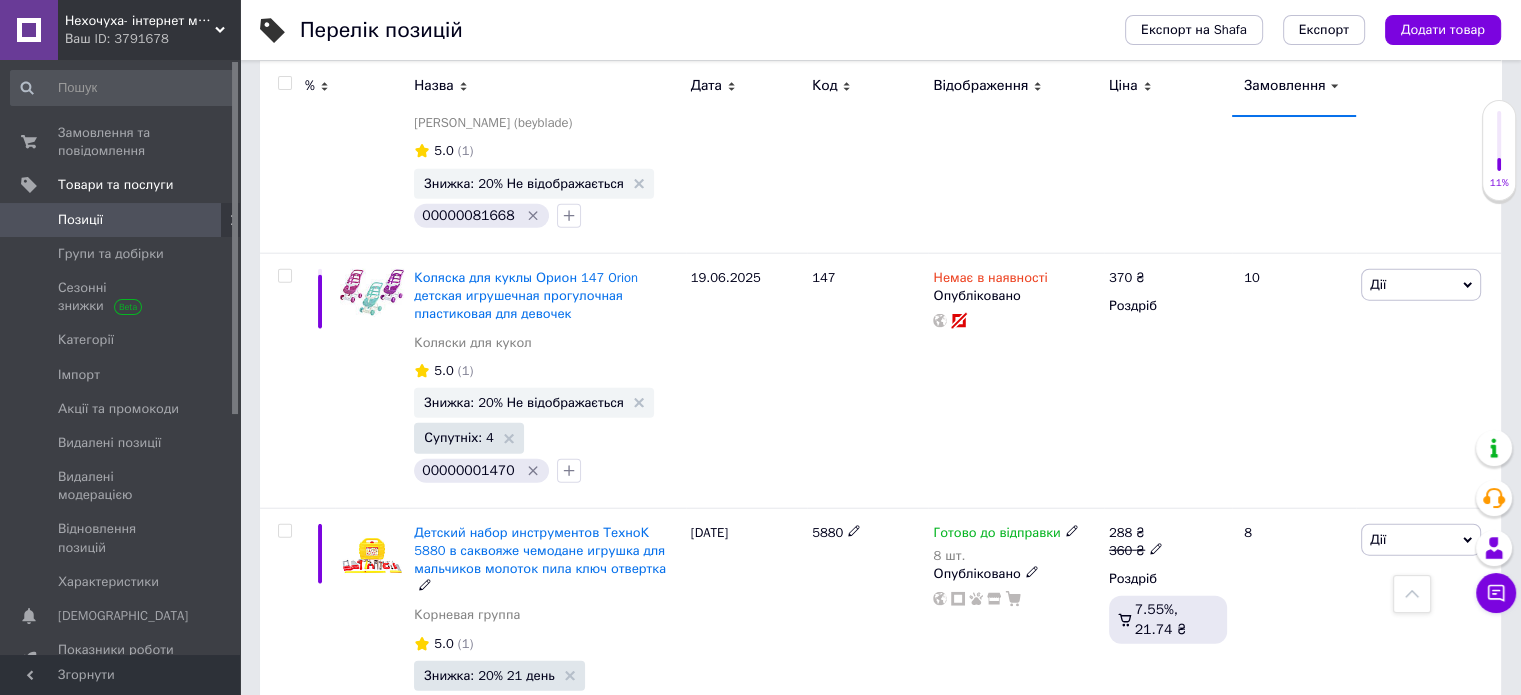 copy on "5880" 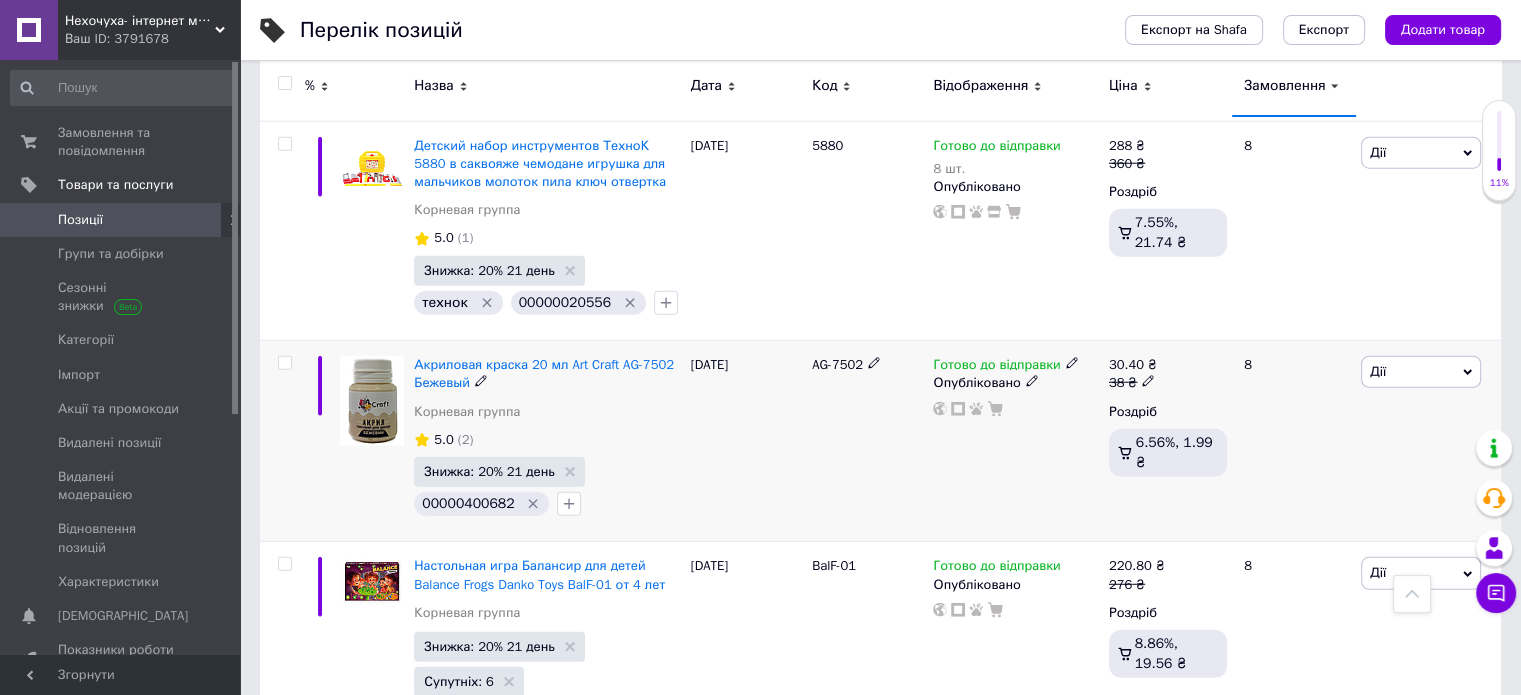 scroll, scrollTop: 12881, scrollLeft: 0, axis: vertical 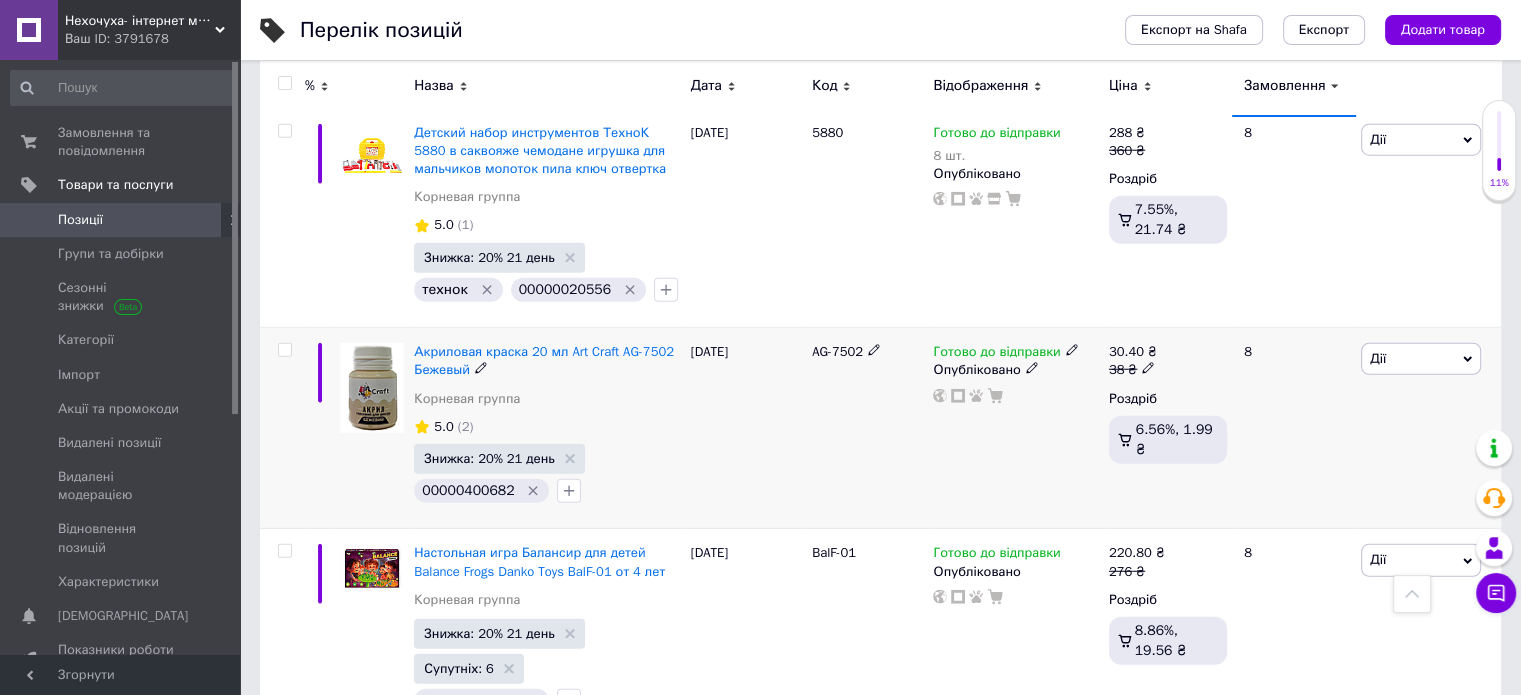 click on "Акриловая краска 20 мл Art Craft AG-7502 Бежевый Корневая группа 5.0 (2) Знижка: 20% 21 день 00000400682   22.05.2025 AG-7502 Готово до відправки Опубліковано 30.40   ₴ 38   ₴ Роздріб 6.56%, 1.99 ₴ 8 Дії Редагувати Підняти на початок групи Копіювати Знижка Подарунок Супутні Приховати Ярлик Додати на вітрину Додати в кампанію Каталог ProSale Видалити" at bounding box center (880, 428) 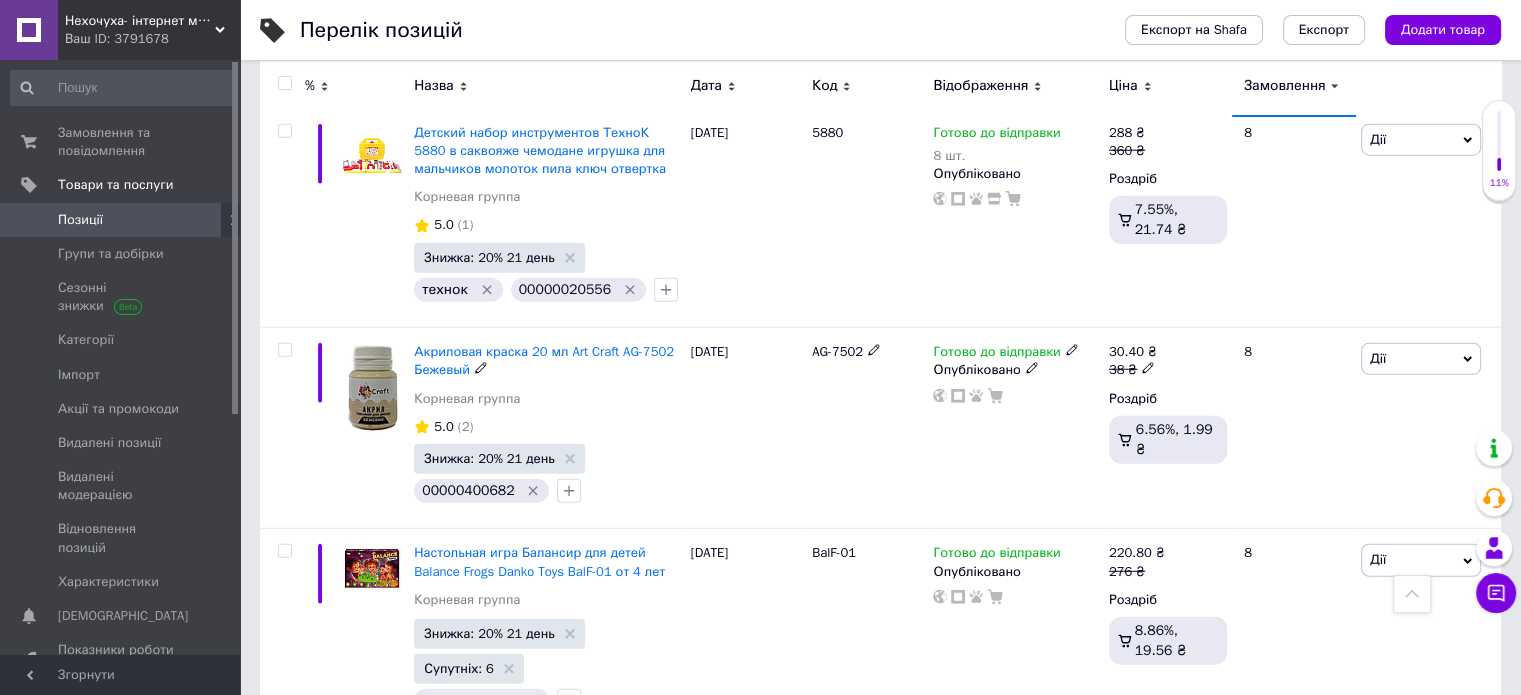 copy on "AG-7502" 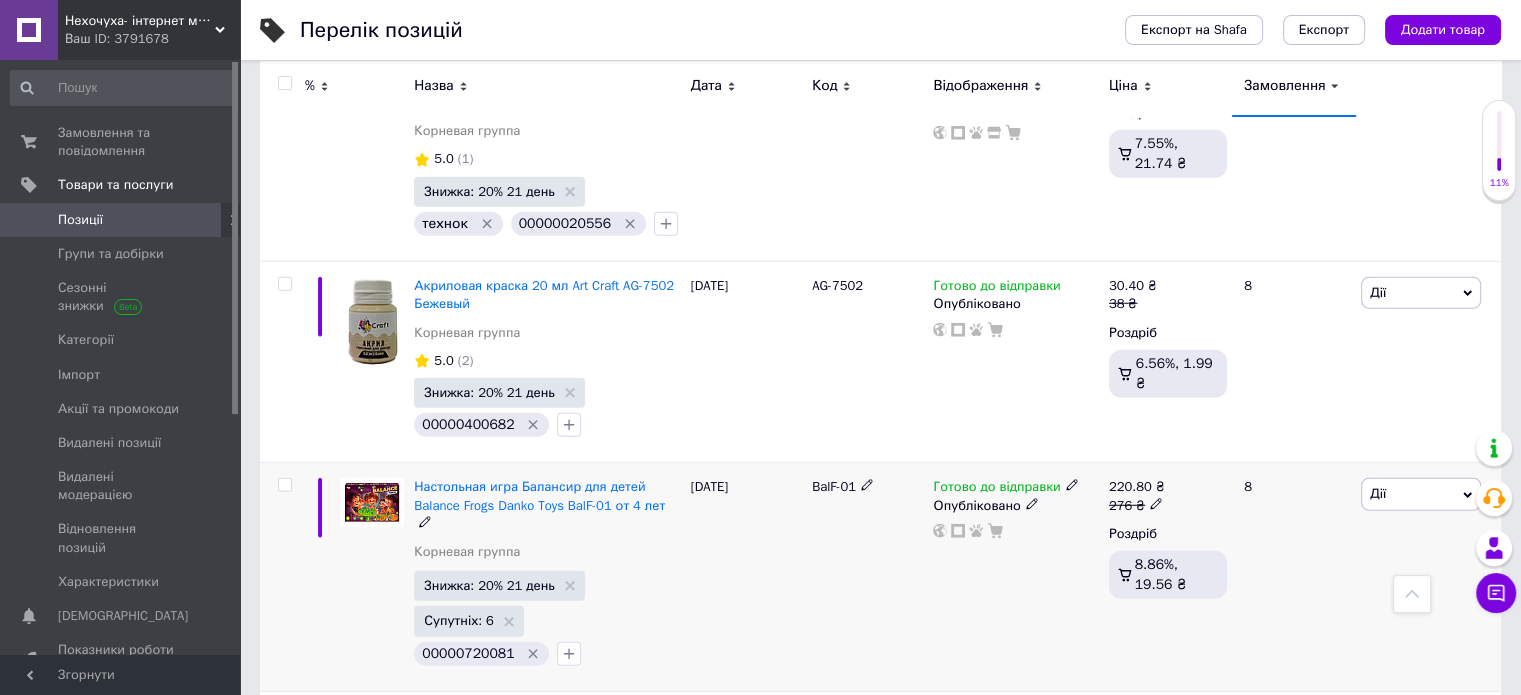 scroll, scrollTop: 12981, scrollLeft: 0, axis: vertical 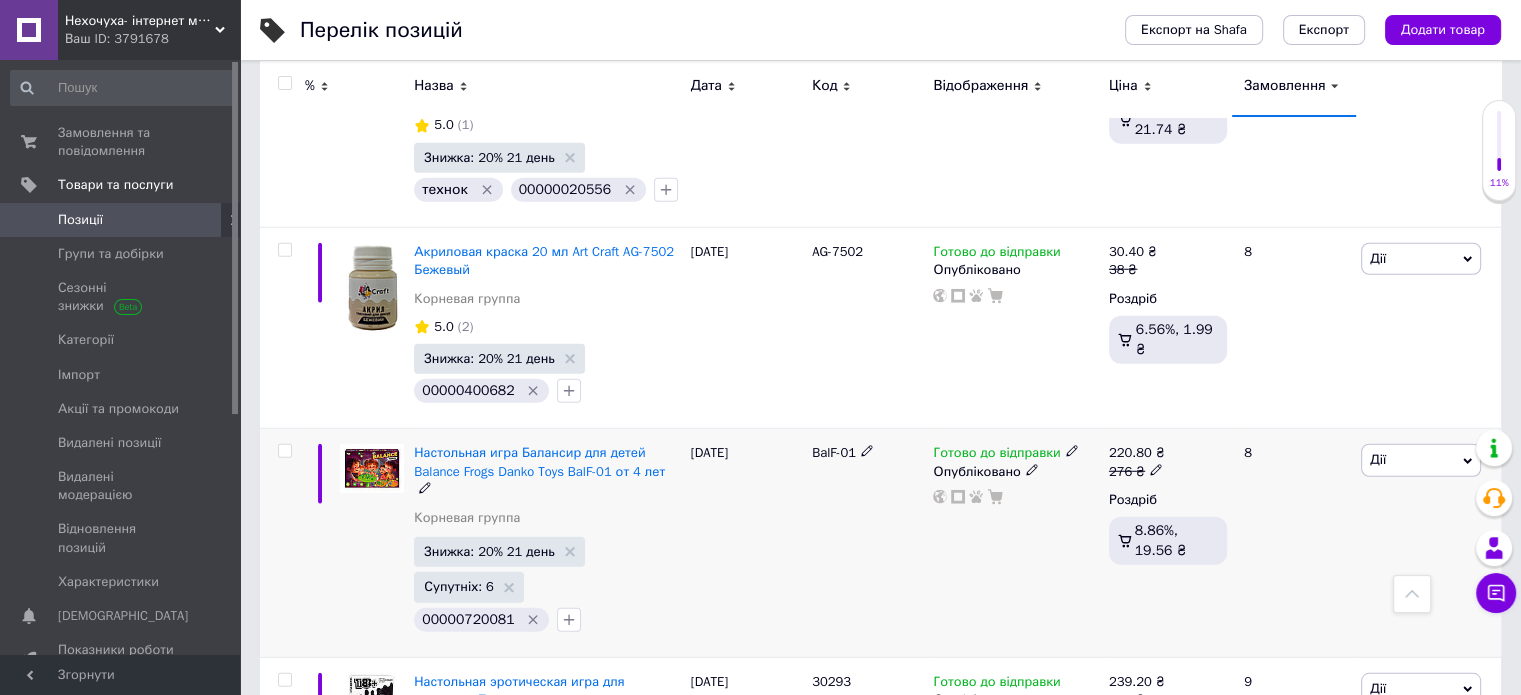 drag, startPoint x: 800, startPoint y: 355, endPoint x: 855, endPoint y: 366, distance: 56.089214 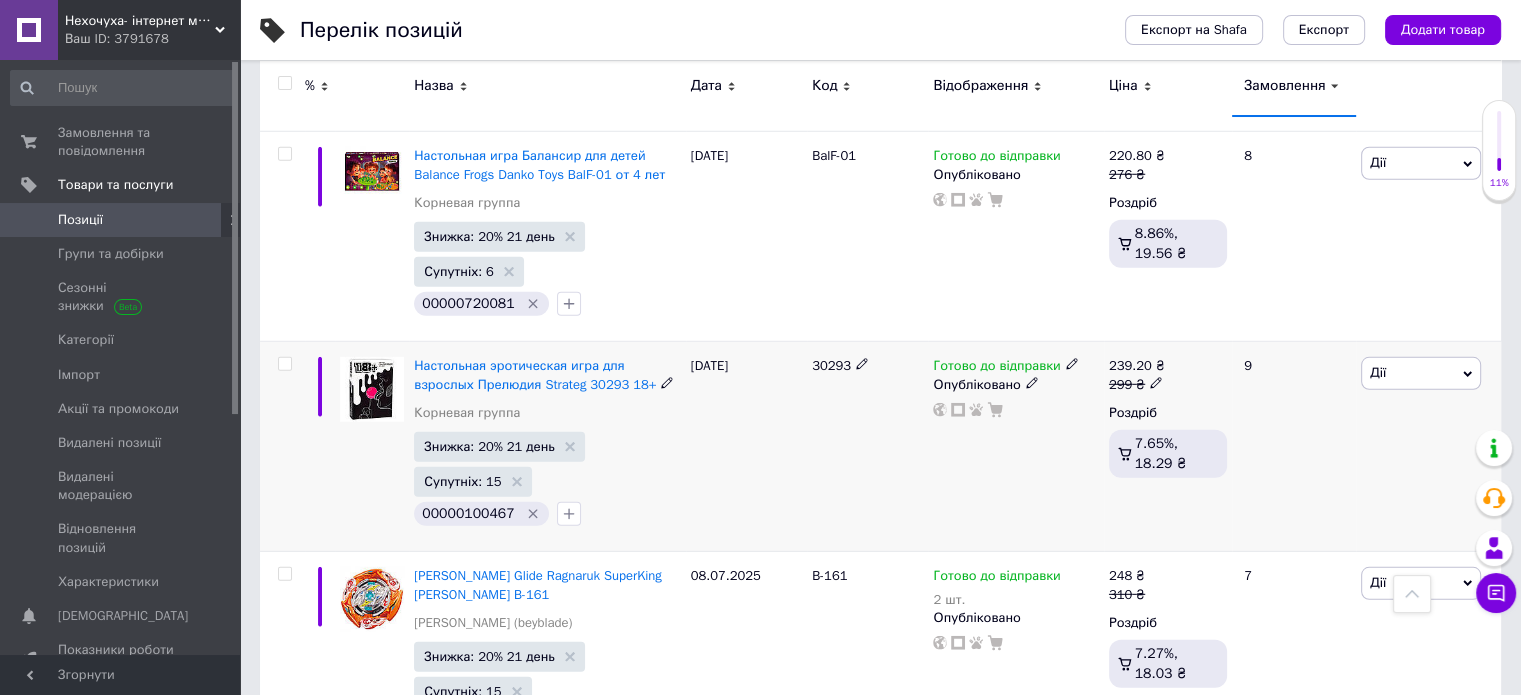 scroll, scrollTop: 13281, scrollLeft: 0, axis: vertical 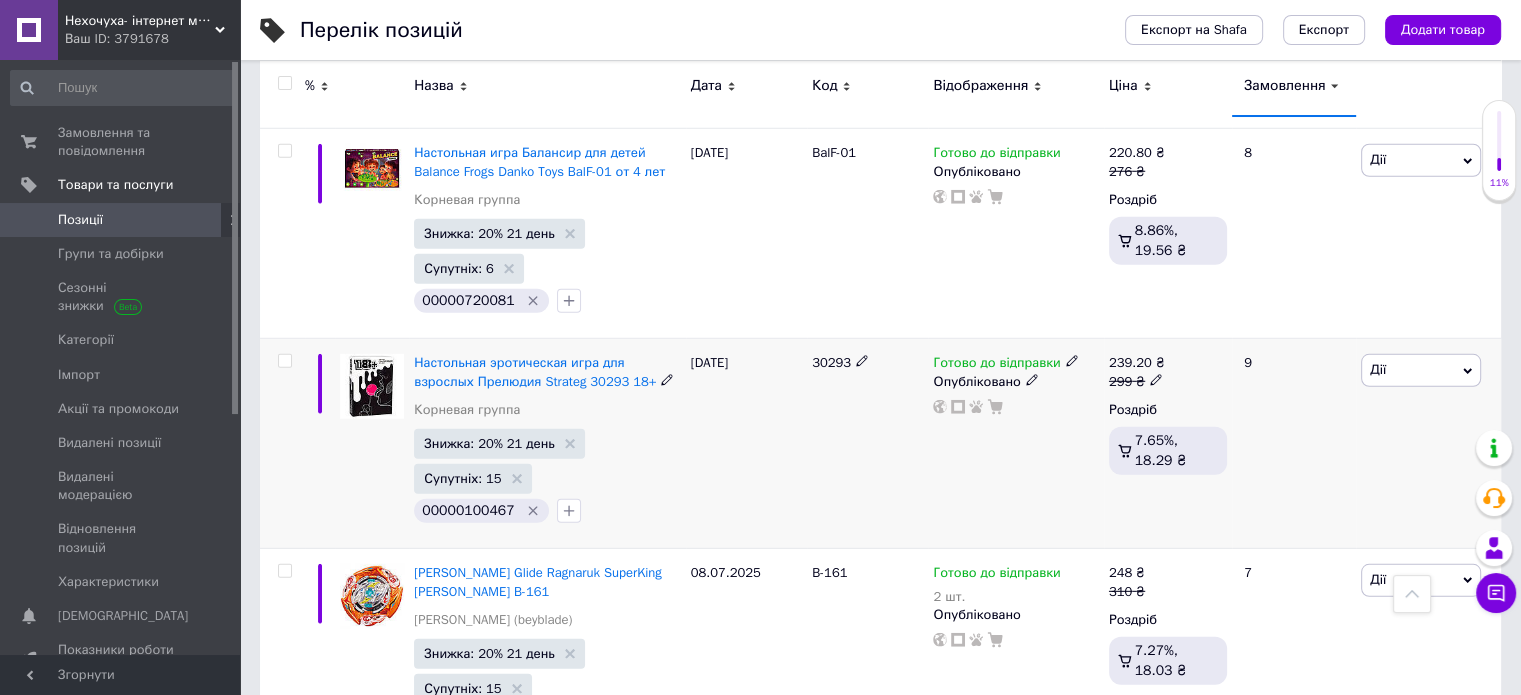 drag, startPoint x: 842, startPoint y: 271, endPoint x: 852, endPoint y: 277, distance: 11.661903 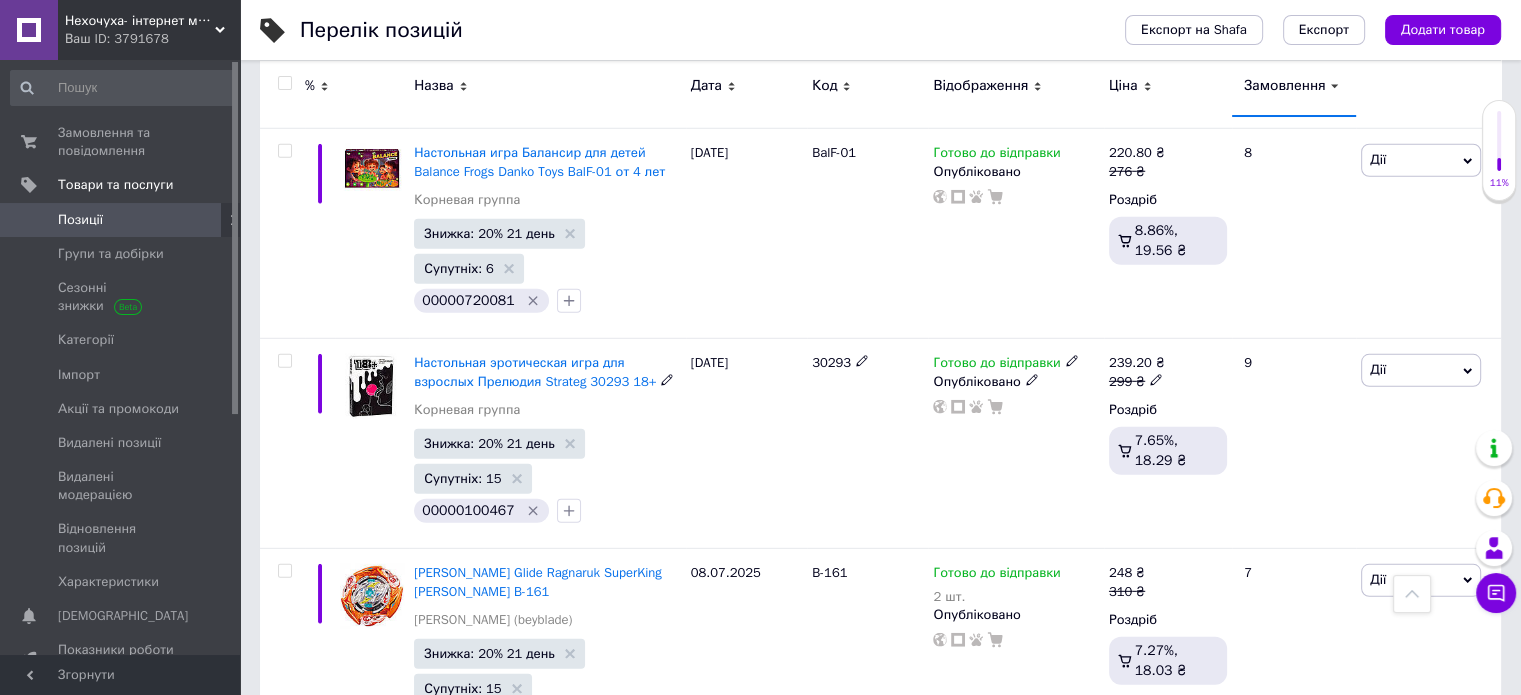 copy on "30293" 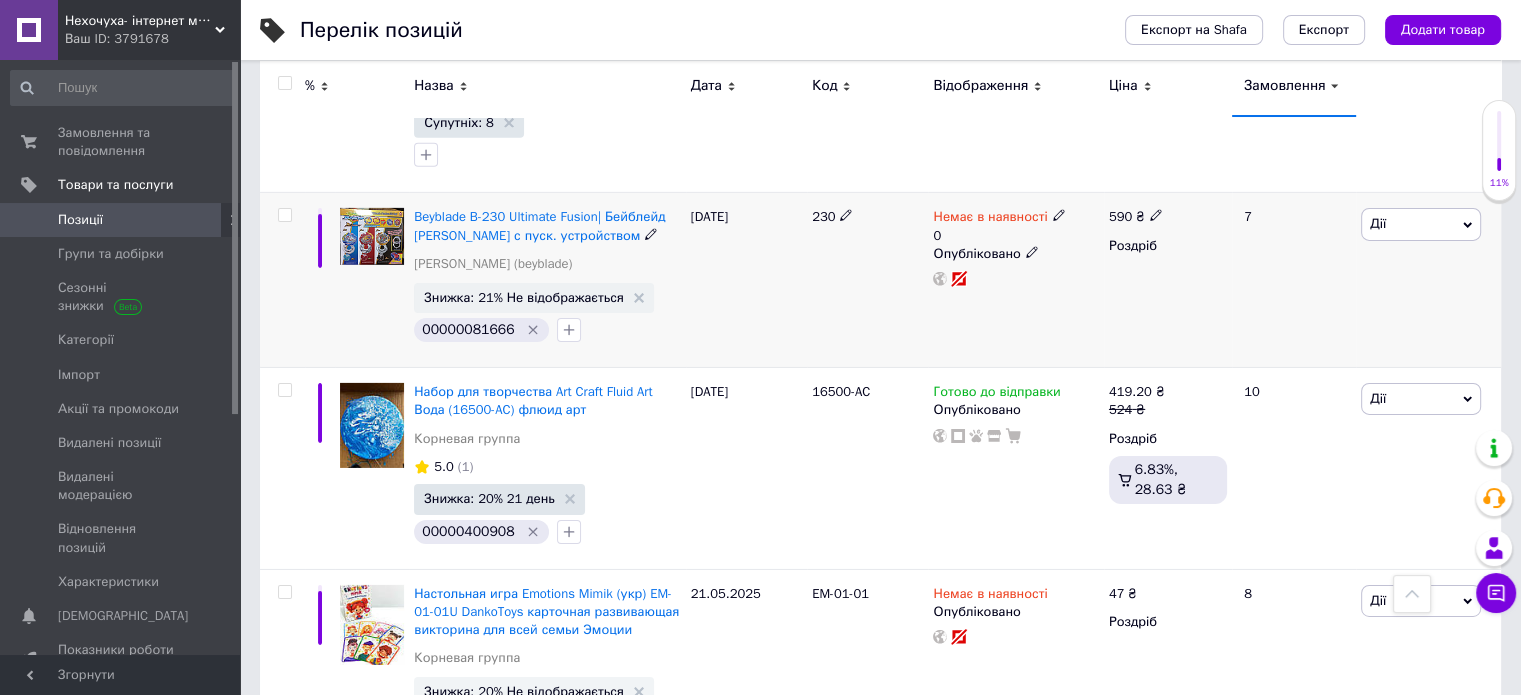 scroll, scrollTop: 14081, scrollLeft: 0, axis: vertical 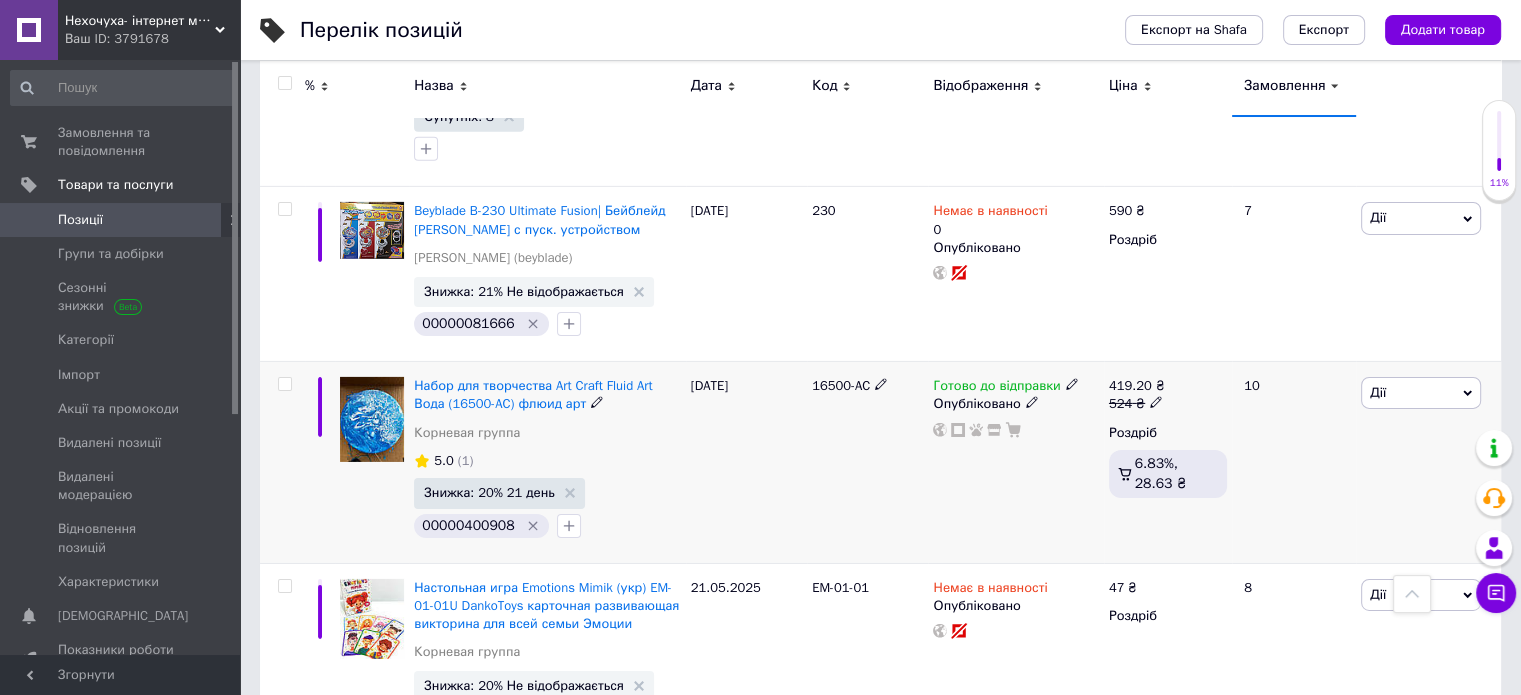 drag, startPoint x: 800, startPoint y: 283, endPoint x: 884, endPoint y: 292, distance: 84.48077 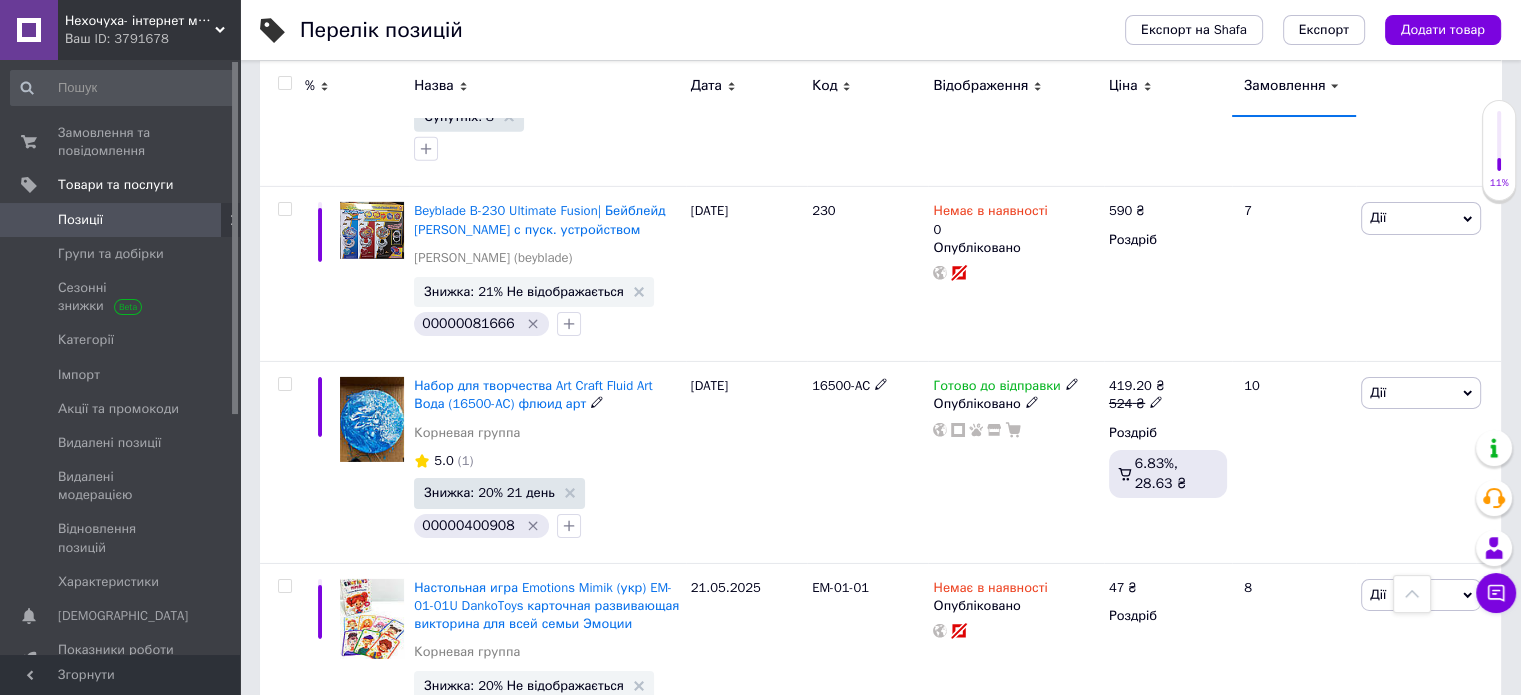 copy on "16500-AC" 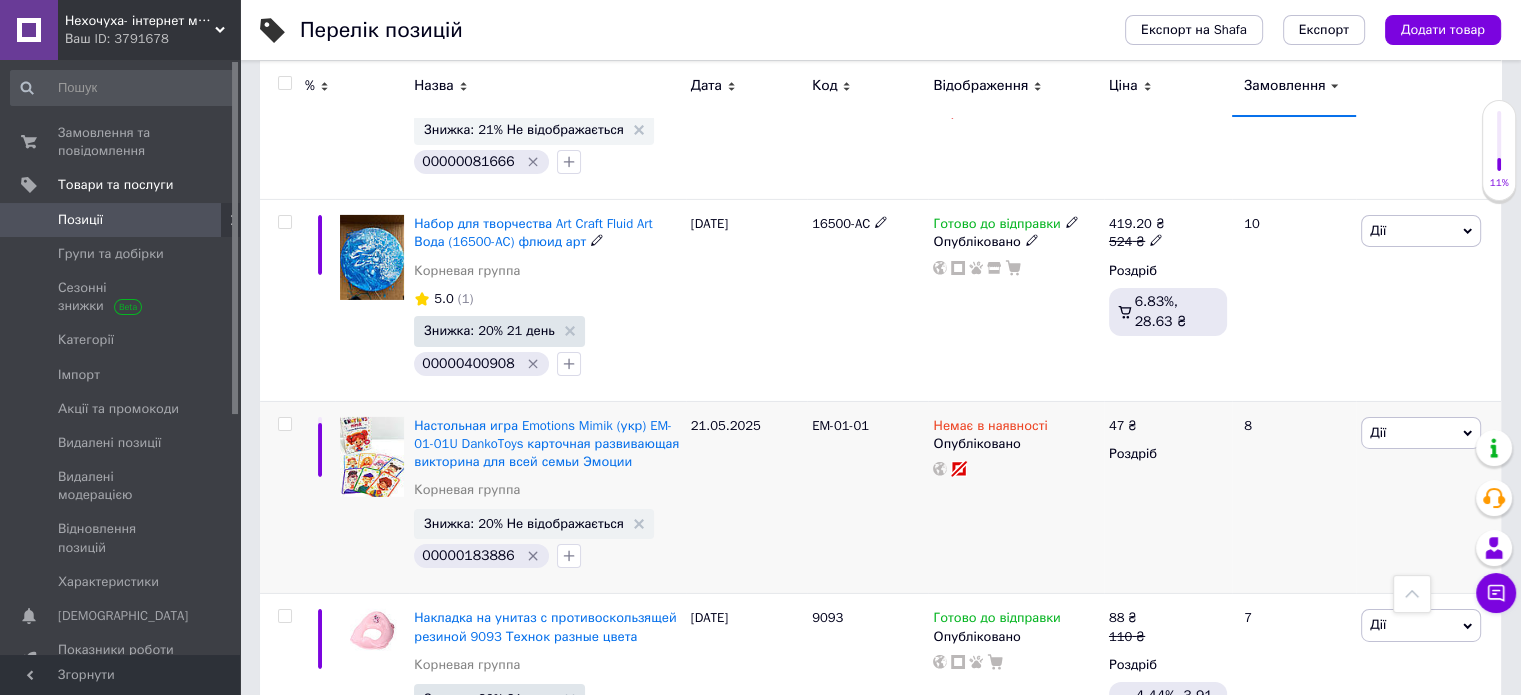 scroll, scrollTop: 14281, scrollLeft: 0, axis: vertical 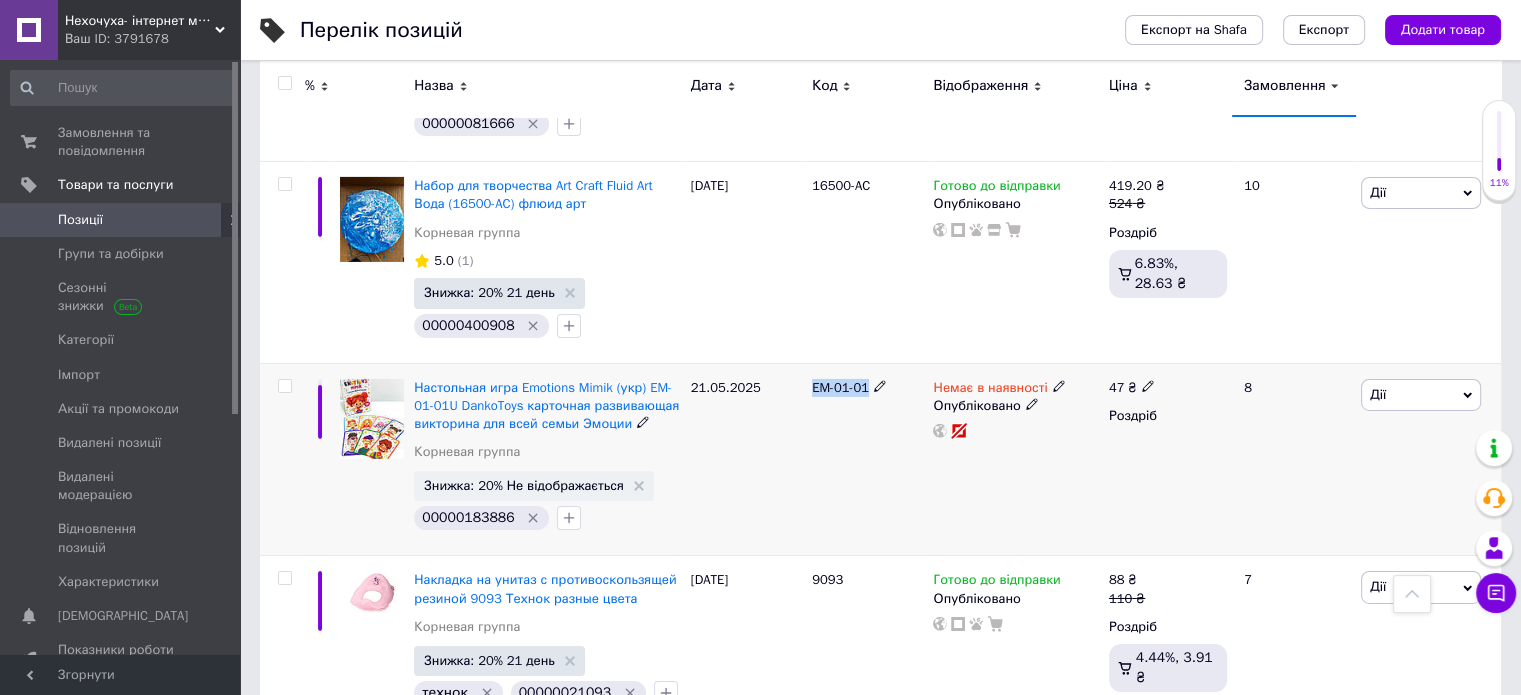 drag, startPoint x: 796, startPoint y: 291, endPoint x: 875, endPoint y: 276, distance: 80.411446 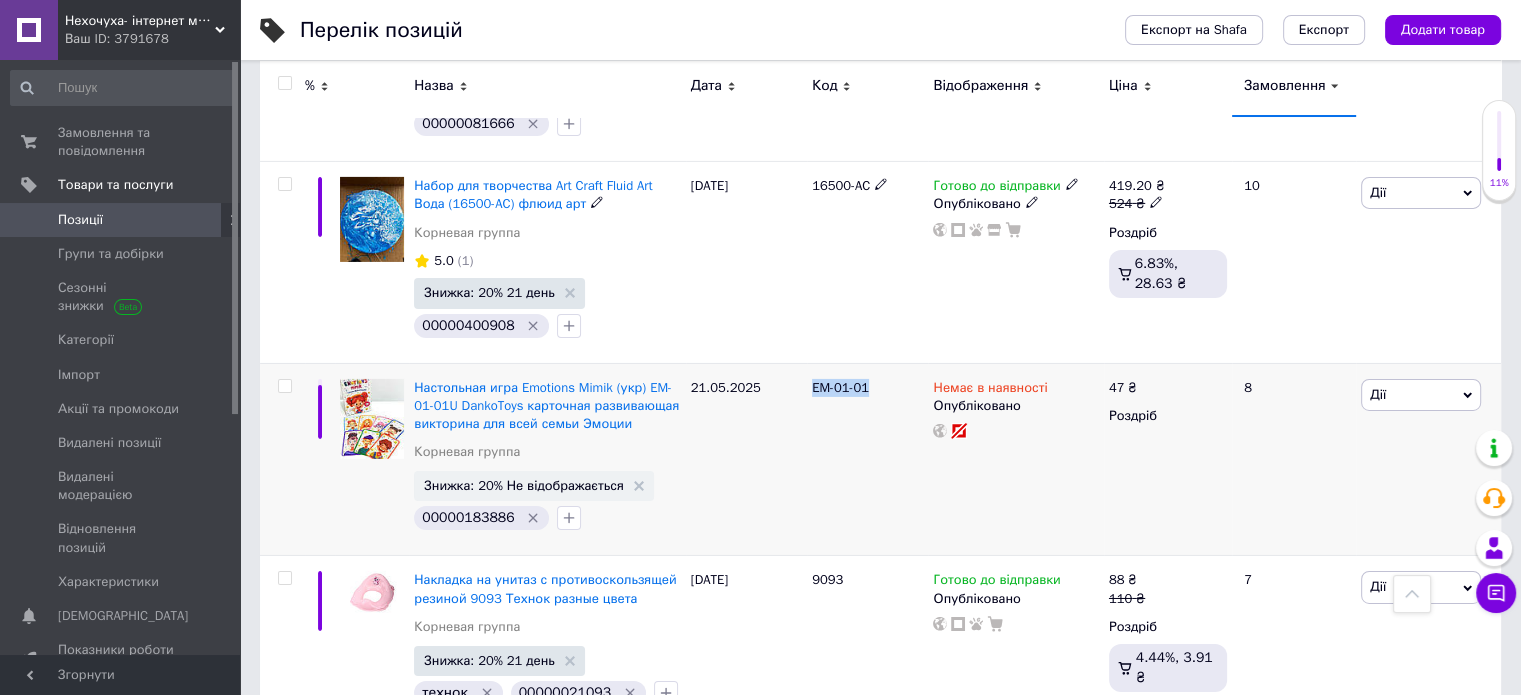 copy on "EM-01-01" 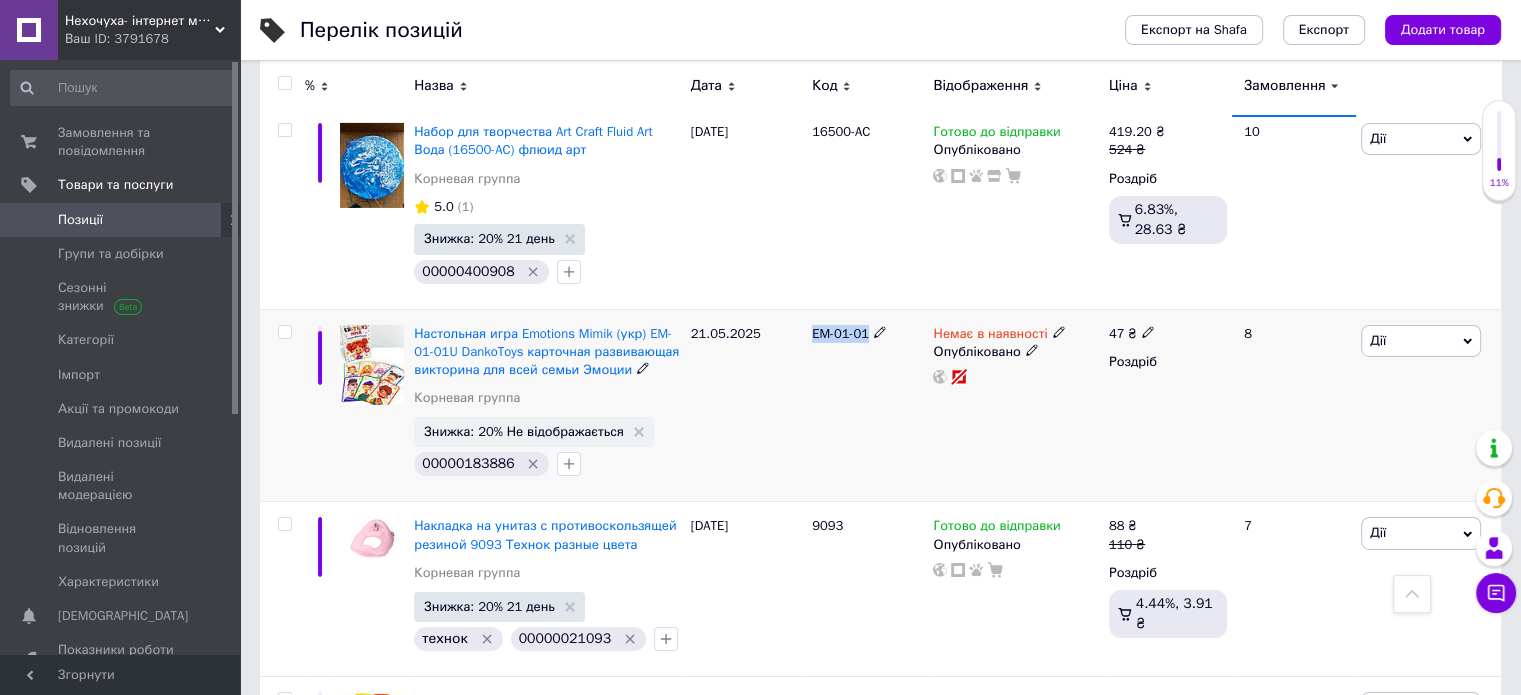 scroll, scrollTop: 14381, scrollLeft: 0, axis: vertical 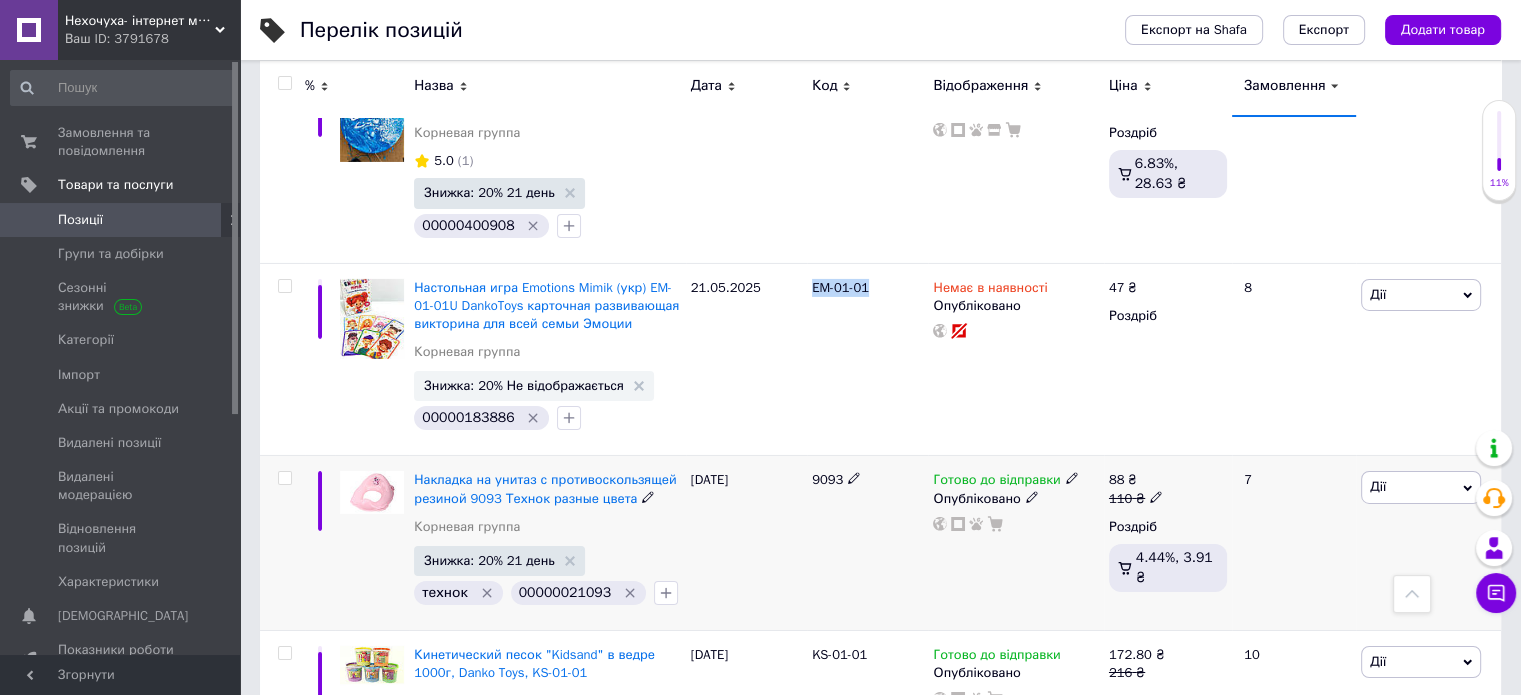 drag, startPoint x: 802, startPoint y: 379, endPoint x: 844, endPoint y: 388, distance: 42.953465 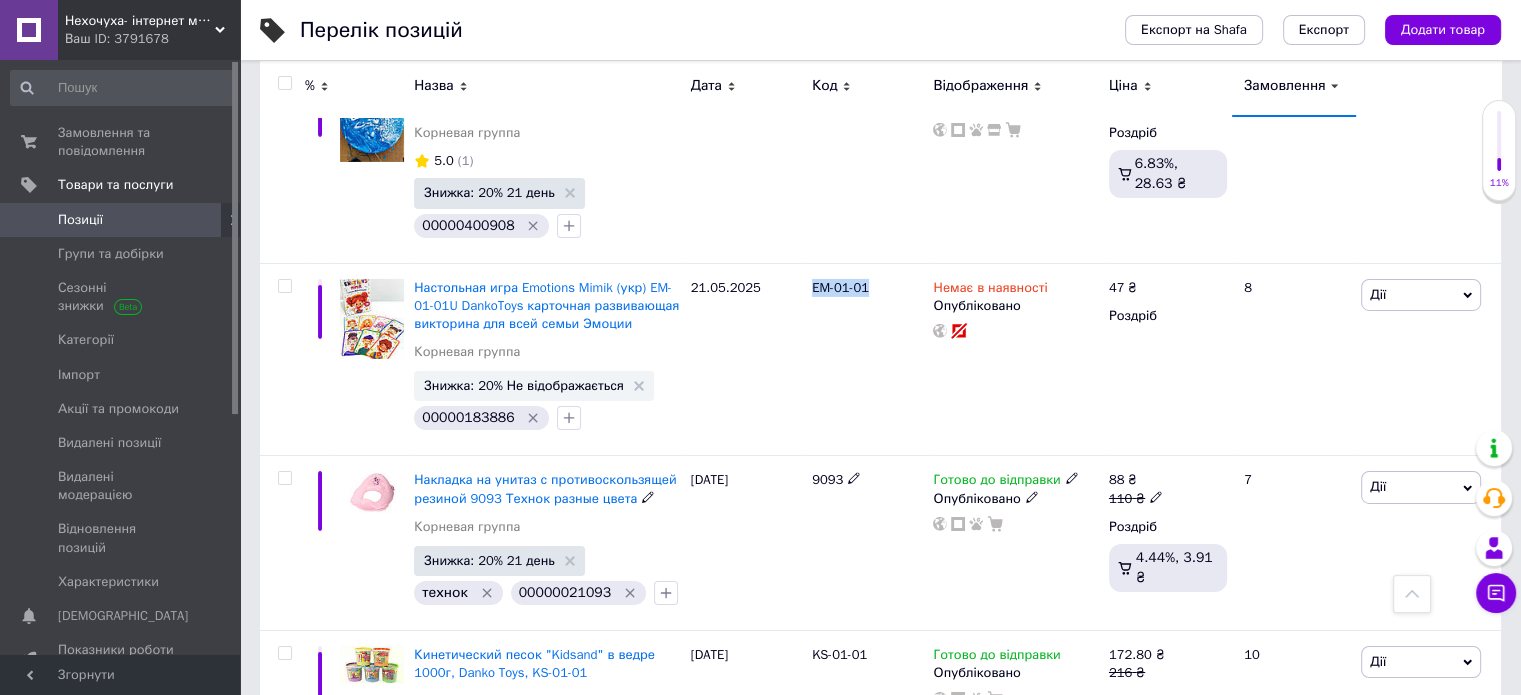 copy on "9093" 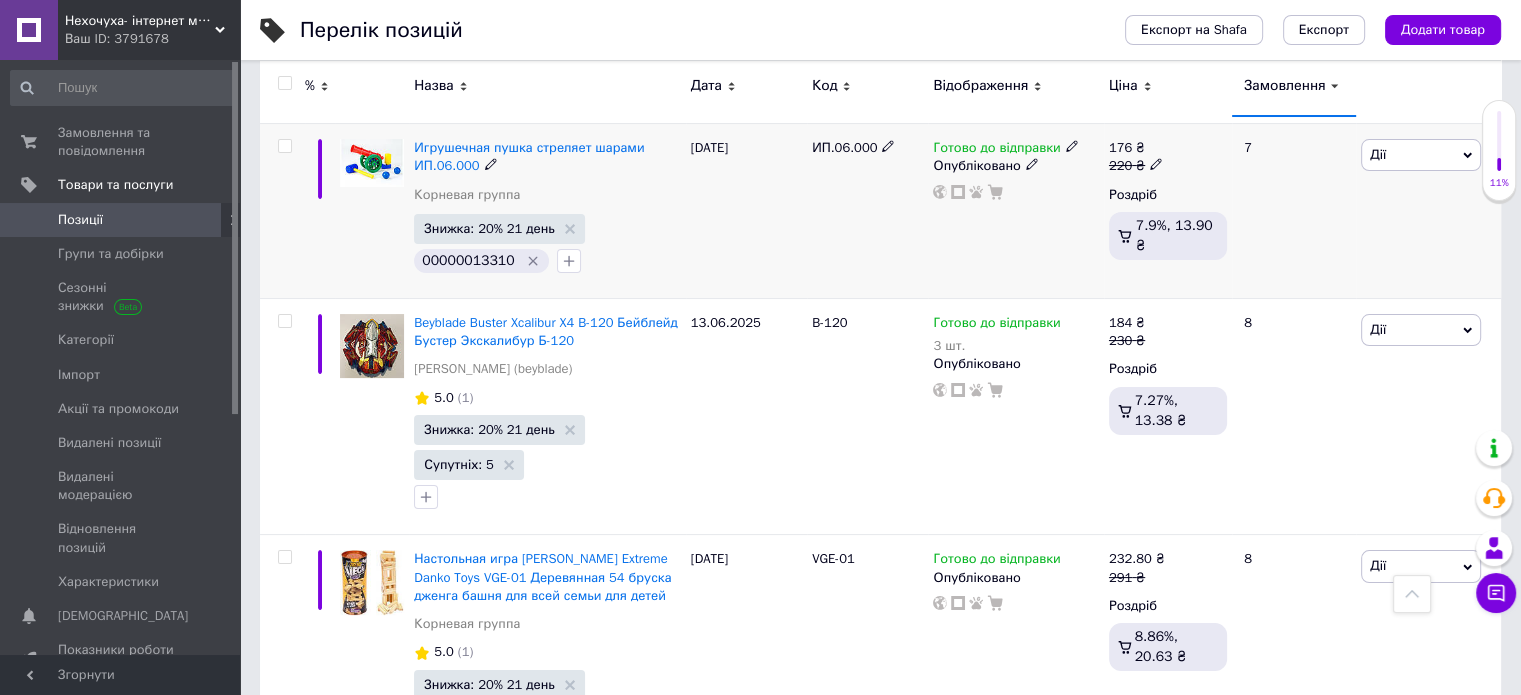 scroll, scrollTop: 15481, scrollLeft: 0, axis: vertical 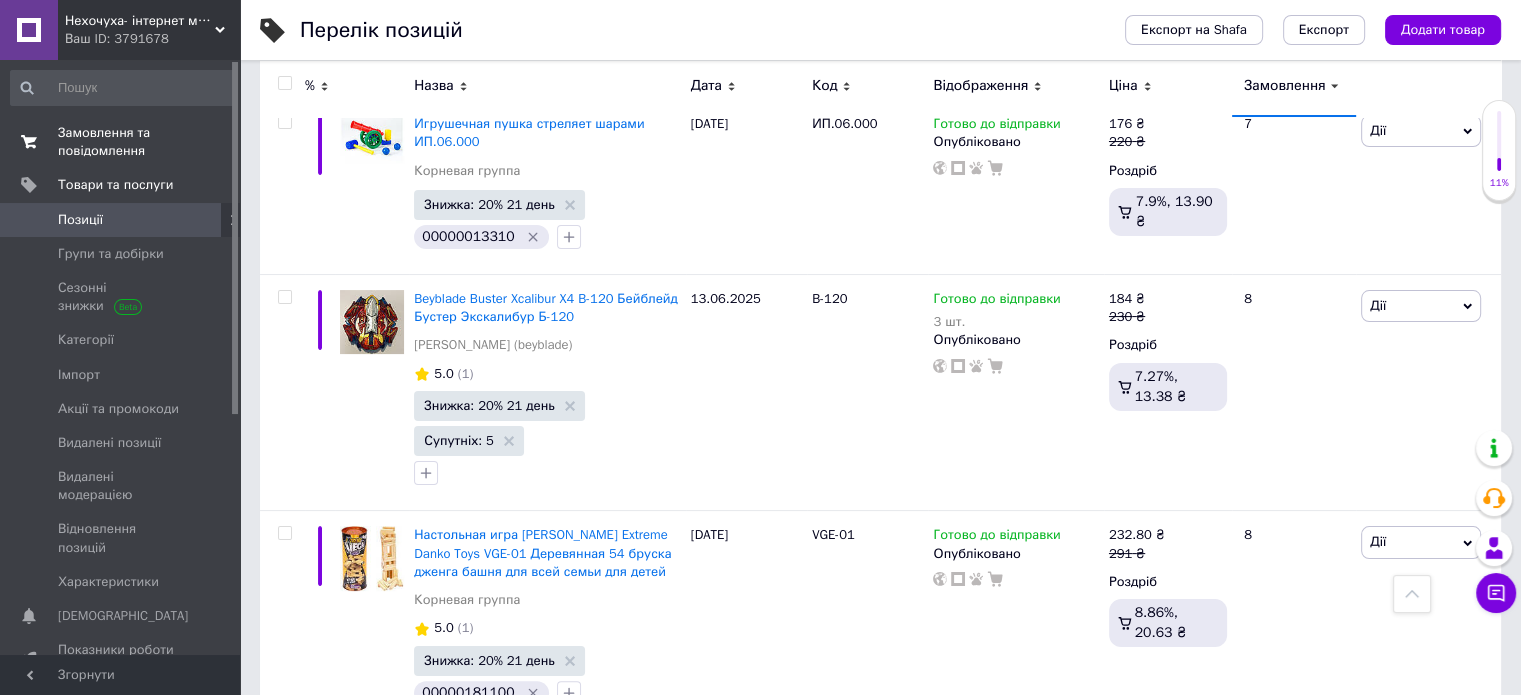 click on "Замовлення та повідомлення" at bounding box center (121, 142) 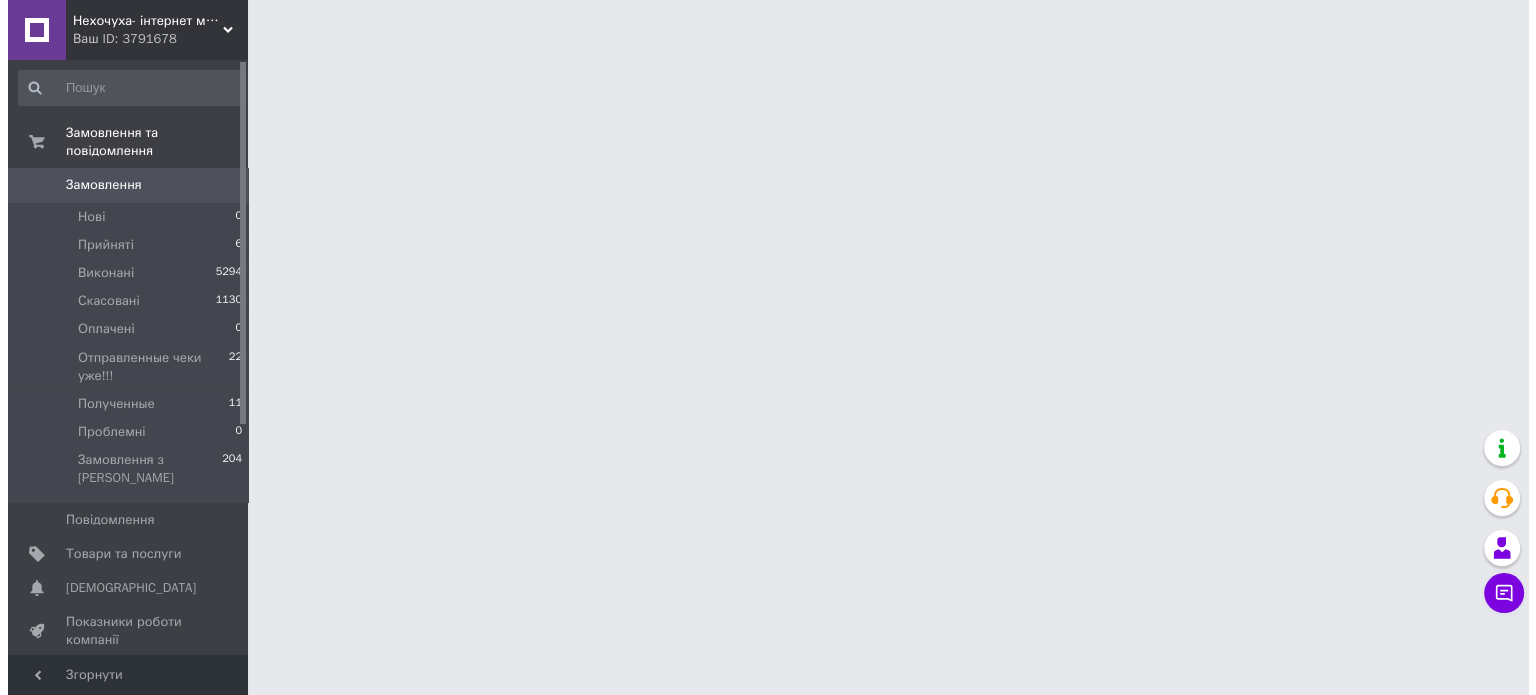 scroll, scrollTop: 0, scrollLeft: 0, axis: both 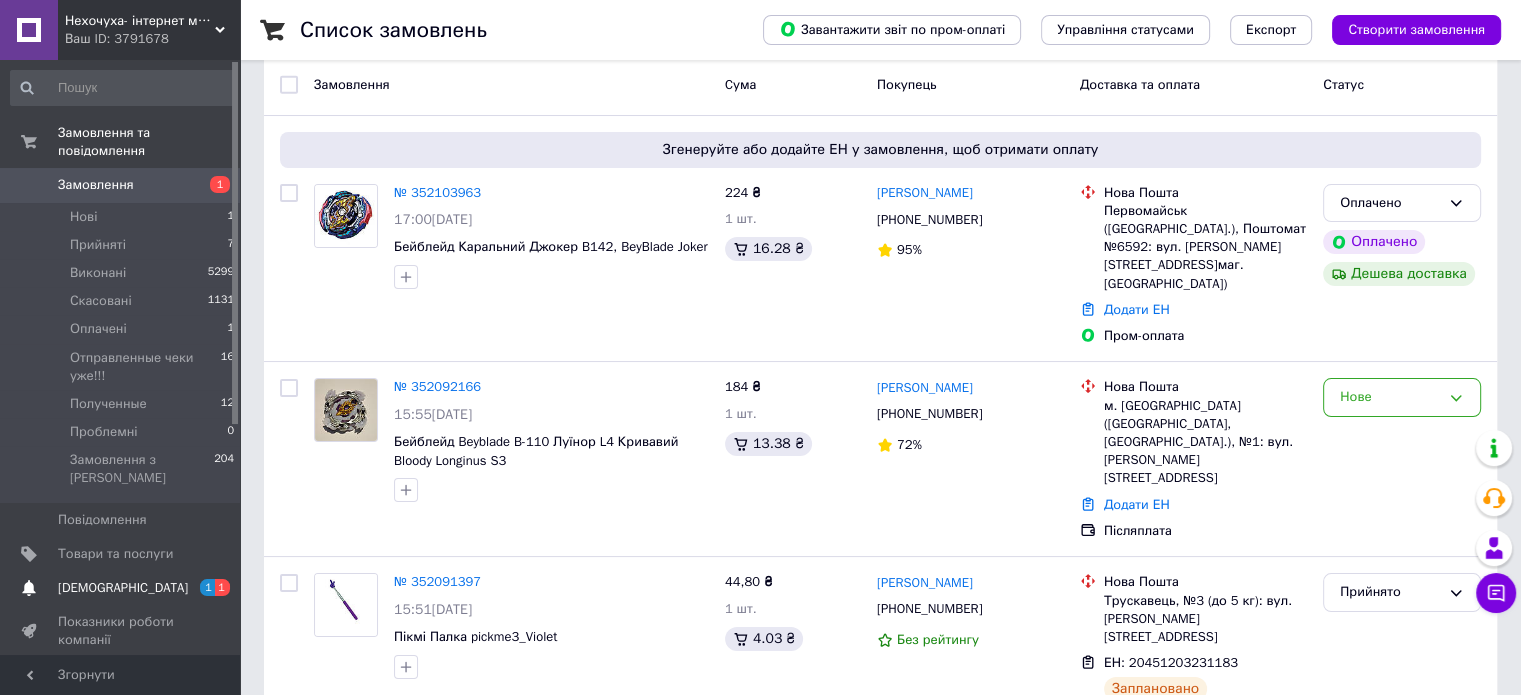 click on "[DEMOGRAPHIC_DATA]" at bounding box center [121, 588] 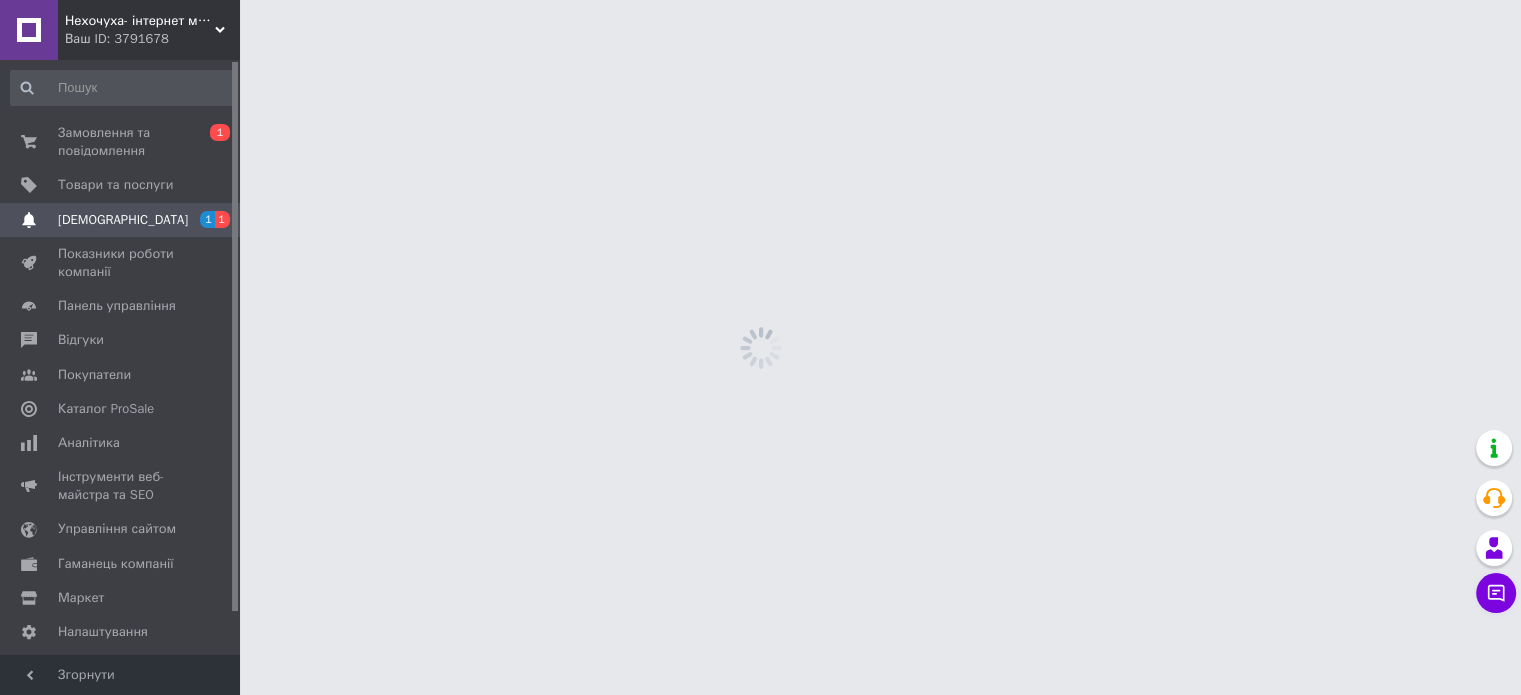scroll, scrollTop: 0, scrollLeft: 0, axis: both 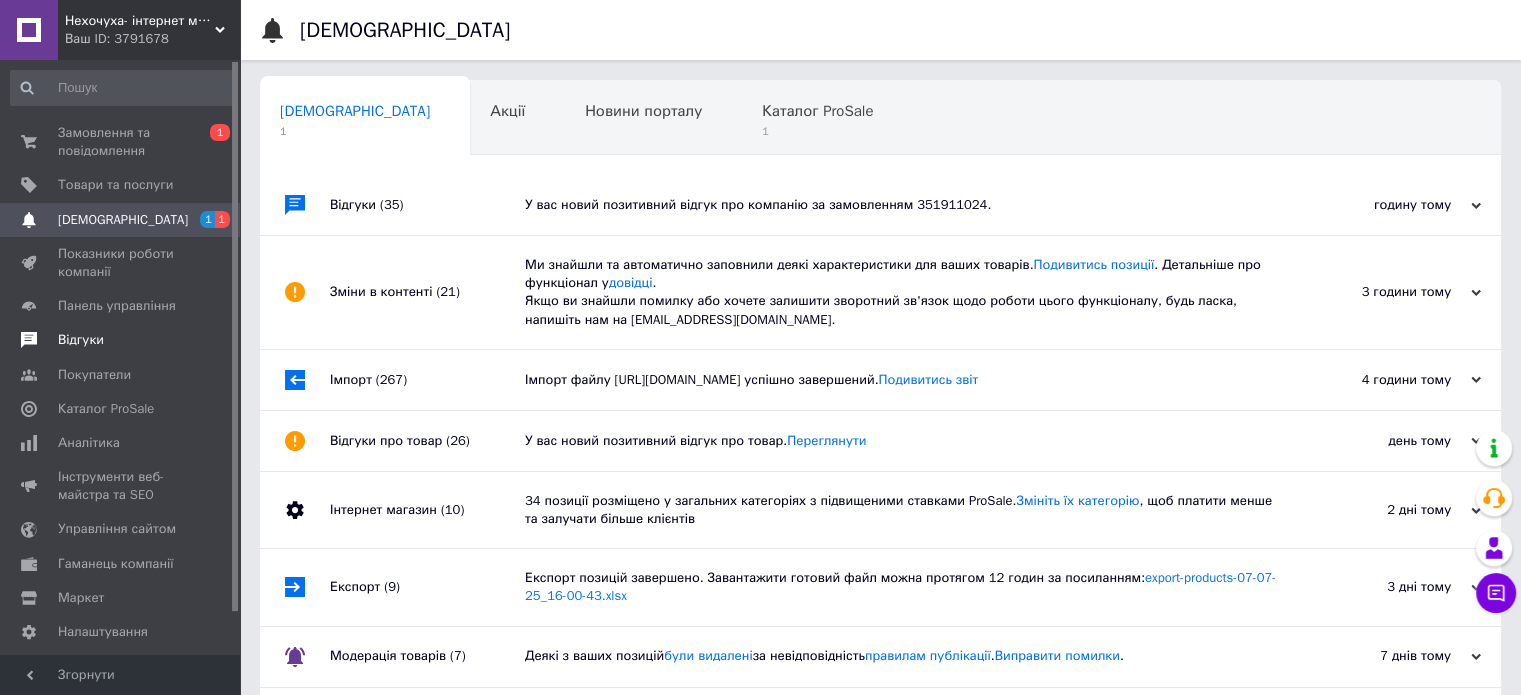 click on "Відгуки" at bounding box center [81, 340] 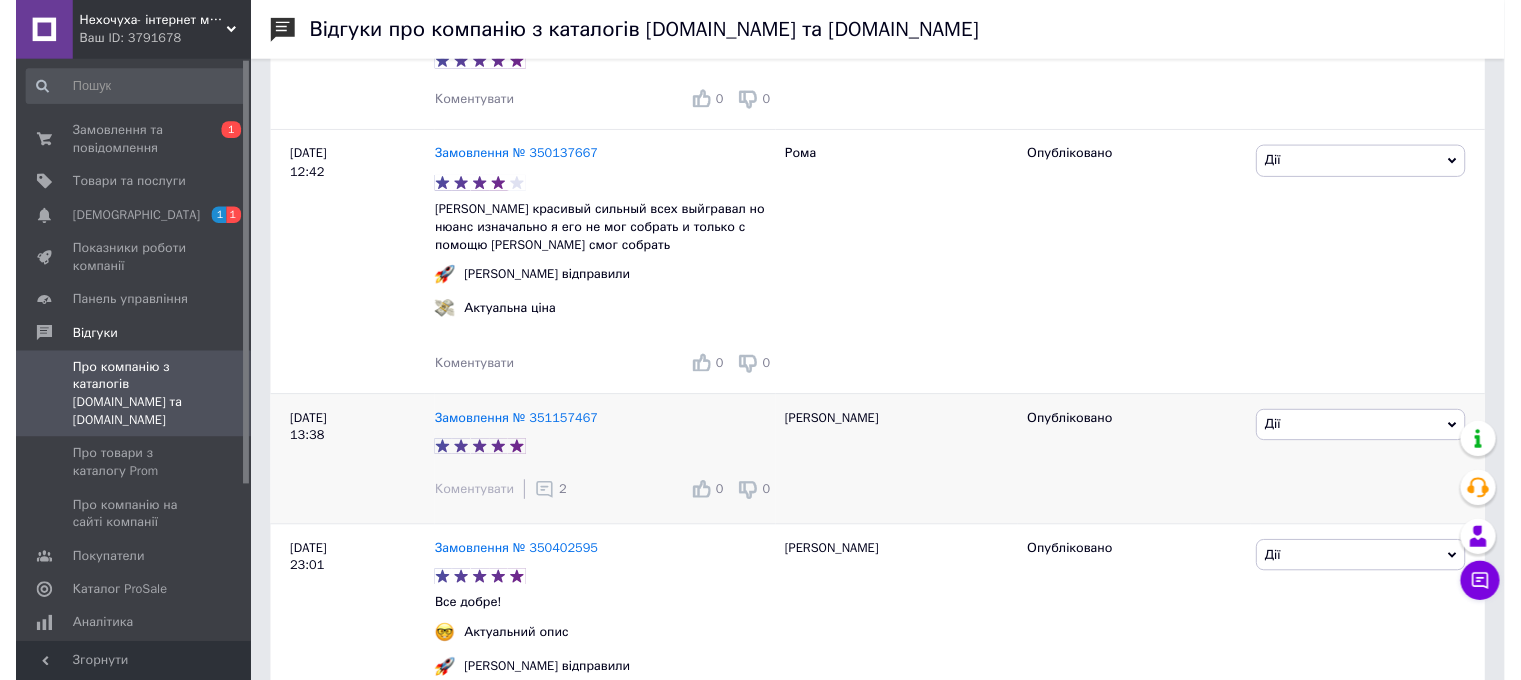 scroll, scrollTop: 1900, scrollLeft: 0, axis: vertical 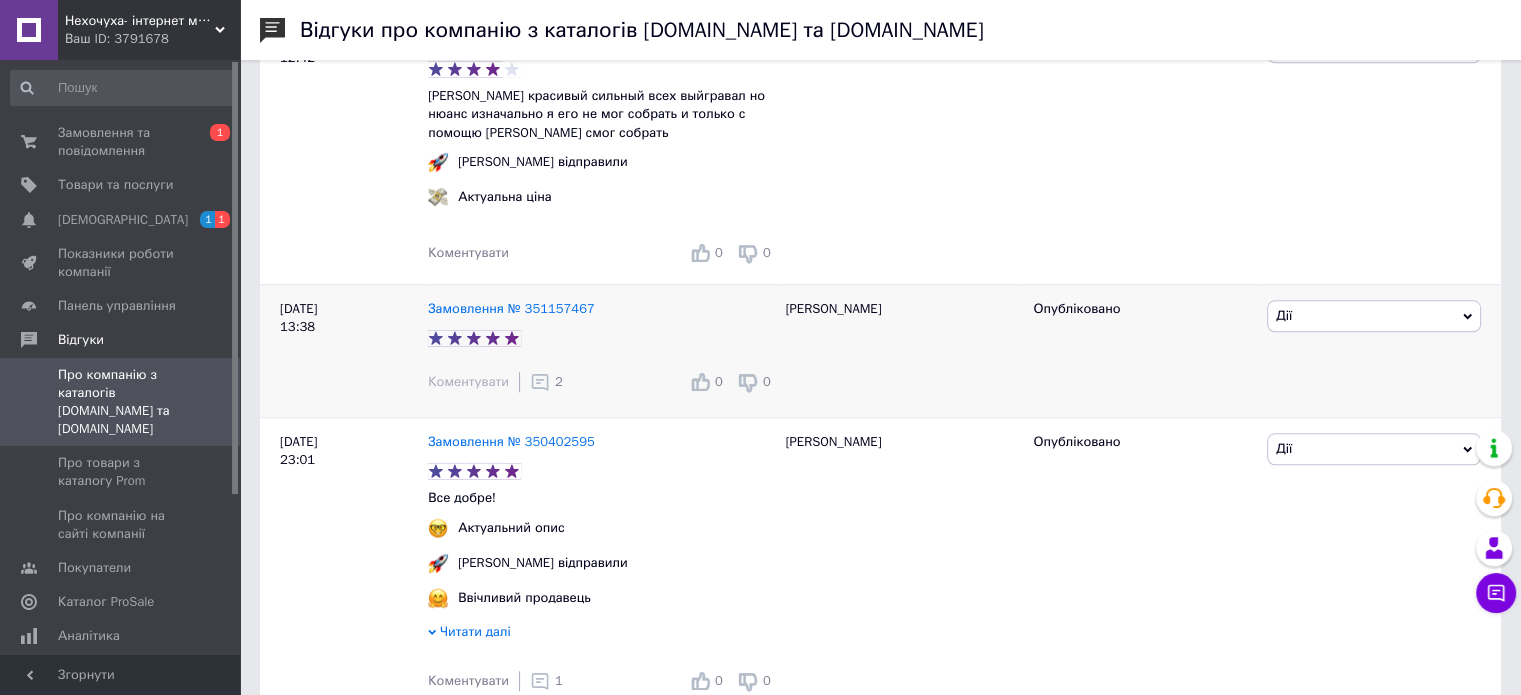 click 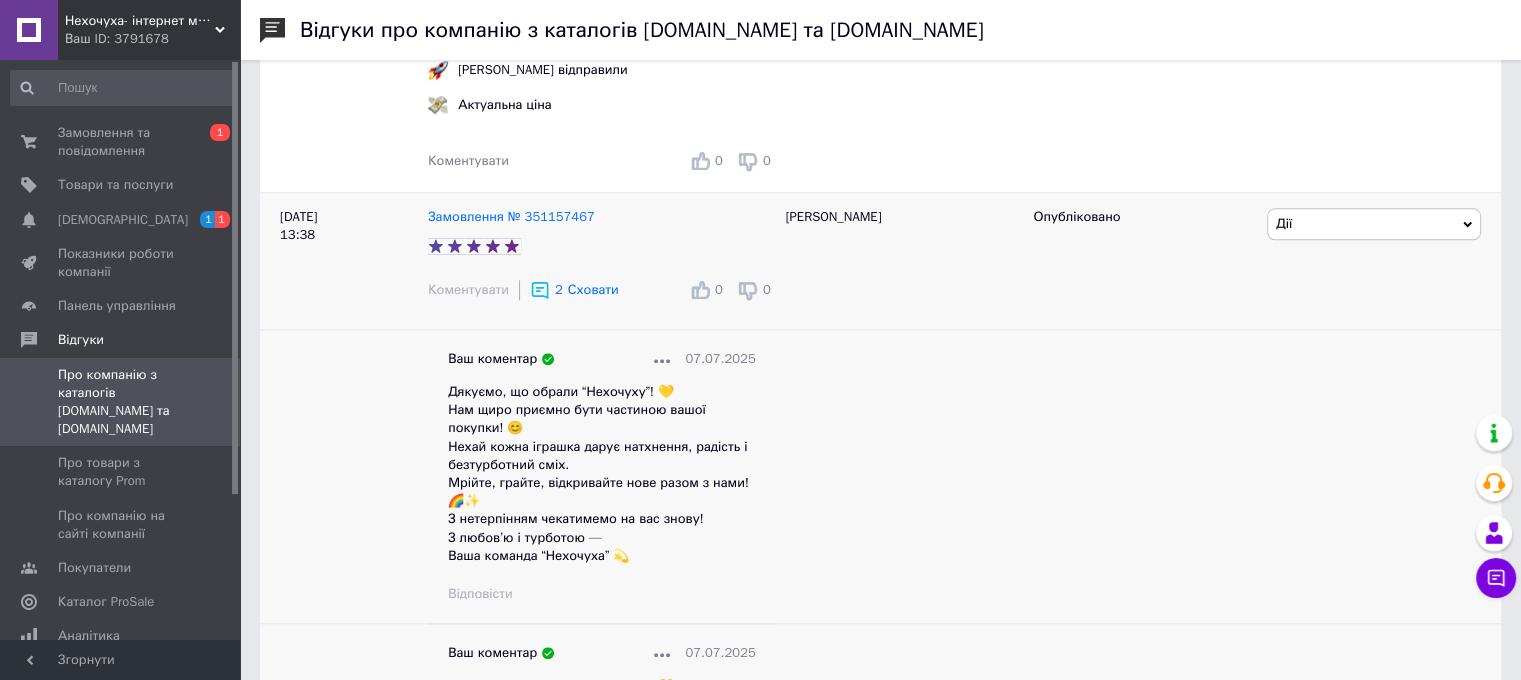 scroll, scrollTop: 2100, scrollLeft: 0, axis: vertical 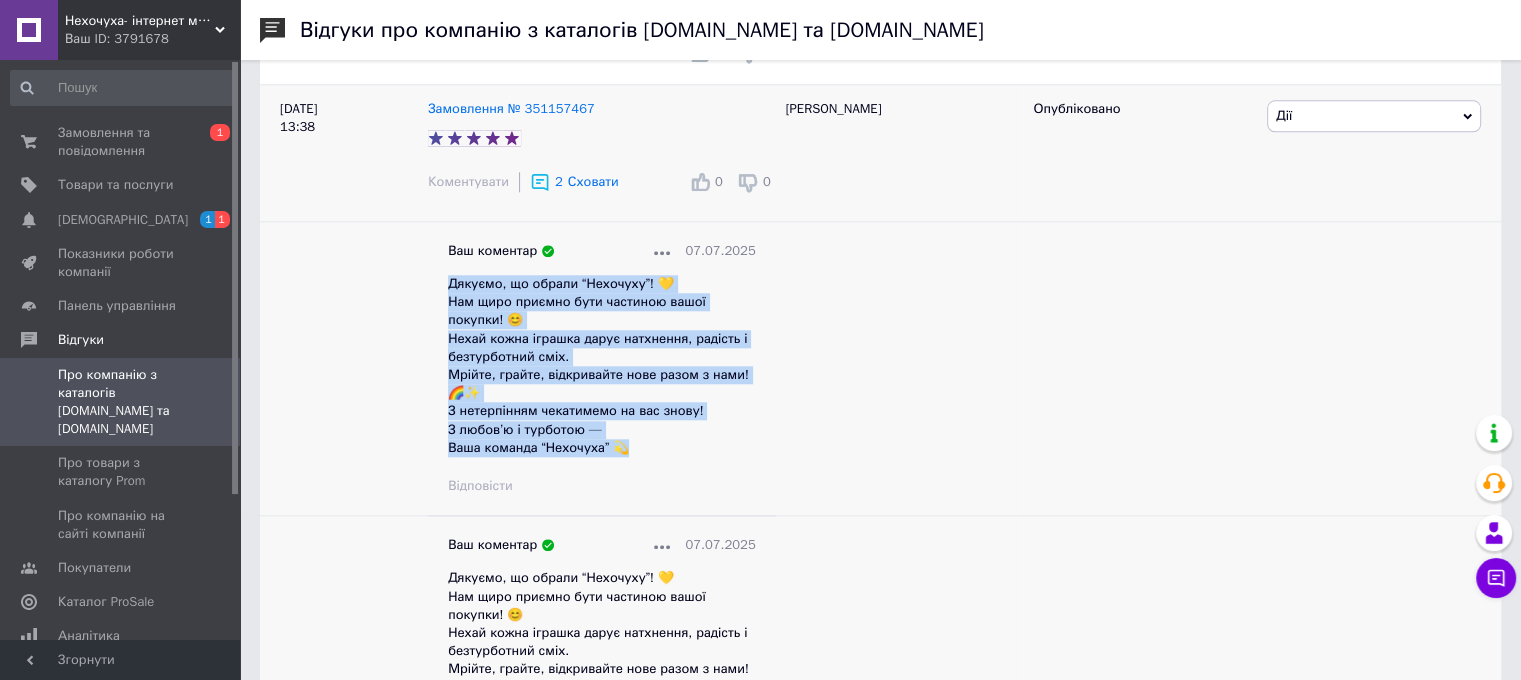 drag, startPoint x: 640, startPoint y: 444, endPoint x: 439, endPoint y: 291, distance: 252.60641 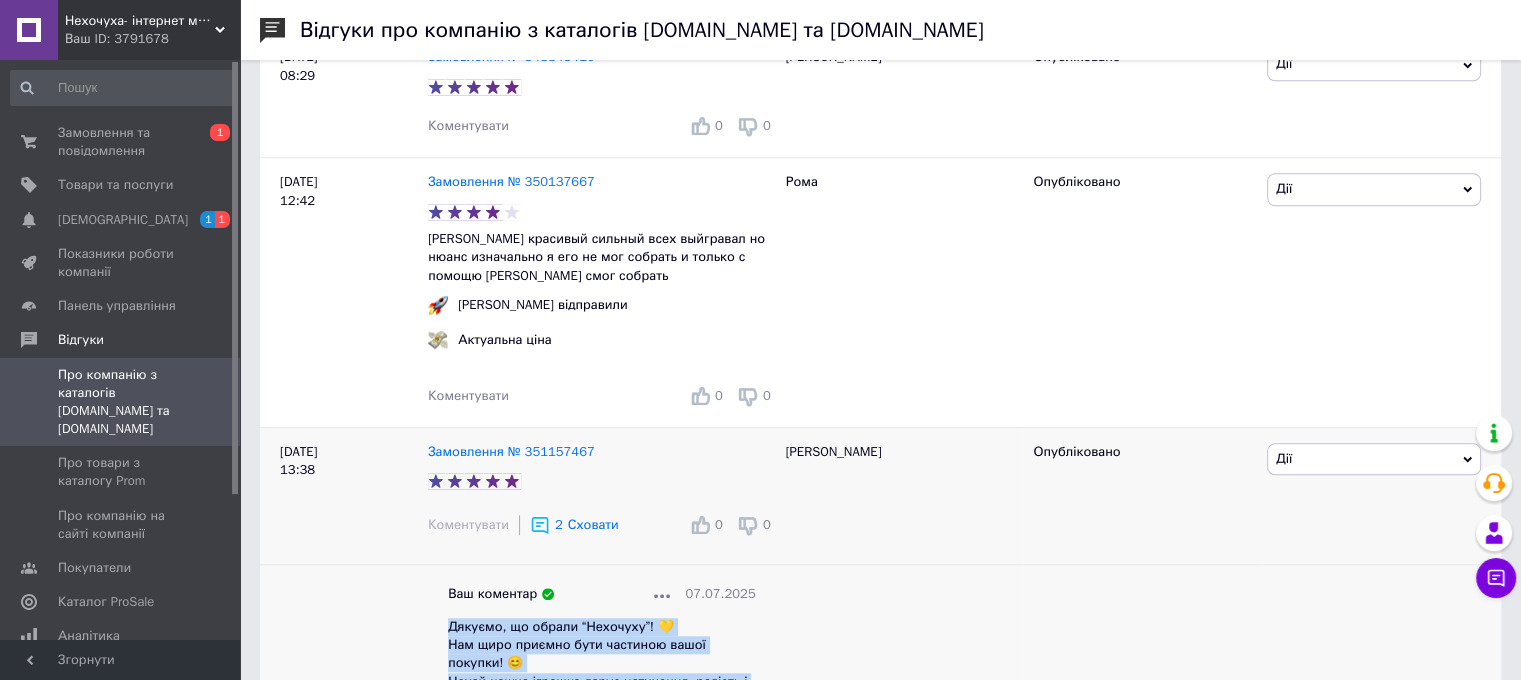 scroll, scrollTop: 1600, scrollLeft: 0, axis: vertical 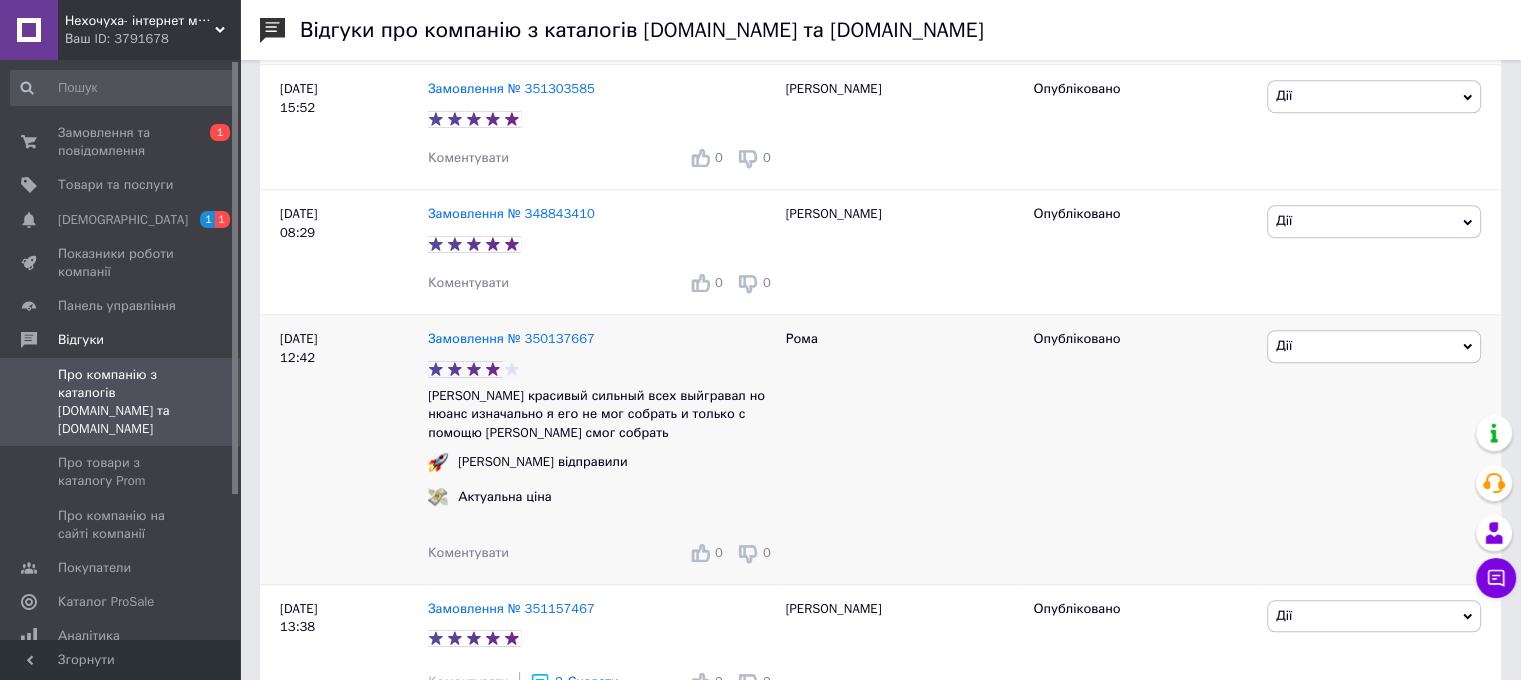 click on "Коментувати 0 0" at bounding box center (602, 553) 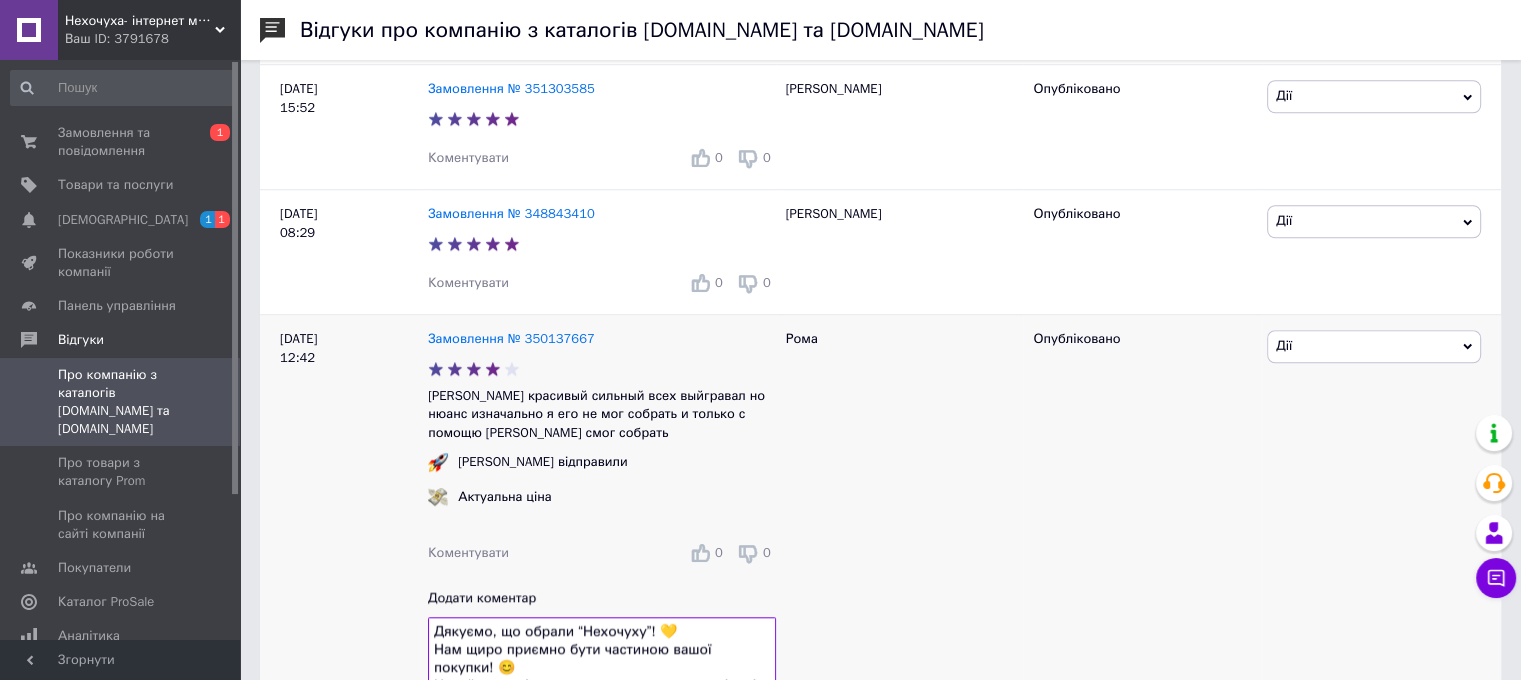scroll, scrollTop: 105, scrollLeft: 0, axis: vertical 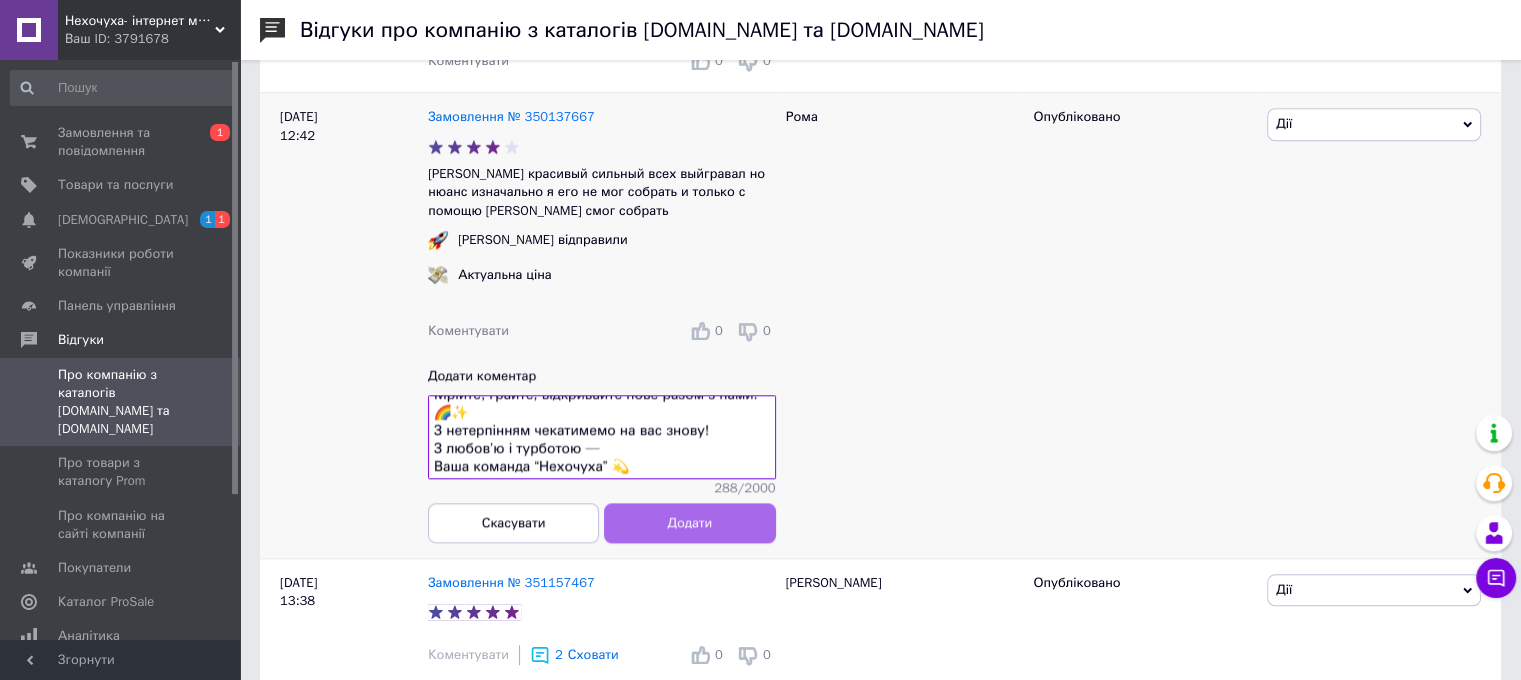 type on "Дякуємо, що обрали “Нехочуху”! 💛
Нам щиро приємно бути частиною вашої покупки! 😊
Нехай кожна іграшка дарує натхнення, радість і безтурботний сміх.
Мрійте, грайте, відкривайте нове разом з нами! 🌈✨
З нетерпінням чекатимемо на вас знову!
З любов’ю і турботою —
Ваша команда “Нехочуха” 💫" 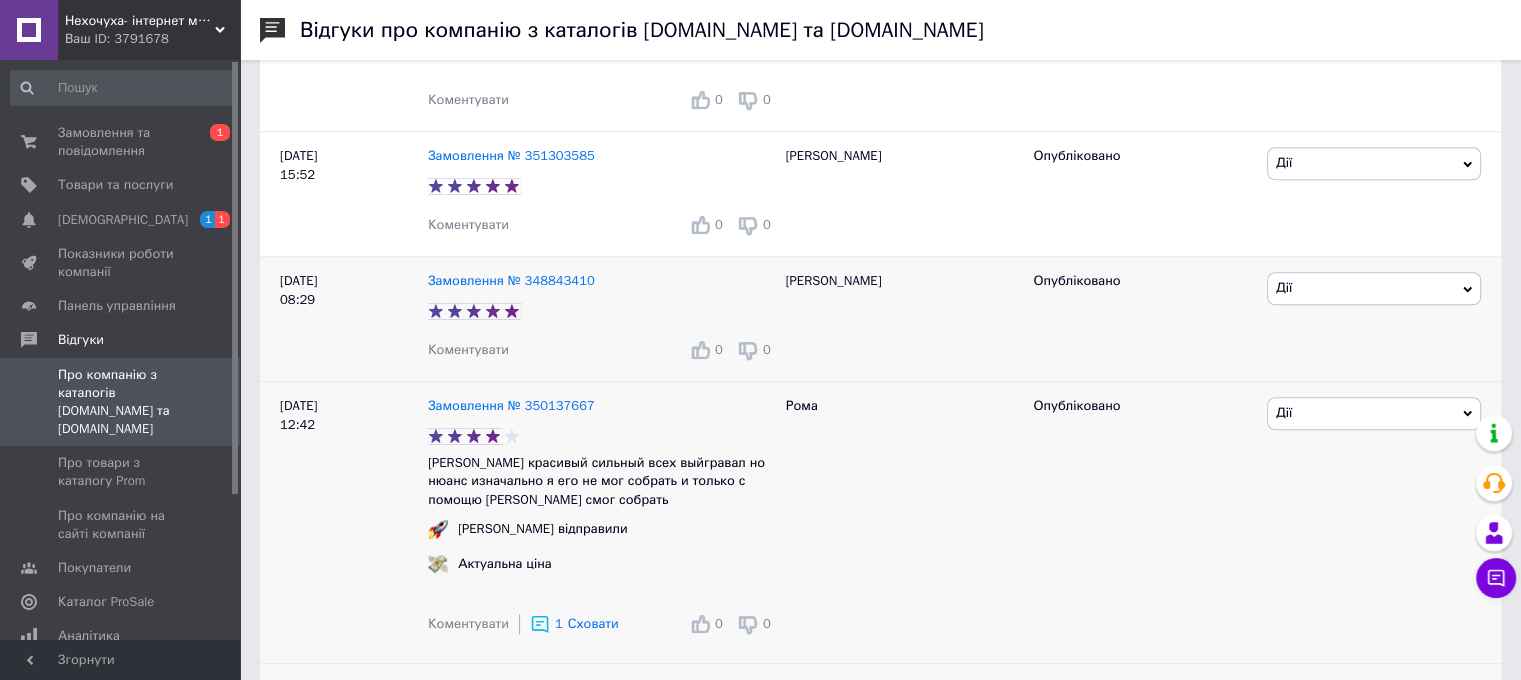 scroll, scrollTop: 1522, scrollLeft: 0, axis: vertical 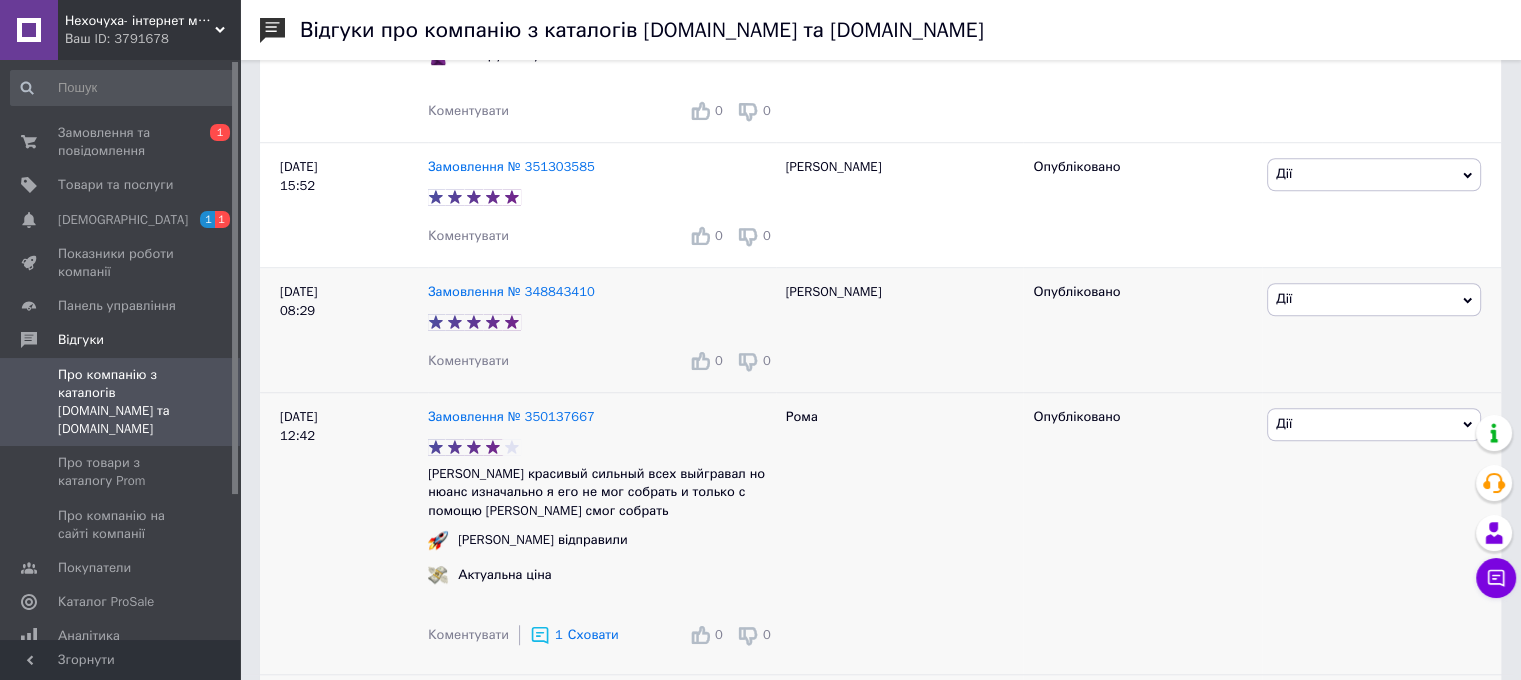 click on "Коментувати" at bounding box center (468, 360) 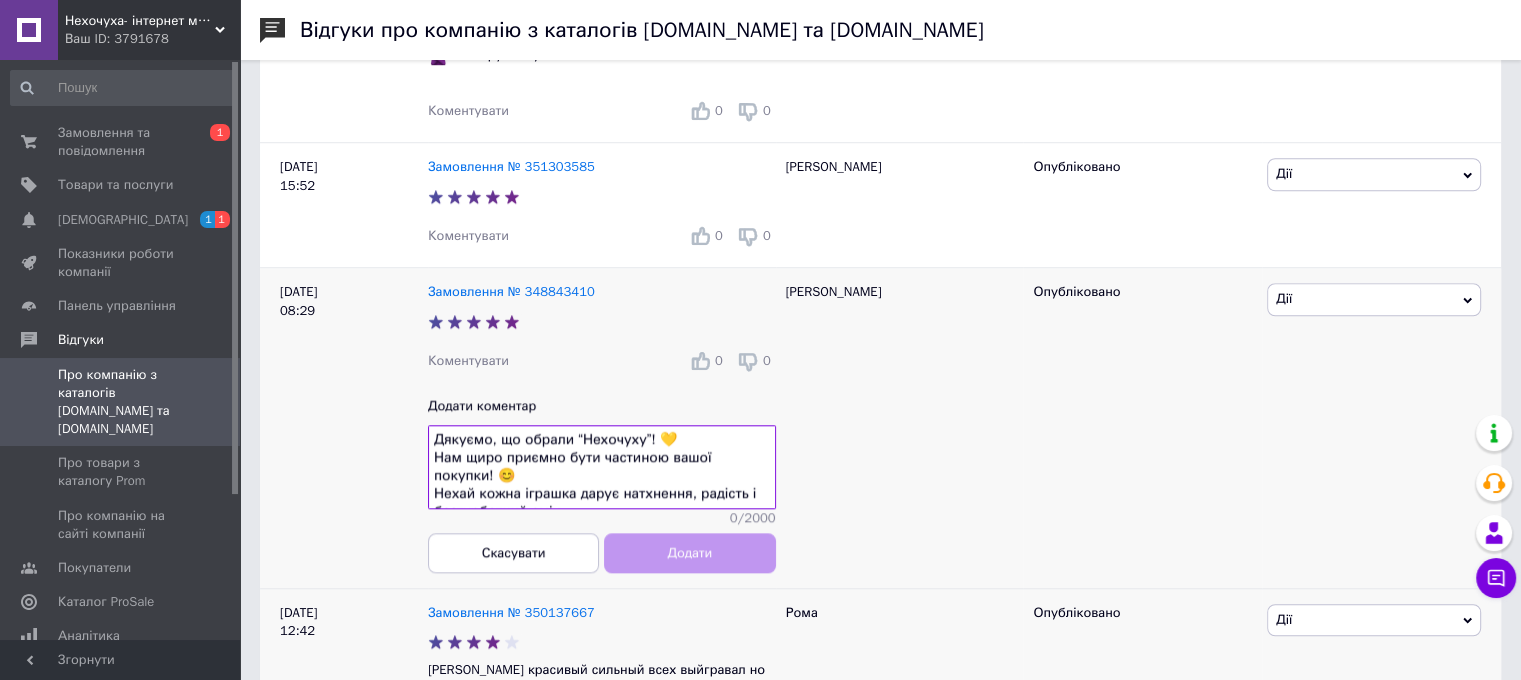 scroll, scrollTop: 105, scrollLeft: 0, axis: vertical 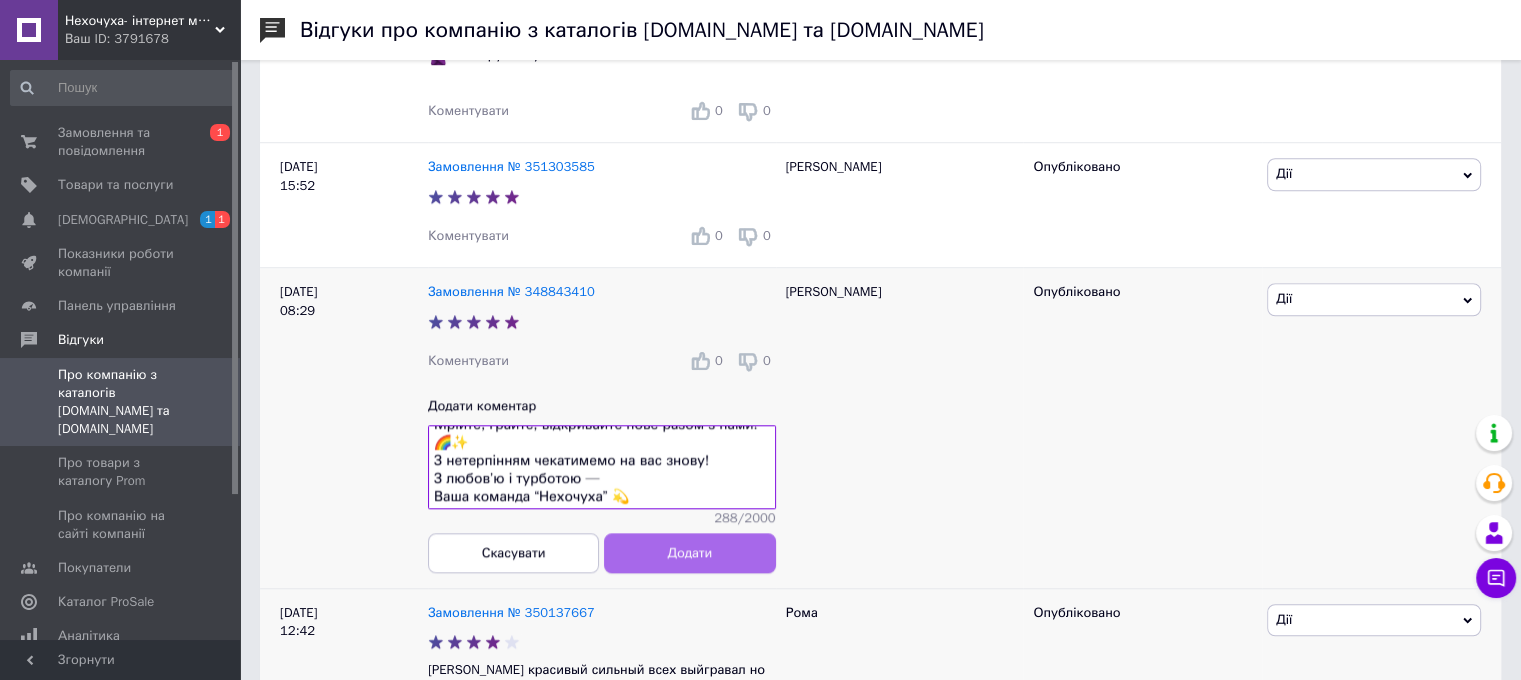 type on "Дякуємо, що обрали “Нехочуху”! 💛
Нам щиро приємно бути частиною вашої покупки! 😊
Нехай кожна іграшка дарує натхнення, радість і безтурботний сміх.
Мрійте, грайте, відкривайте нове разом з нами! 🌈✨
З нетерпінням чекатимемо на вас знову!
З любов’ю і турботою —
Ваша команда “Нехочуха” 💫" 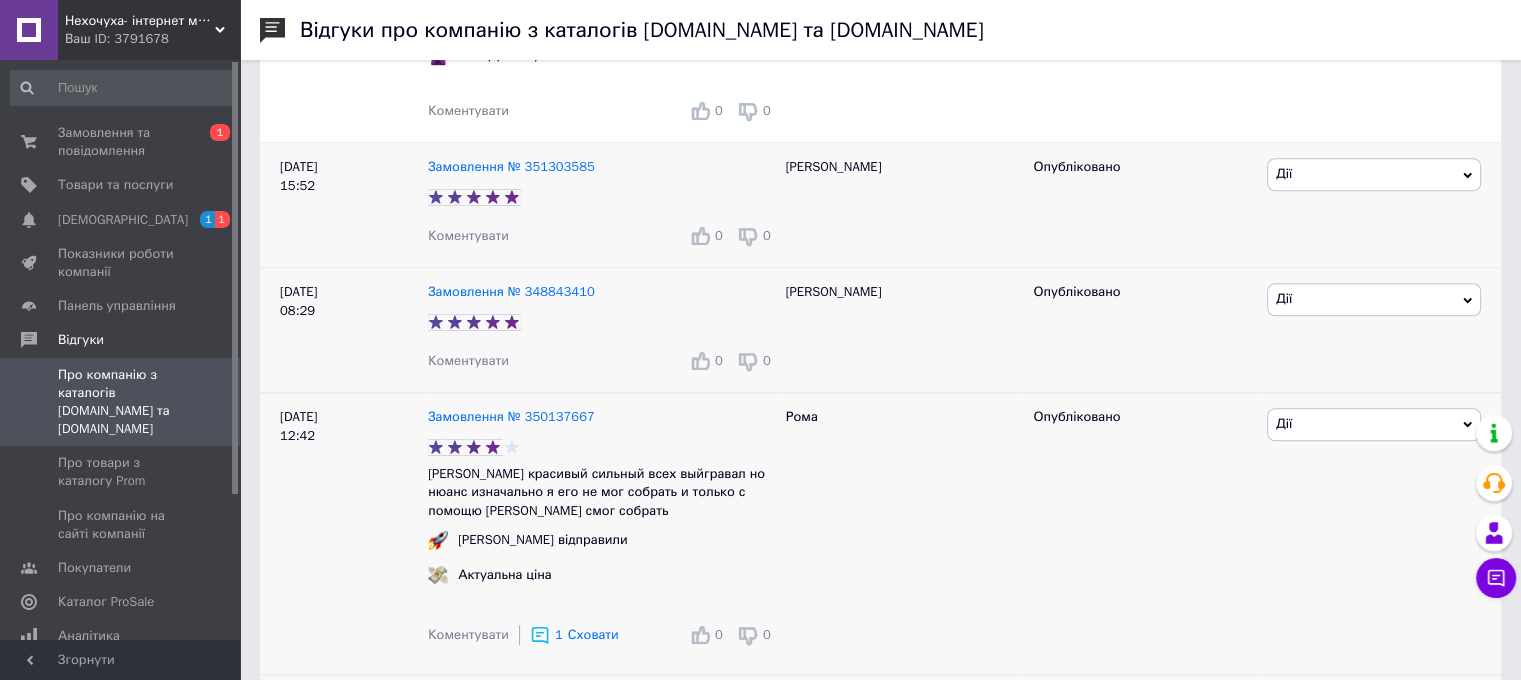 click on "Коментувати" at bounding box center (468, 235) 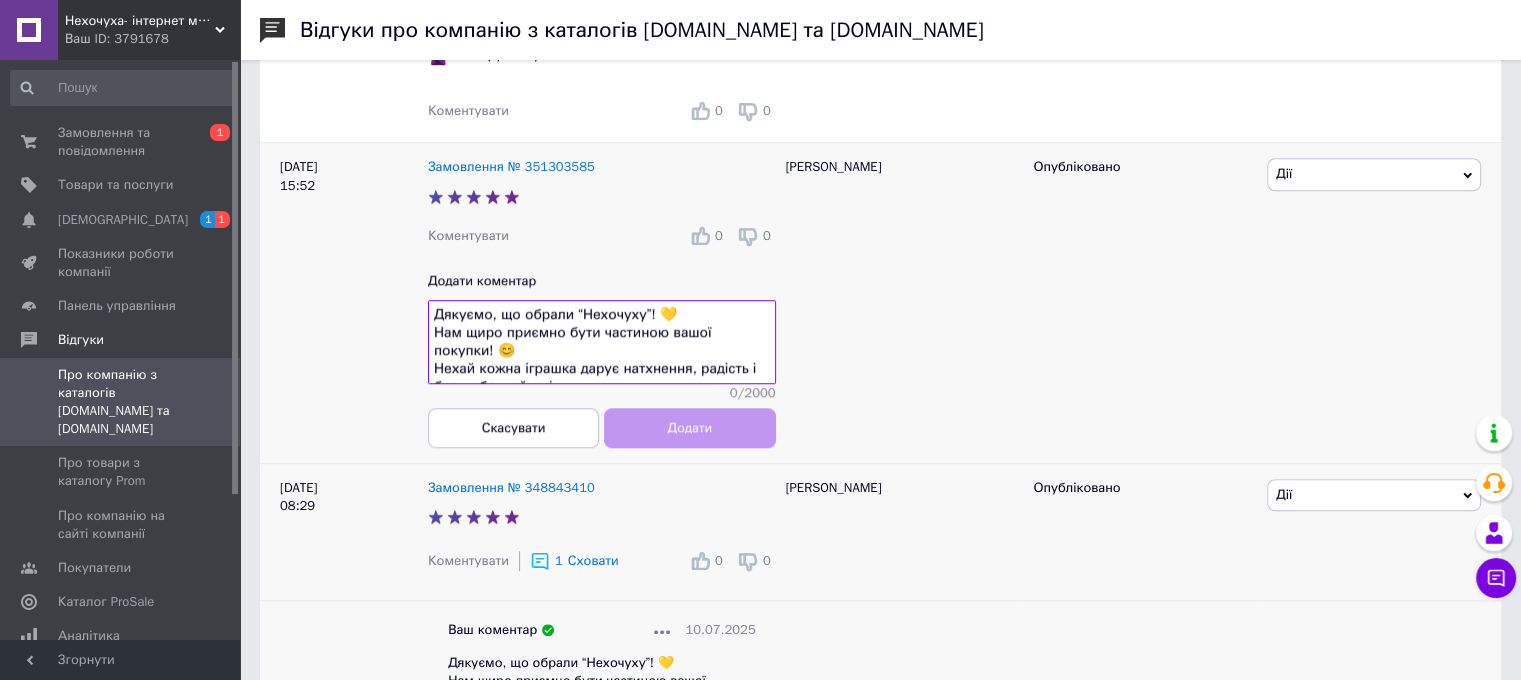 scroll, scrollTop: 105, scrollLeft: 0, axis: vertical 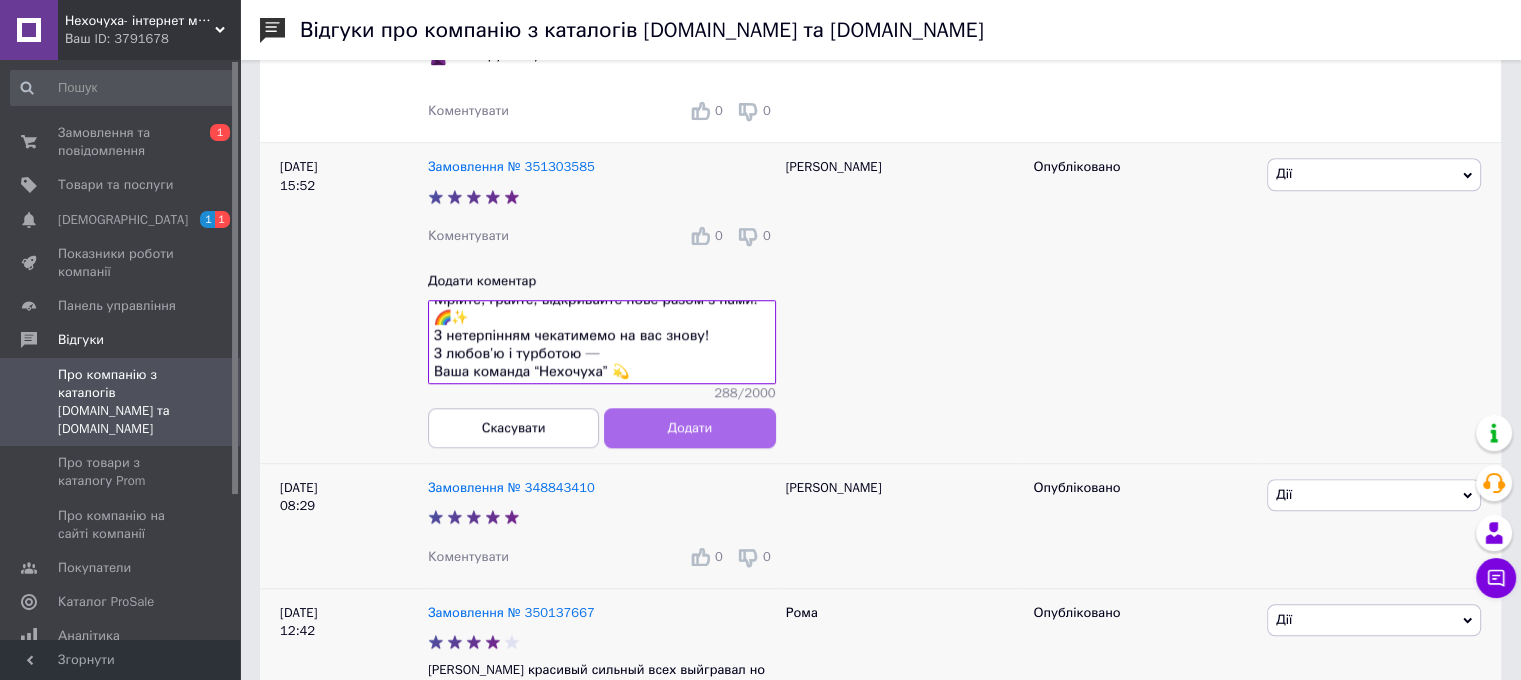 type on "Дякуємо, що обрали “Нехочуху”! 💛
Нам щиро приємно бути частиною вашої покупки! 😊
Нехай кожна іграшка дарує натхнення, радість і безтурботний сміх.
Мрійте, грайте, відкривайте нове разом з нами! 🌈✨
З нетерпінням чекатимемо на вас знову!
З любов’ю і турботою —
Ваша команда “Нехочуха” 💫" 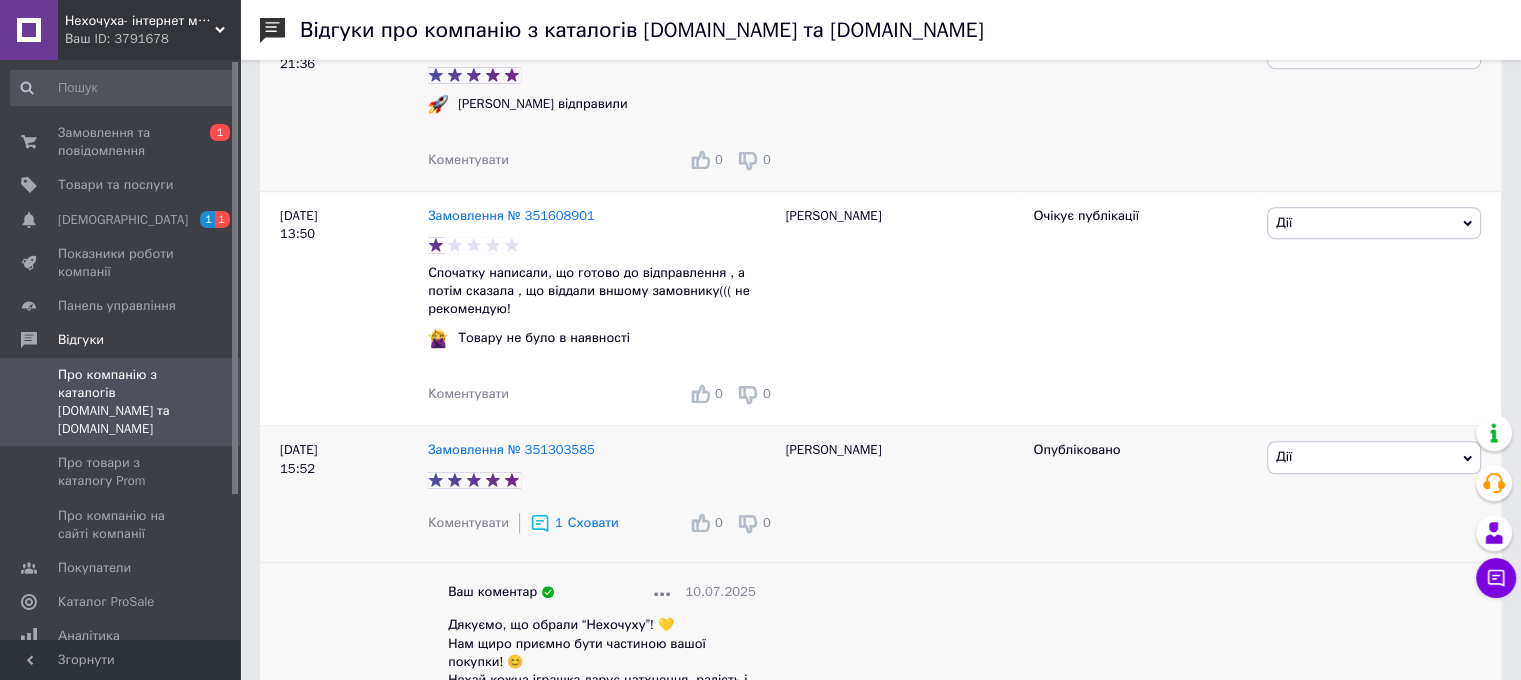 scroll, scrollTop: 1122, scrollLeft: 0, axis: vertical 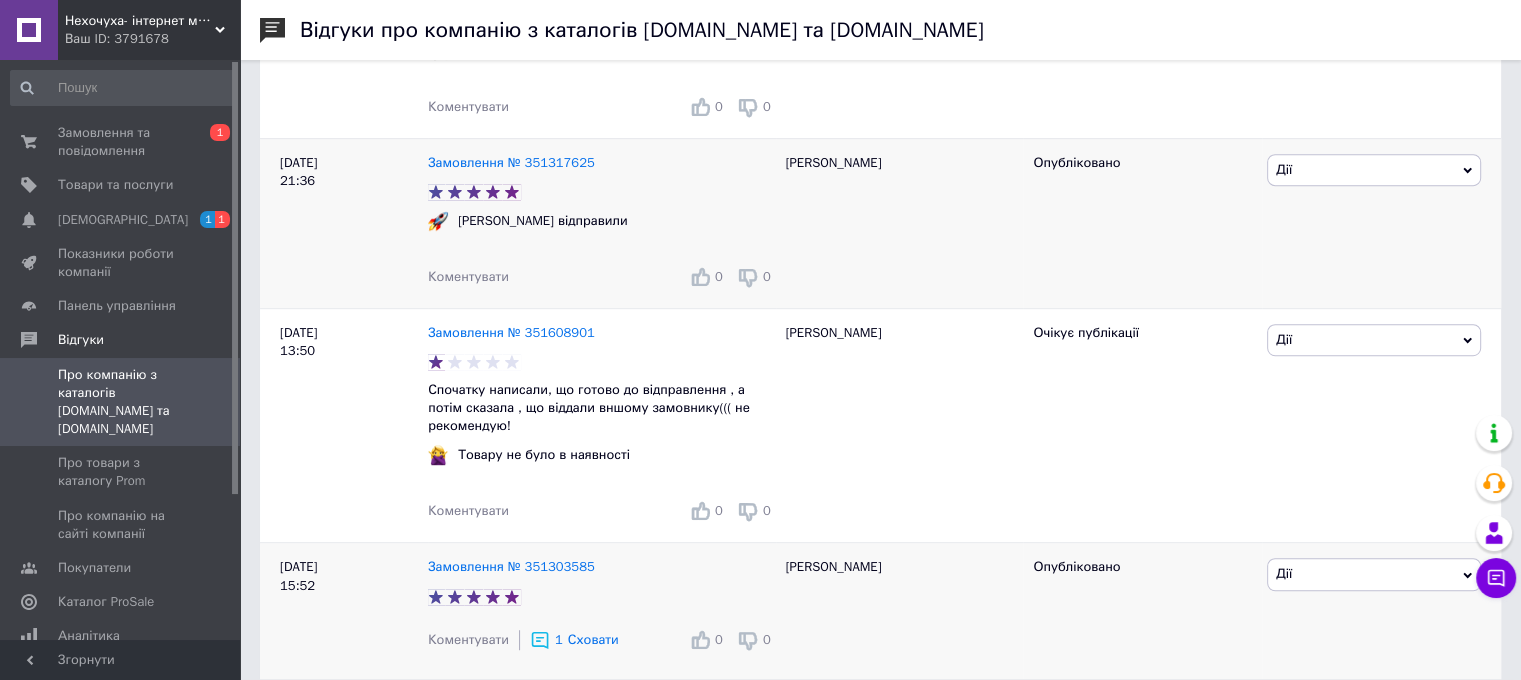 click on "Коментувати" at bounding box center [468, 276] 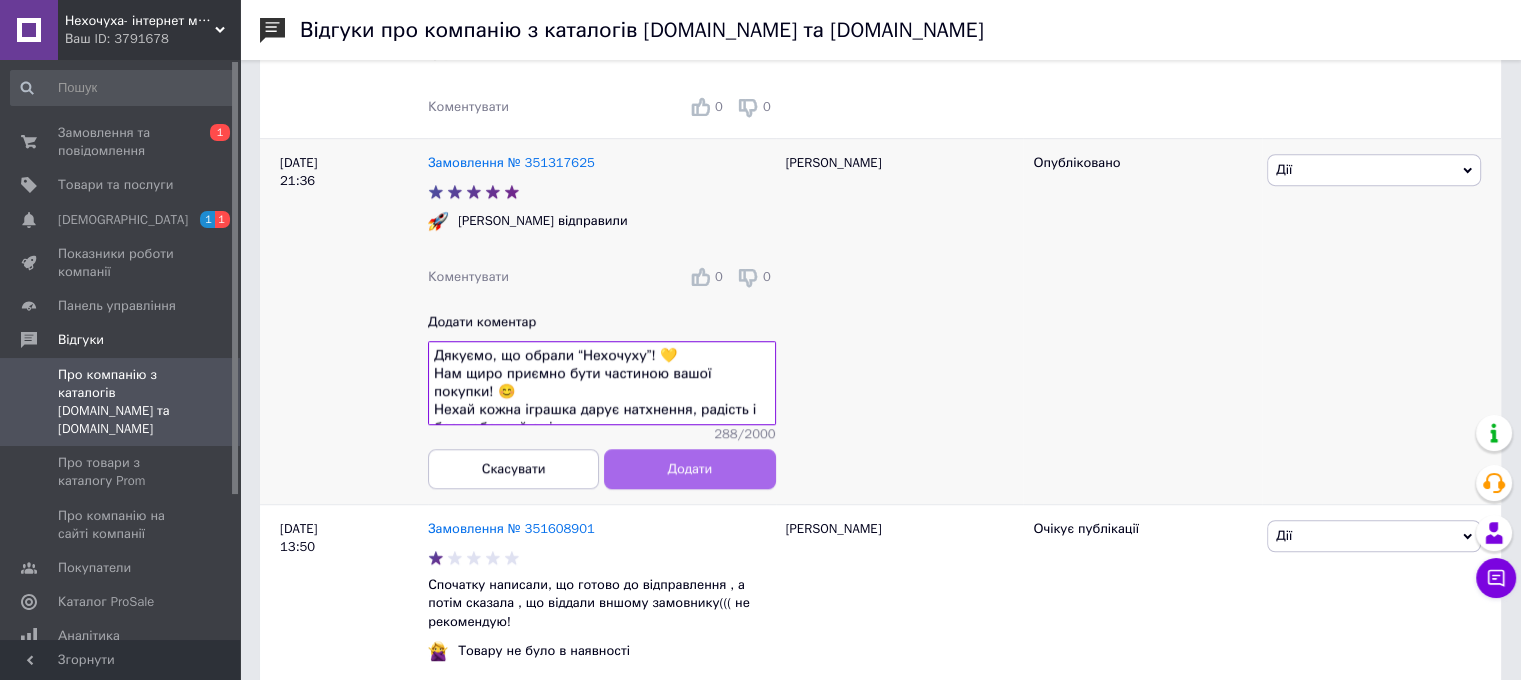 scroll, scrollTop: 106, scrollLeft: 0, axis: vertical 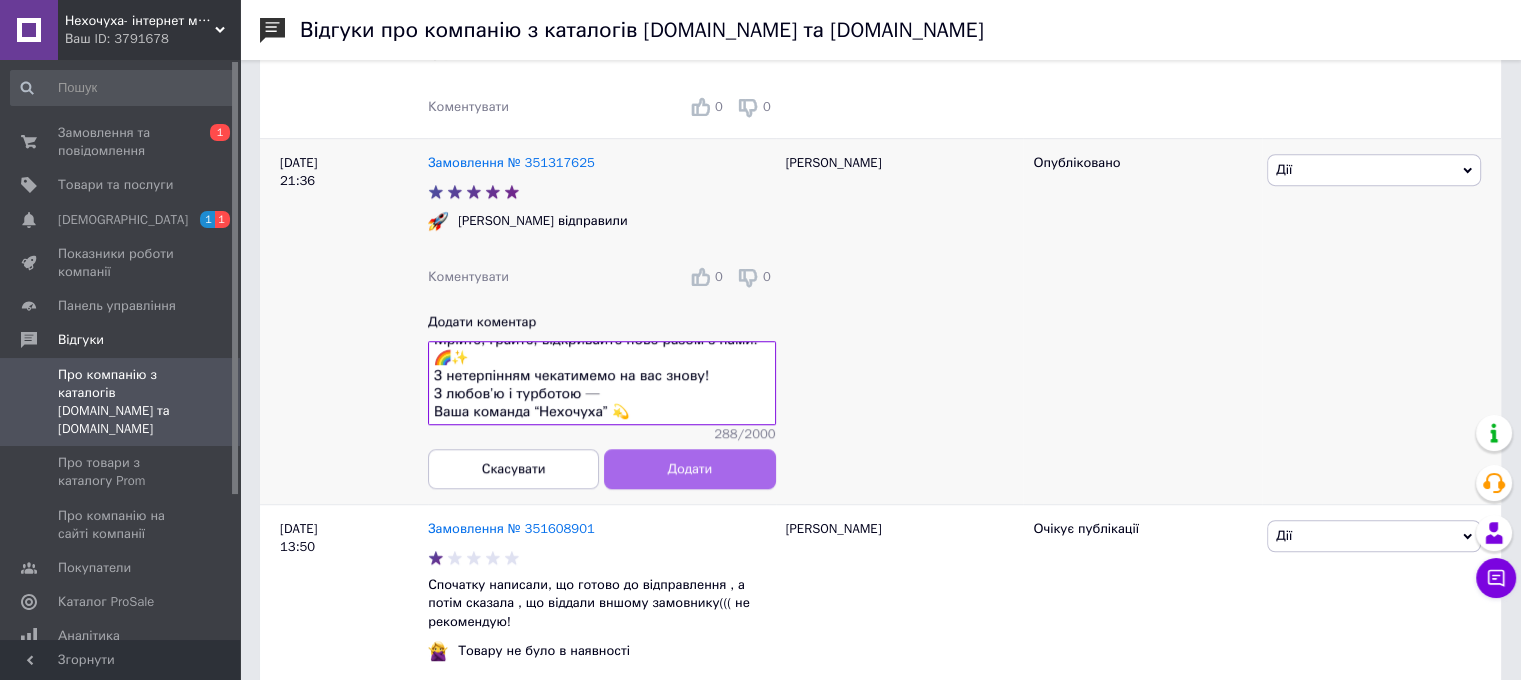 type on "Дякуємо, що обрали “Нехочуху”! 💛
Нам щиро приємно бути частиною вашої покупки! 😊
Нехай кожна іграшка дарує натхнення, радість і безтурботний сміх.
Мрійте, грайте, відкривайте нове разом з нами! 🌈✨
З нетерпінням чекатимемо на вас знову!
З любов’ю і турботою —
Ваша команда “Нехочуха” 💫" 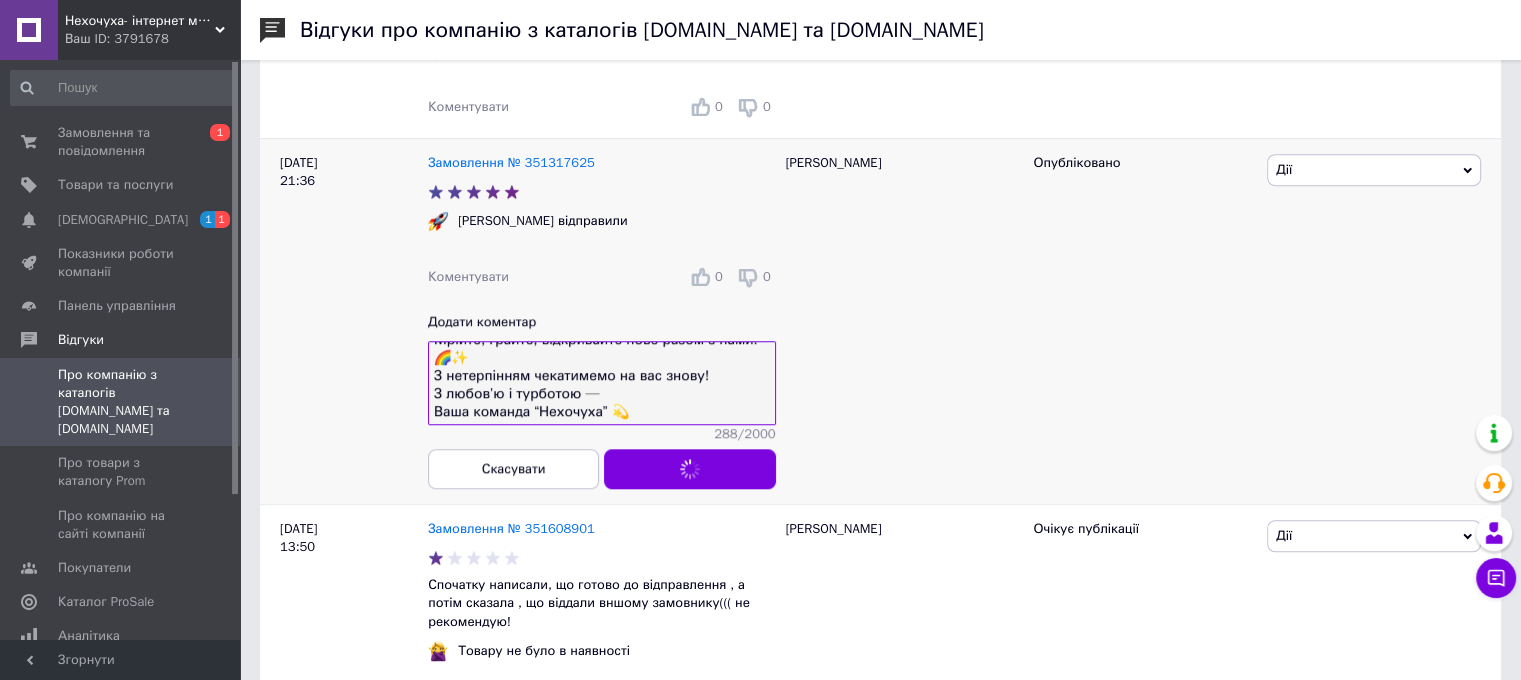 scroll, scrollTop: 0, scrollLeft: 0, axis: both 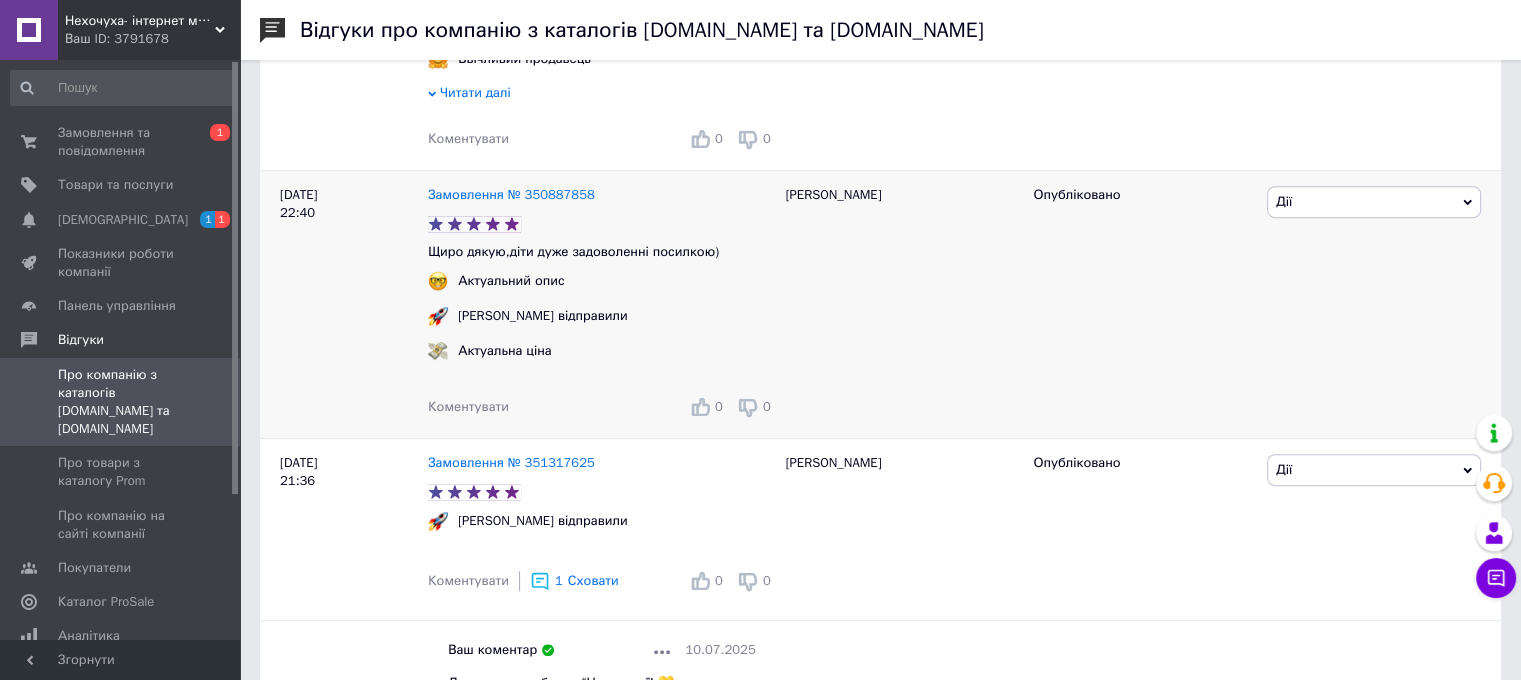 click on "Коментувати" at bounding box center (468, 406) 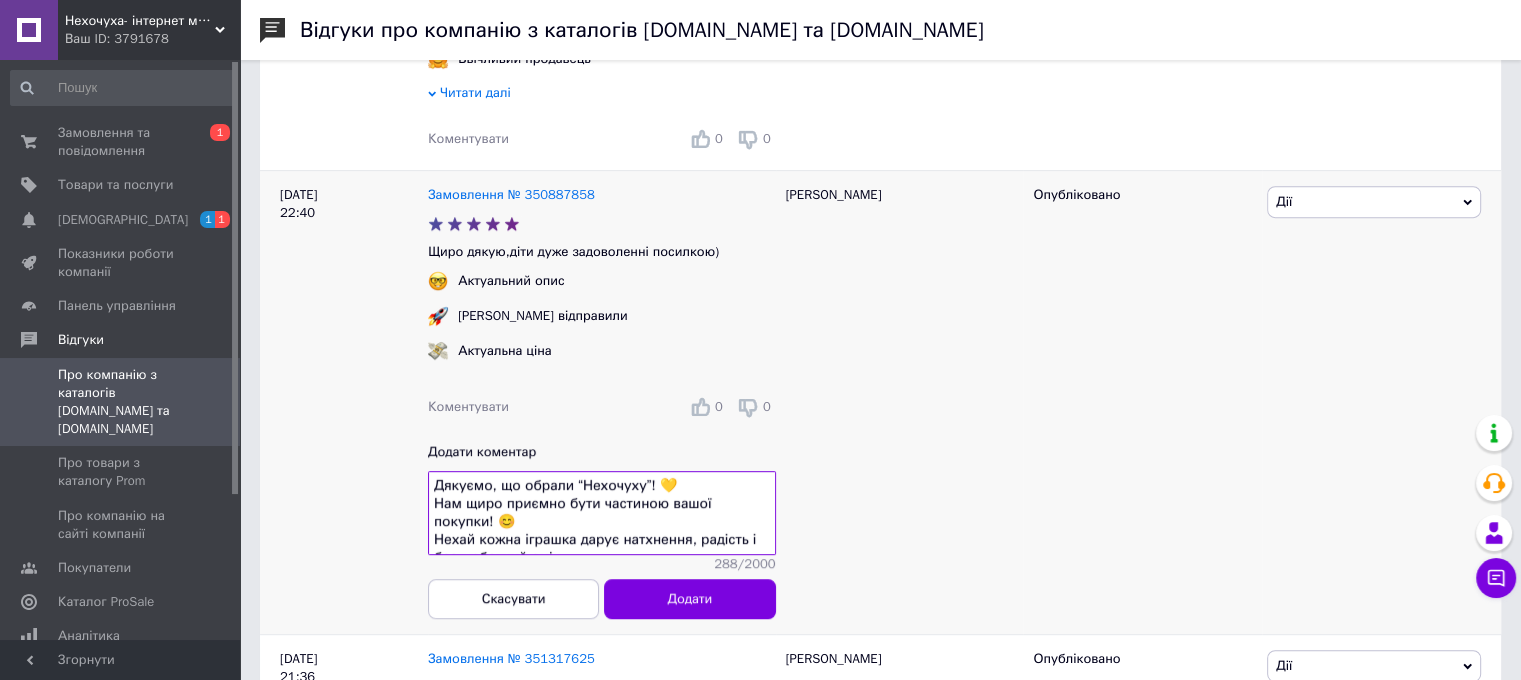 scroll, scrollTop: 106, scrollLeft: 0, axis: vertical 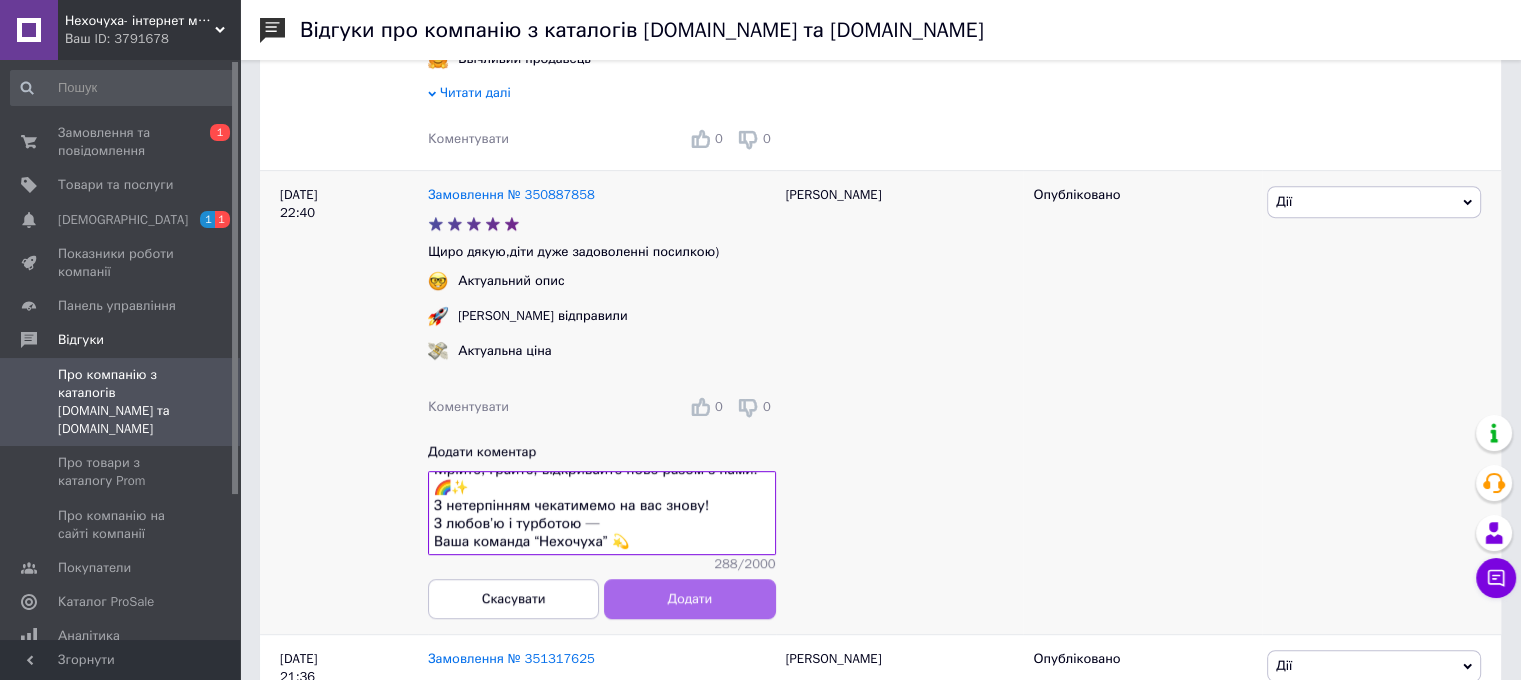 type on "Дякуємо, що обрали “Нехочуху”! 💛
Нам щиро приємно бути частиною вашої покупки! 😊
Нехай кожна іграшка дарує натхнення, радість і безтурботний сміх.
Мрійте, грайте, відкривайте нове разом з нами! 🌈✨
З нетерпінням чекатимемо на вас знову!
З любов’ю і турботою —
Ваша команда “Нехочуха” 💫" 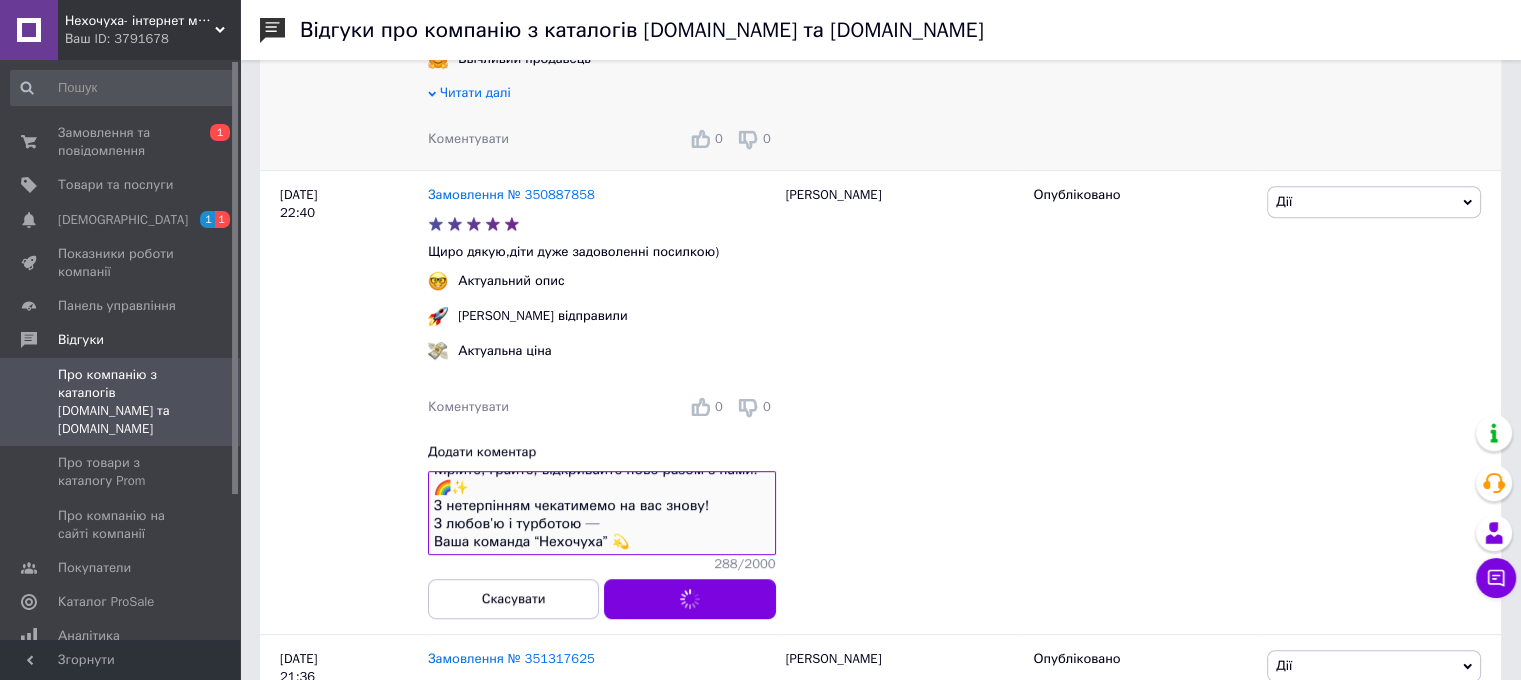 scroll, scrollTop: 622, scrollLeft: 0, axis: vertical 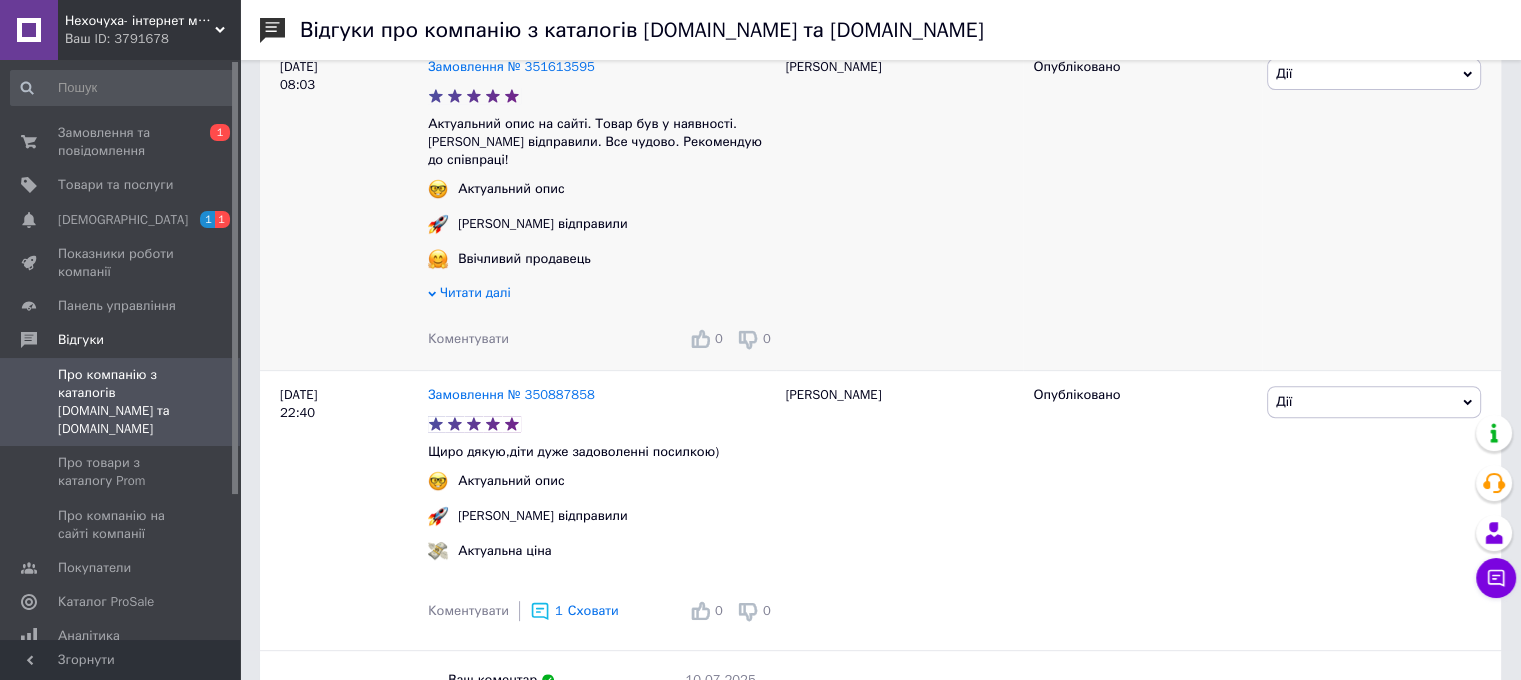 click on "Коментувати" at bounding box center (468, 338) 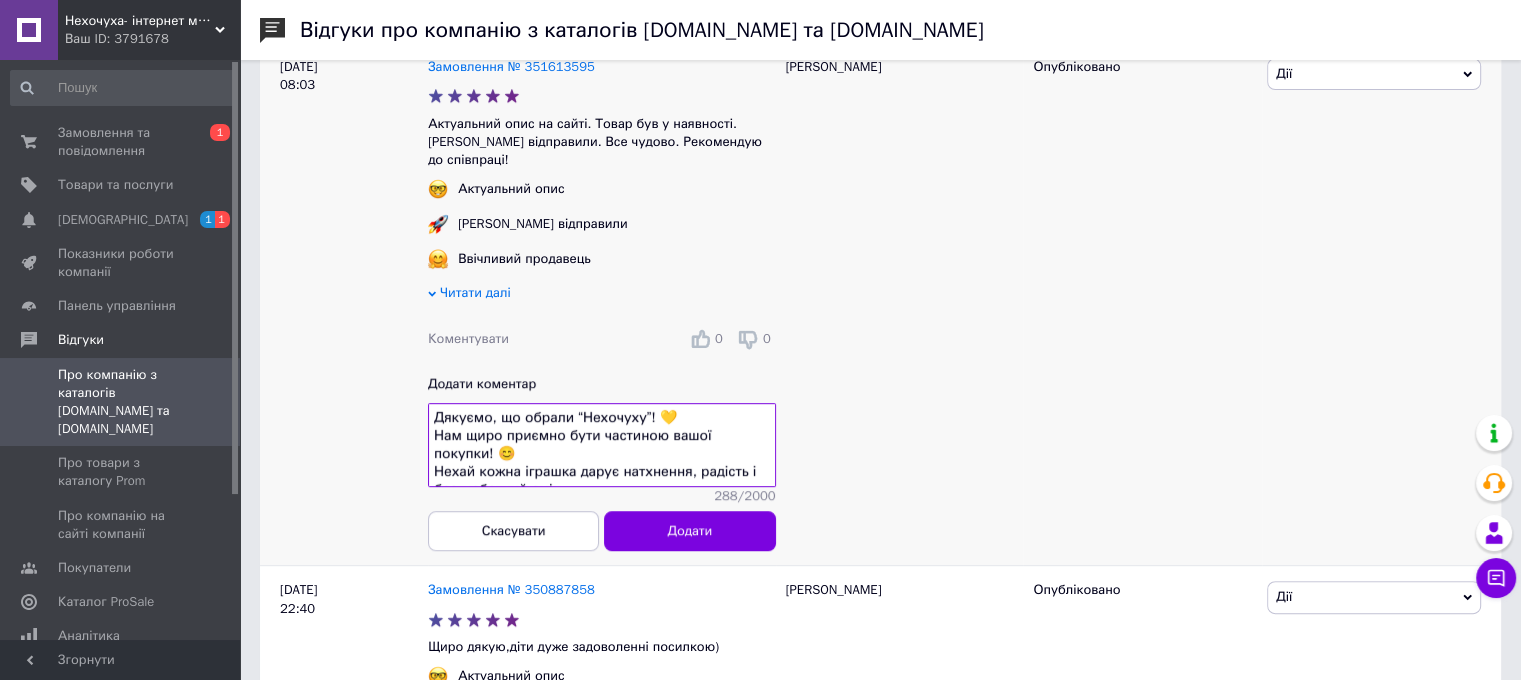 scroll, scrollTop: 105, scrollLeft: 0, axis: vertical 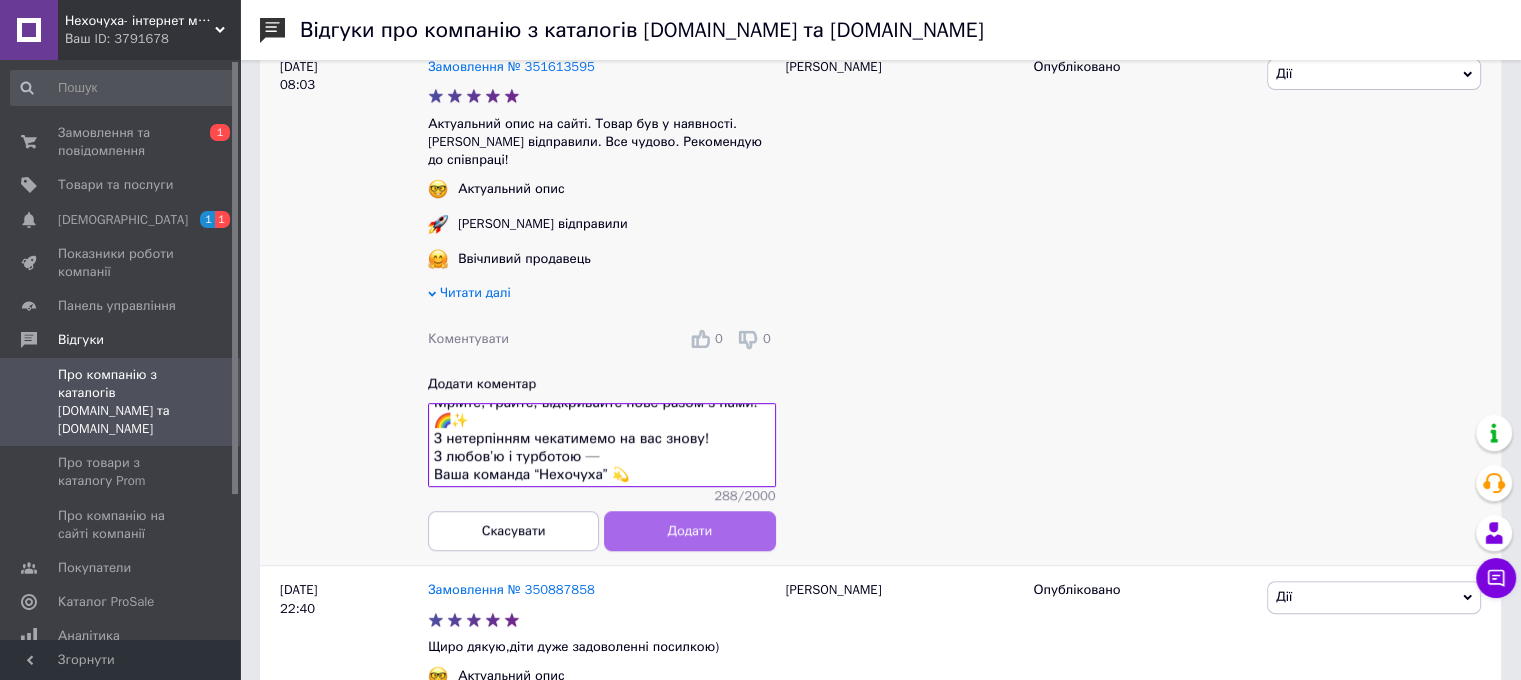 type on "Дякуємо, що обрали “Нехочуху”! 💛
Нам щиро приємно бути частиною вашої покупки! 😊
Нехай кожна іграшка дарує натхнення, радість і безтурботний сміх.
Мрійте, грайте, відкривайте нове разом з нами! 🌈✨
З нетерпінням чекатимемо на вас знову!
З любов’ю і турботою —
Ваша команда “Нехочуха” 💫" 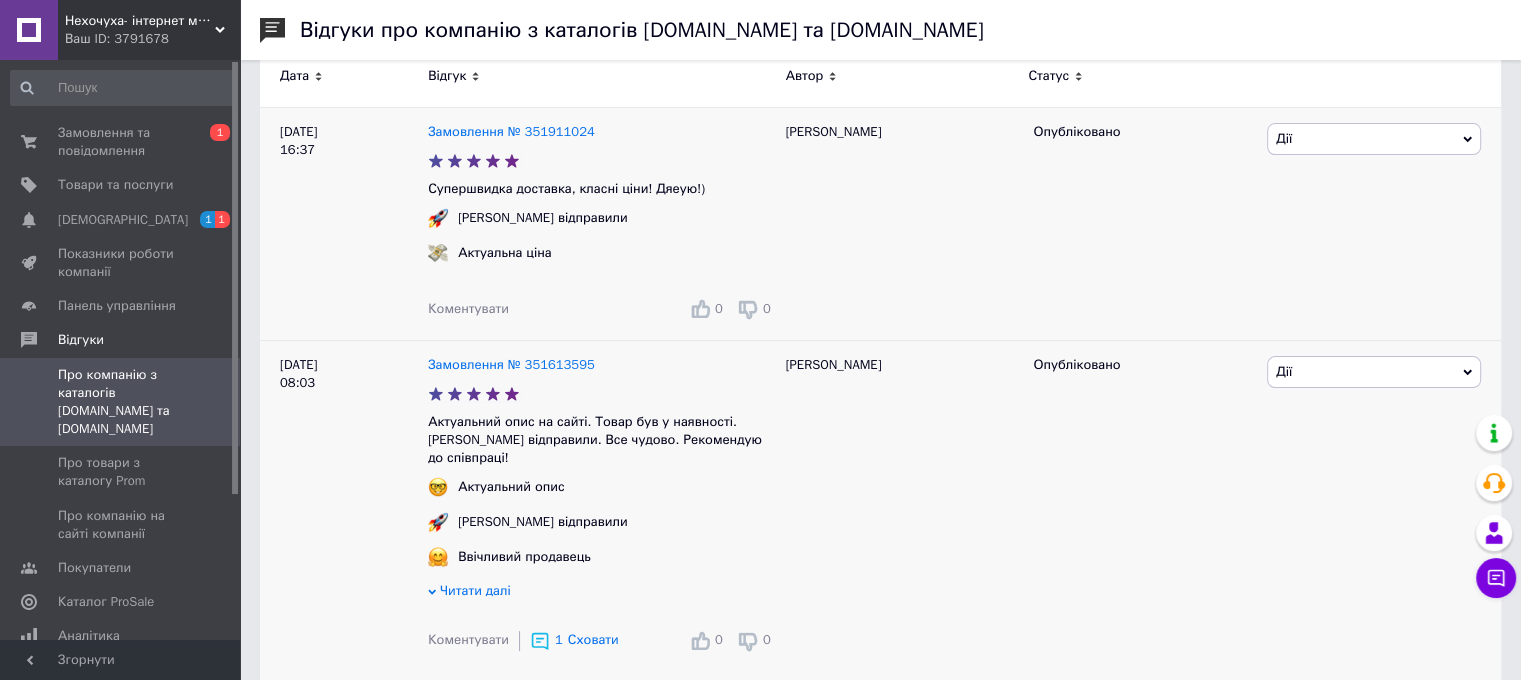 scroll, scrollTop: 322, scrollLeft: 0, axis: vertical 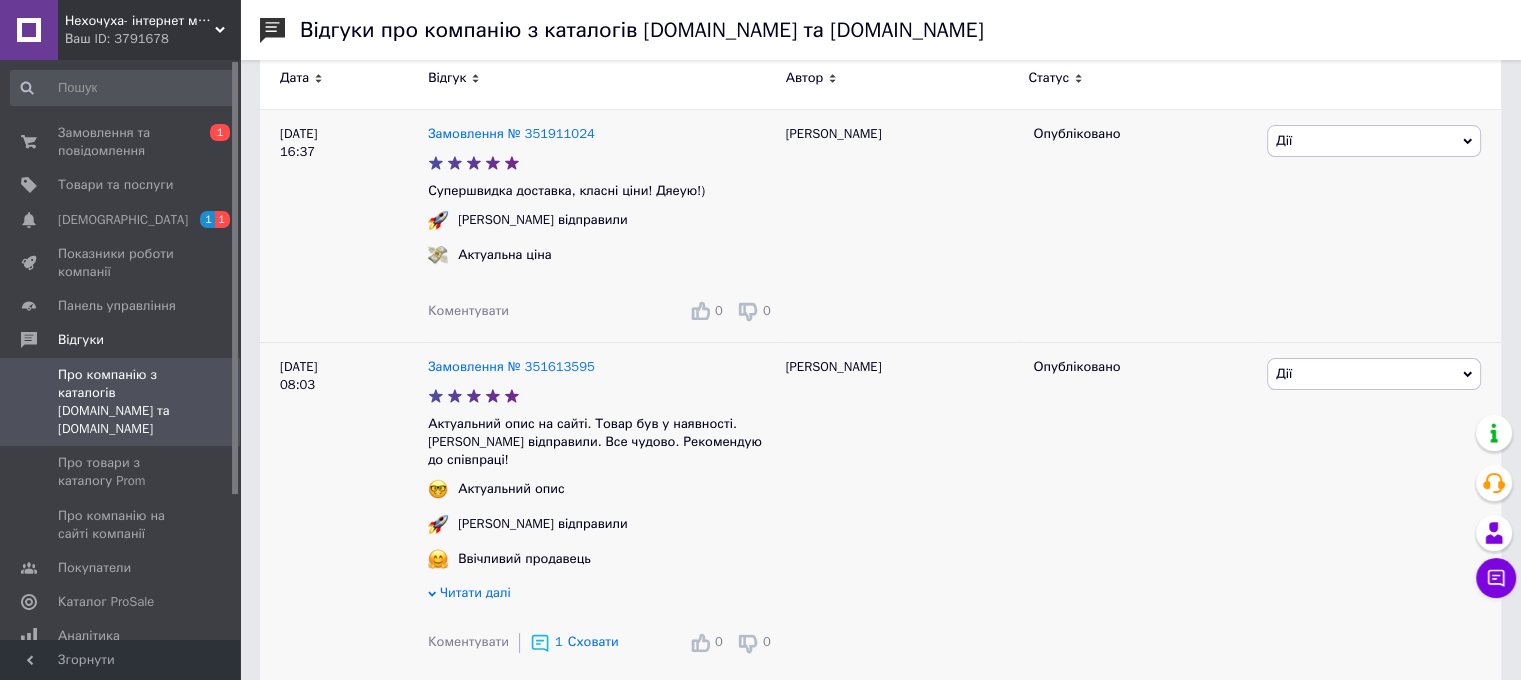 click on "Коментувати" at bounding box center (468, 310) 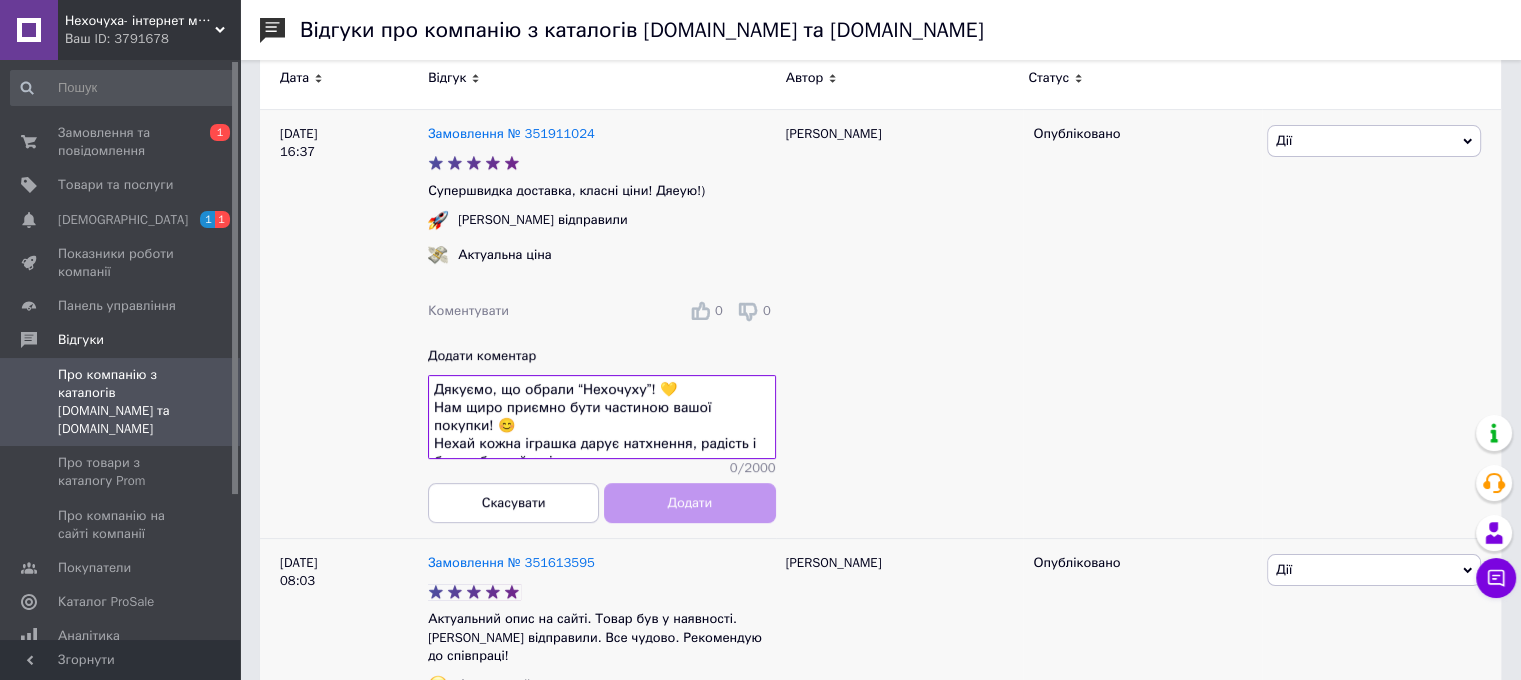 scroll, scrollTop: 105, scrollLeft: 0, axis: vertical 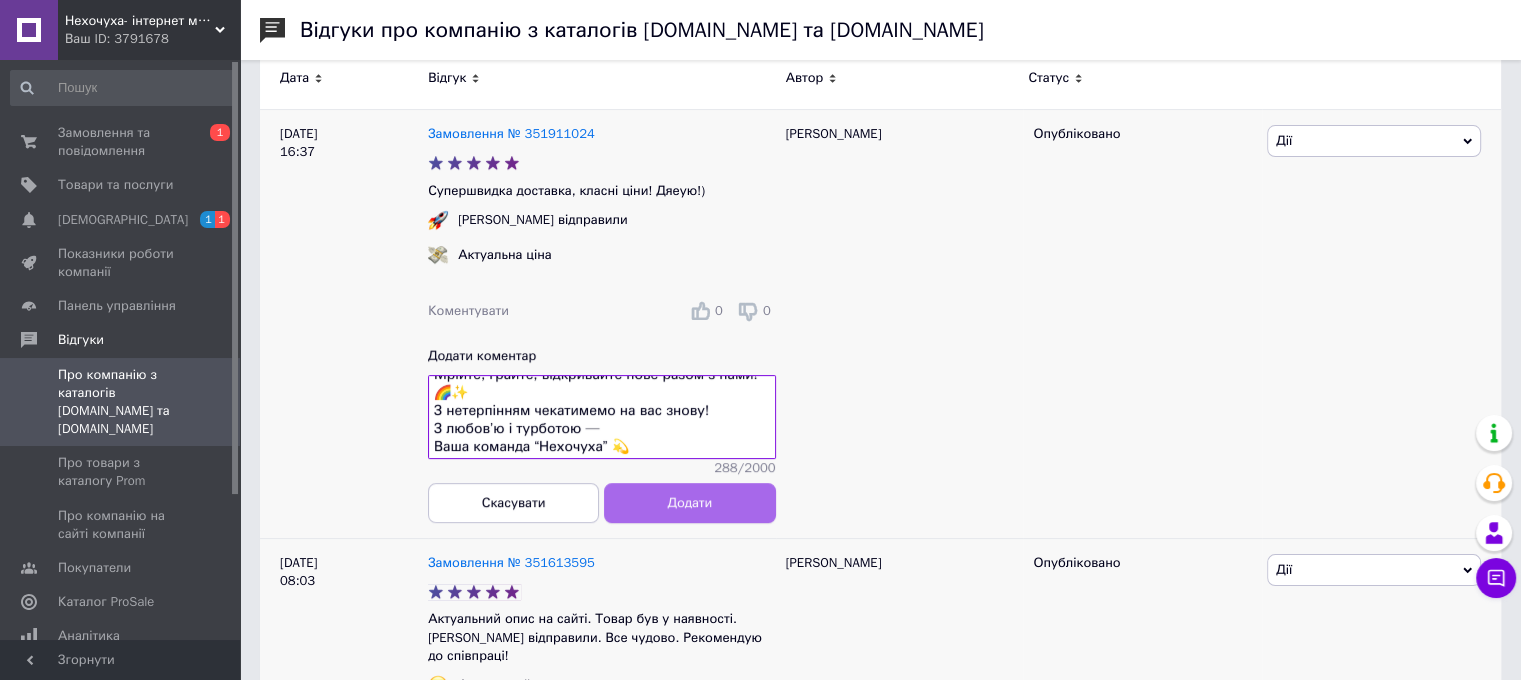 type on "Дякуємо, що обрали “Нехочуху”! 💛
Нам щиро приємно бути частиною вашої покупки! 😊
Нехай кожна іграшка дарує натхнення, радість і безтурботний сміх.
Мрійте, грайте, відкривайте нове разом з нами! 🌈✨
З нетерпінням чекатимемо на вас знову!
З любов’ю і турботою —
Ваша команда “Нехочуха” 💫" 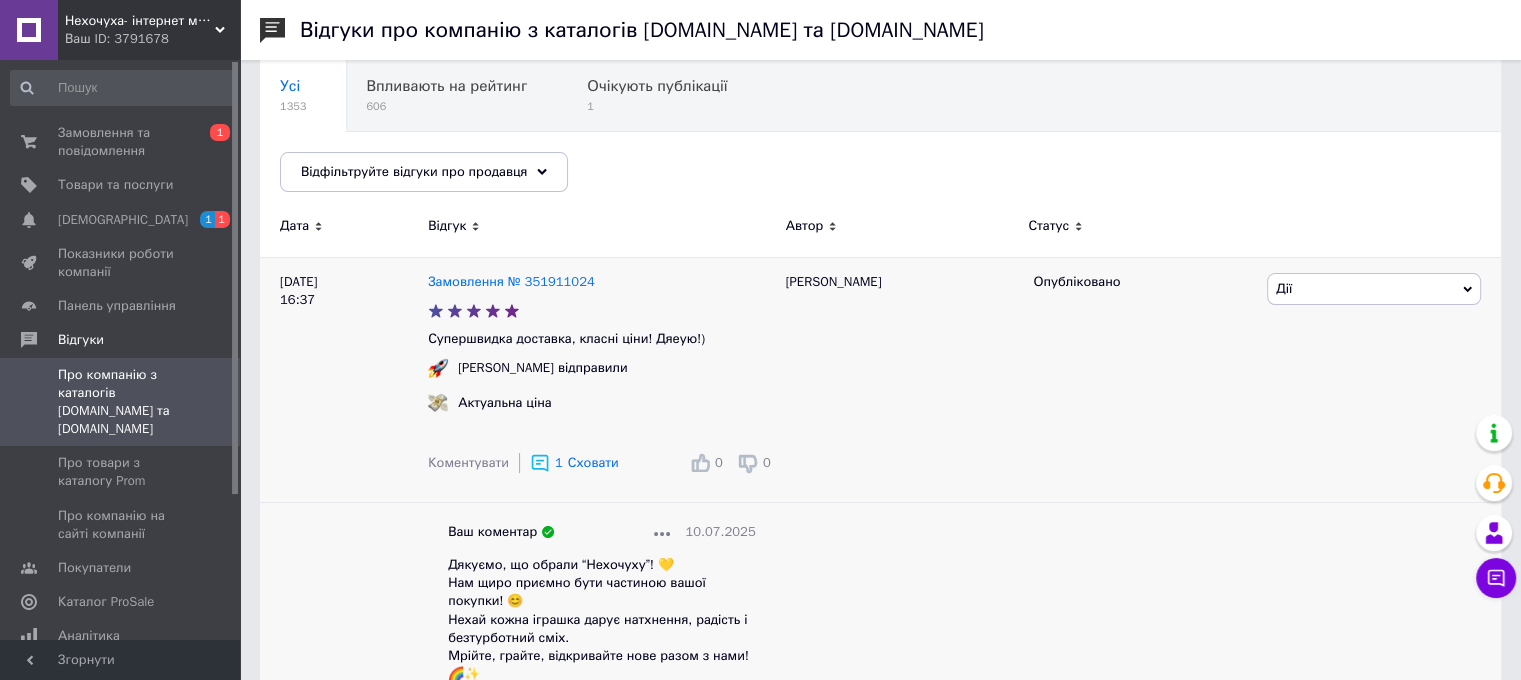 scroll, scrollTop: 122, scrollLeft: 0, axis: vertical 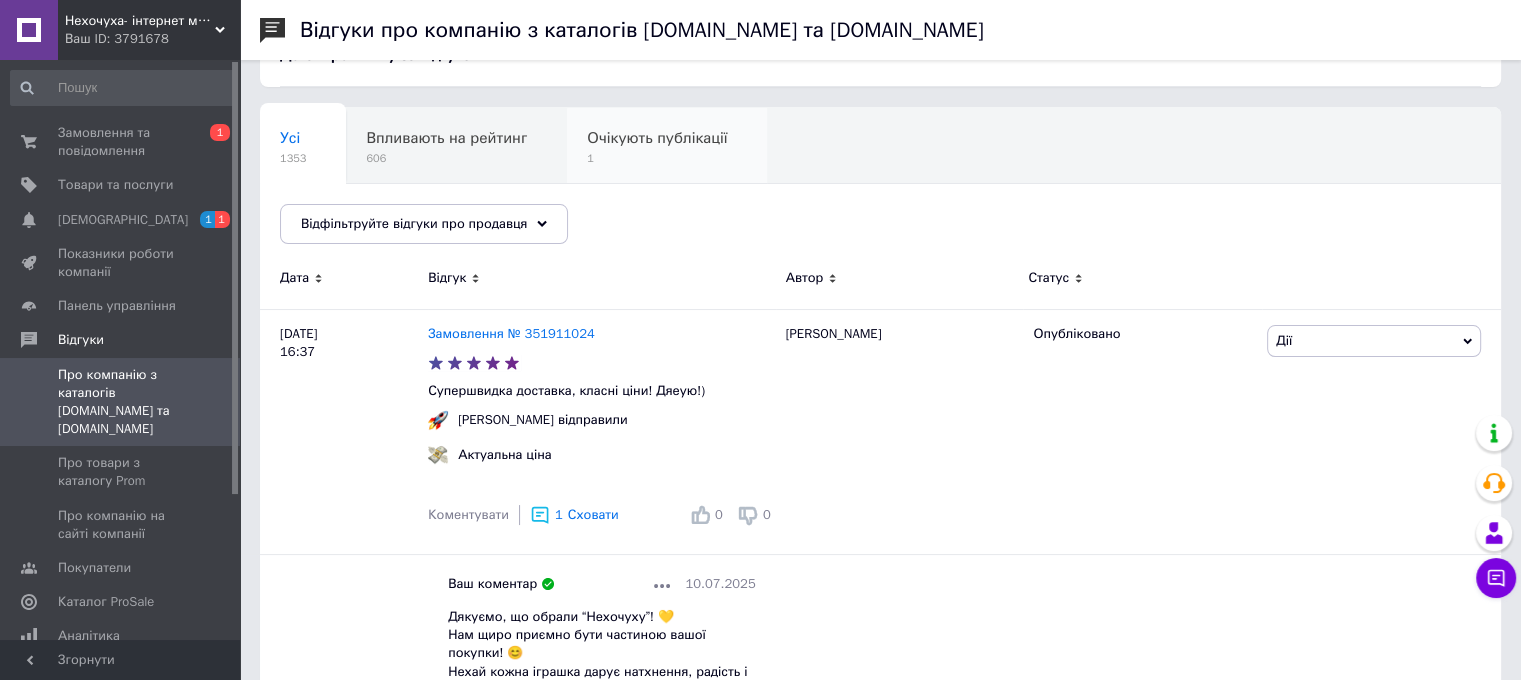 click on "Очікують публікації" at bounding box center [657, 138] 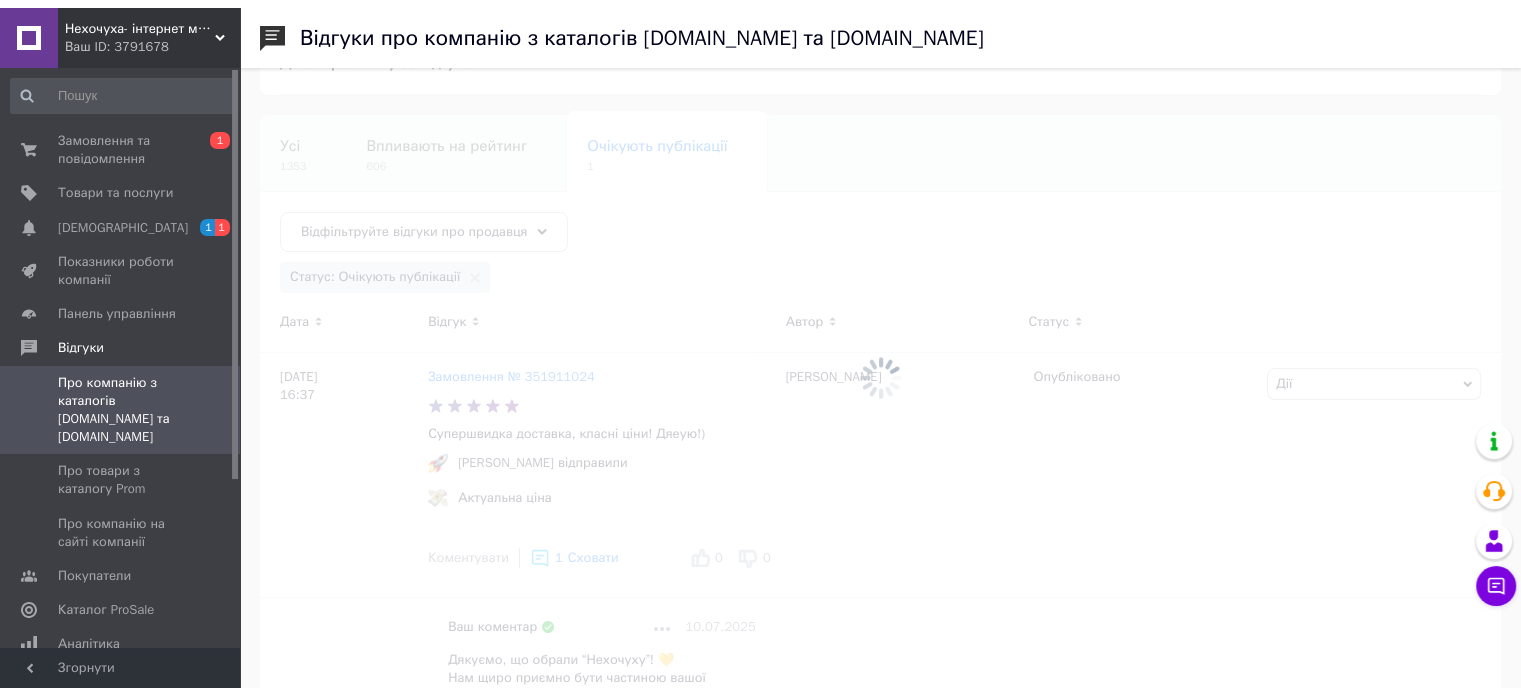 scroll, scrollTop: 26, scrollLeft: 0, axis: vertical 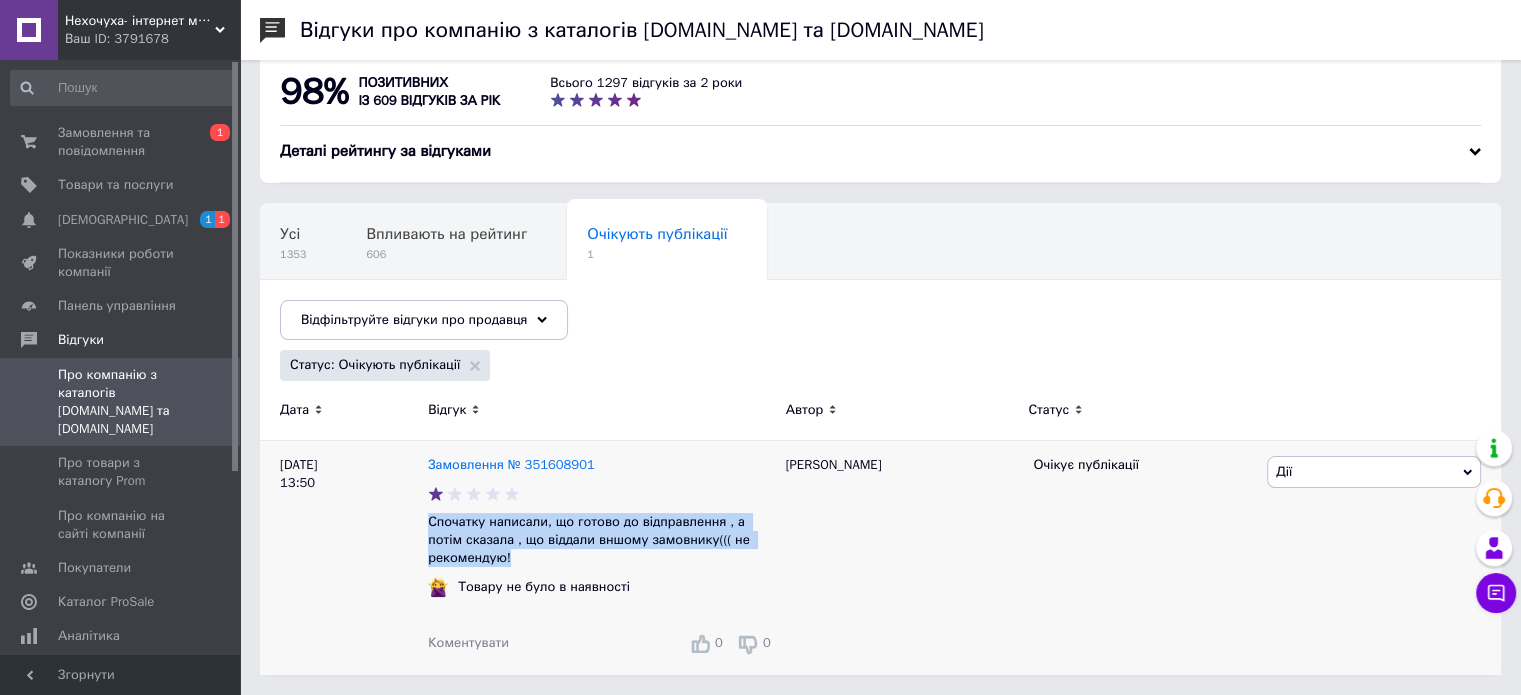 drag, startPoint x: 527, startPoint y: 560, endPoint x: 429, endPoint y: 526, distance: 103.73042 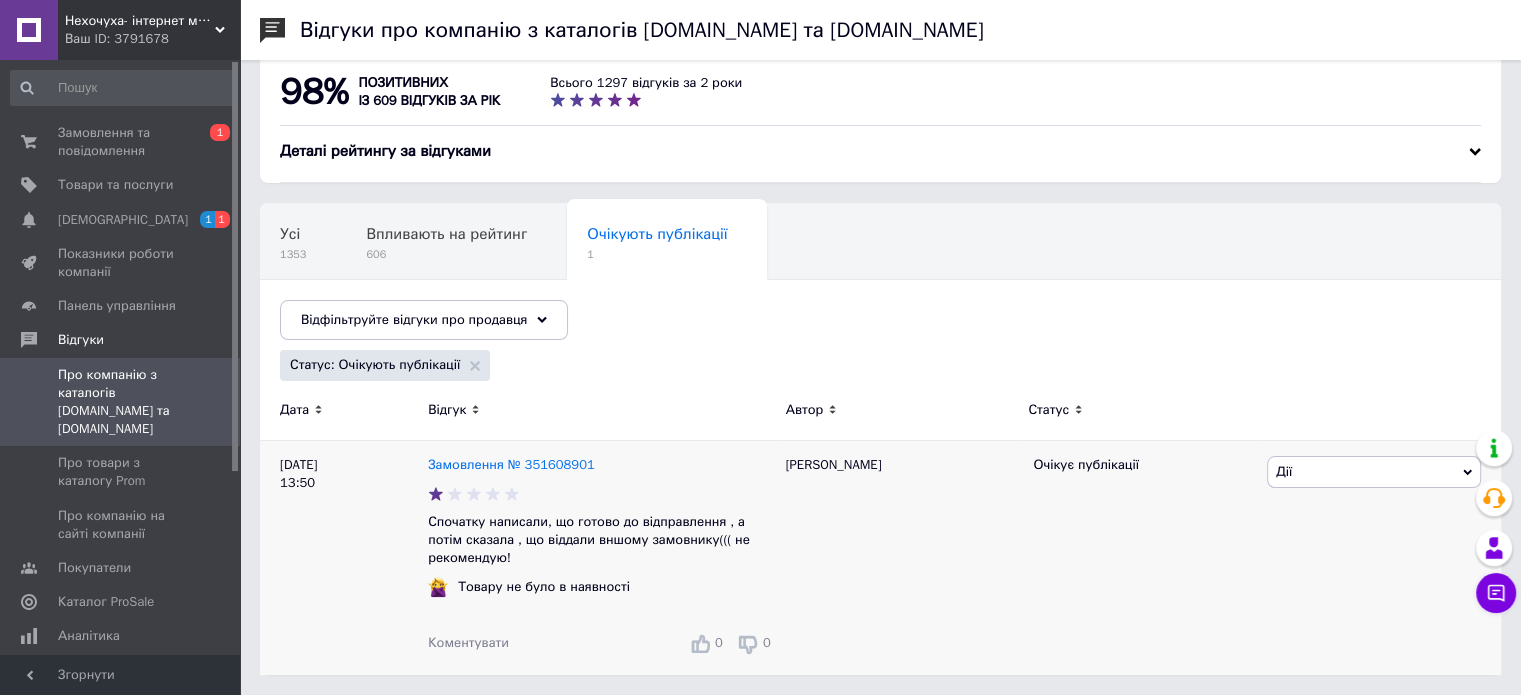 click on "Коментувати" at bounding box center [468, 642] 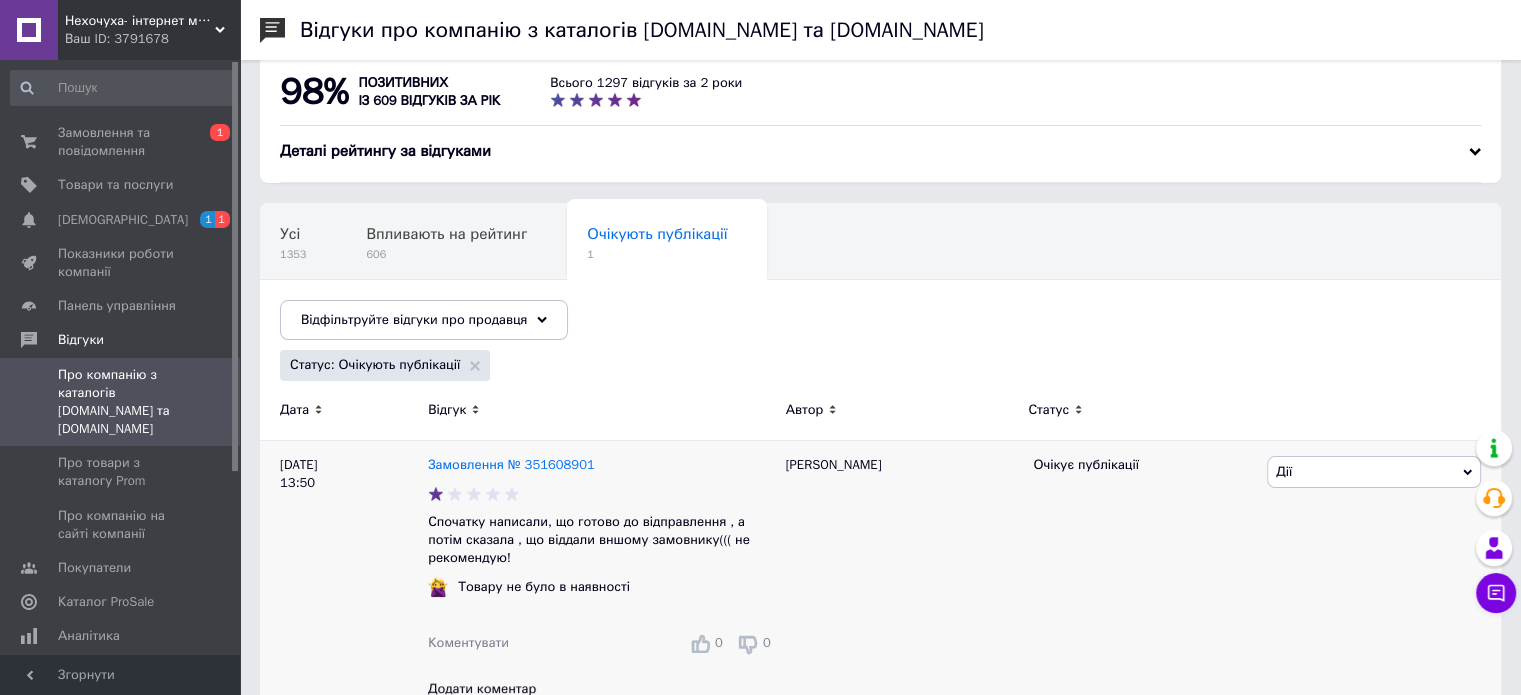 scroll, scrollTop: 221, scrollLeft: 0, axis: vertical 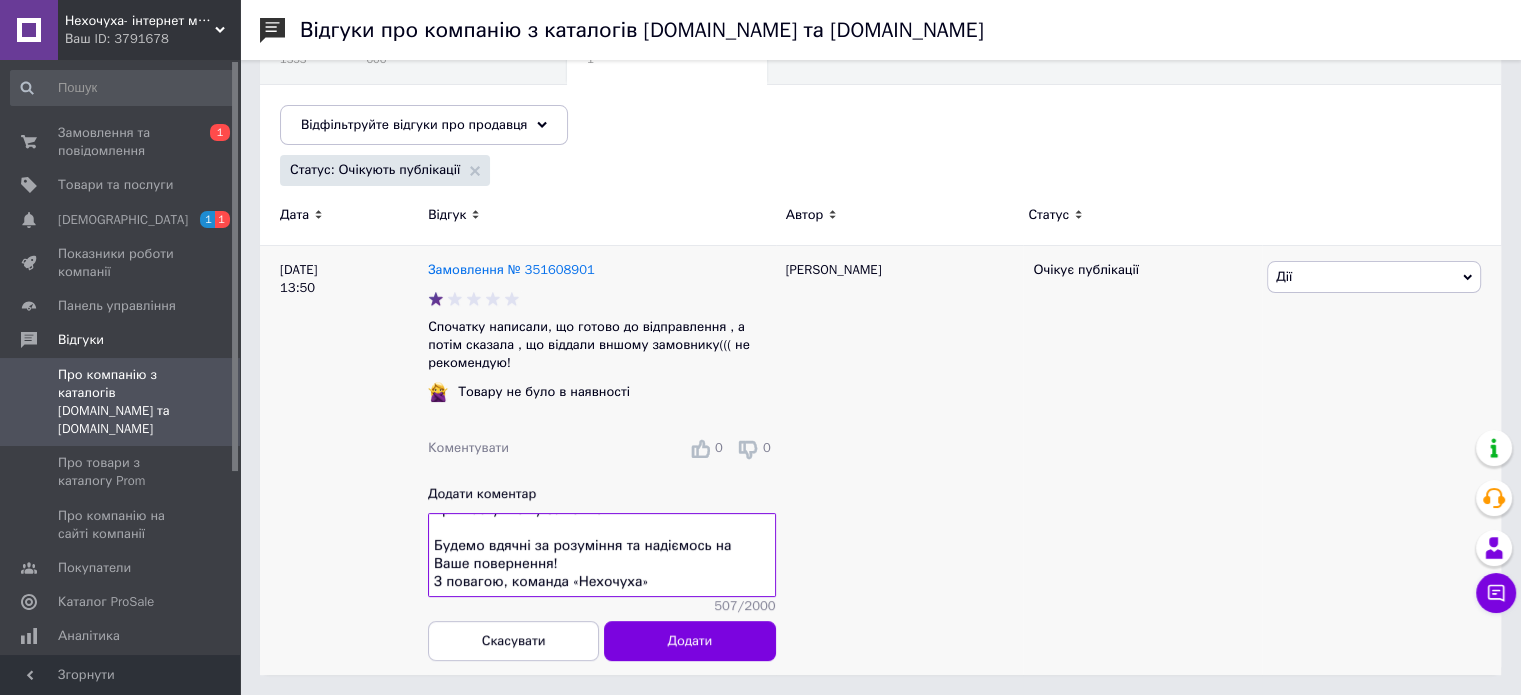 click on "Доброго дня!
Дякуємо за Ваш відгук і перепрошуємо за ситуацію, що склалась. Нам щиро прикро, що Ваше замовлення було передано іншому клієнту — це прикра помилка в обробці замовлень, яку ми вже розглянули з менеджером.
Ми цінуємо кожного клієнта і зробимо все можливе, аби подібне не повторилося в майбутньому. Якщо Ви дасте нам ще один шанс, ми з радістю підготуємо для Вас приємний бонус при наступному замовленні.
Будемо вдячні за розуміння та надіємось на Ваше повернення!
З повагою, команда «Нехочуха»" at bounding box center [602, 555] 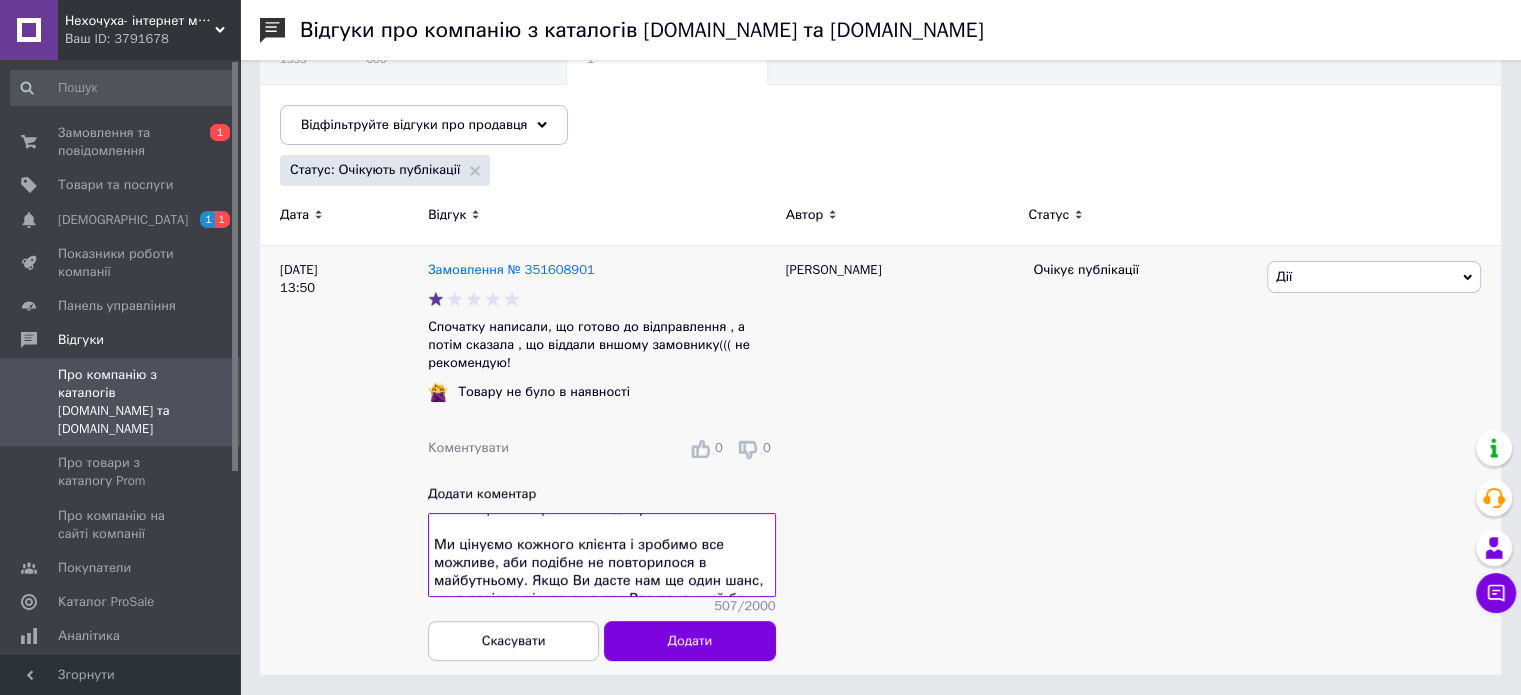 scroll, scrollTop: 220, scrollLeft: 0, axis: vertical 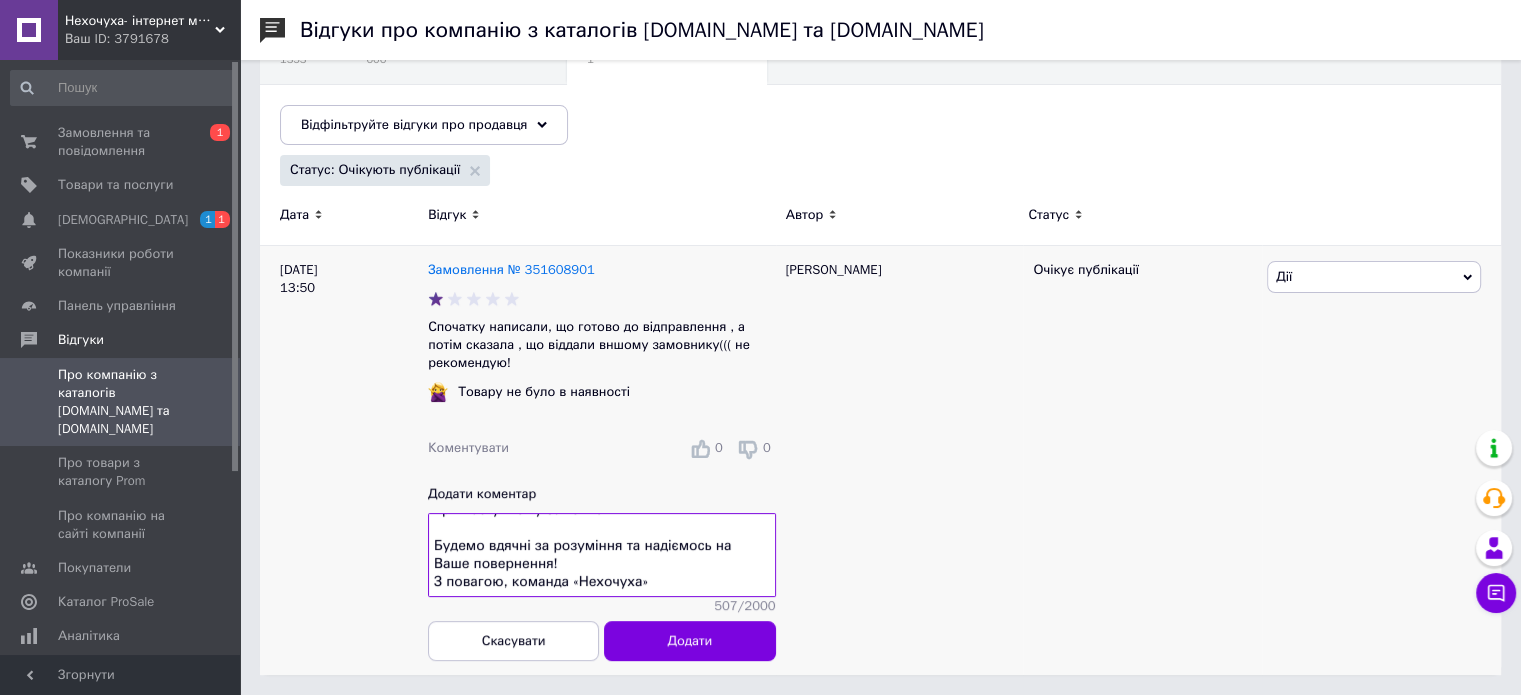 drag, startPoint x: 628, startPoint y: 523, endPoint x: 590, endPoint y: 568, distance: 58.898216 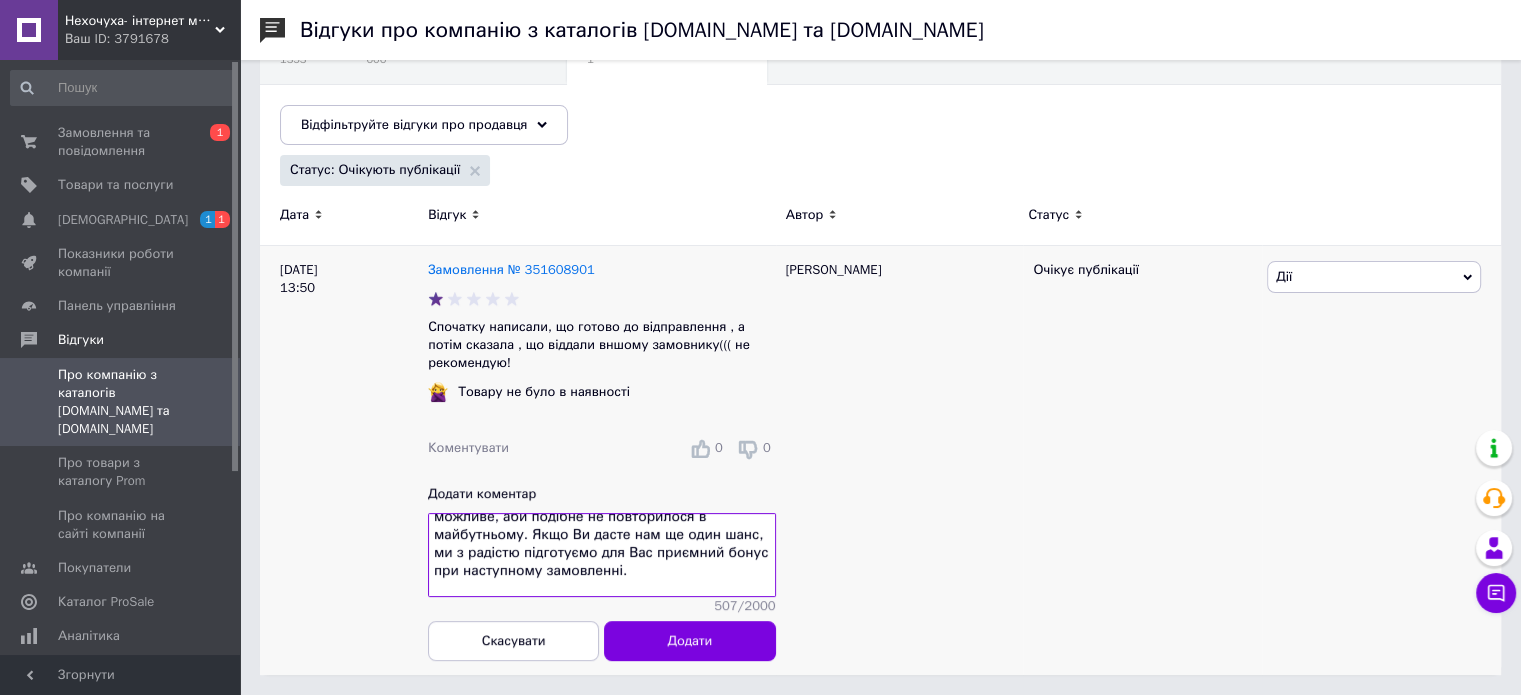 scroll, scrollTop: 120, scrollLeft: 0, axis: vertical 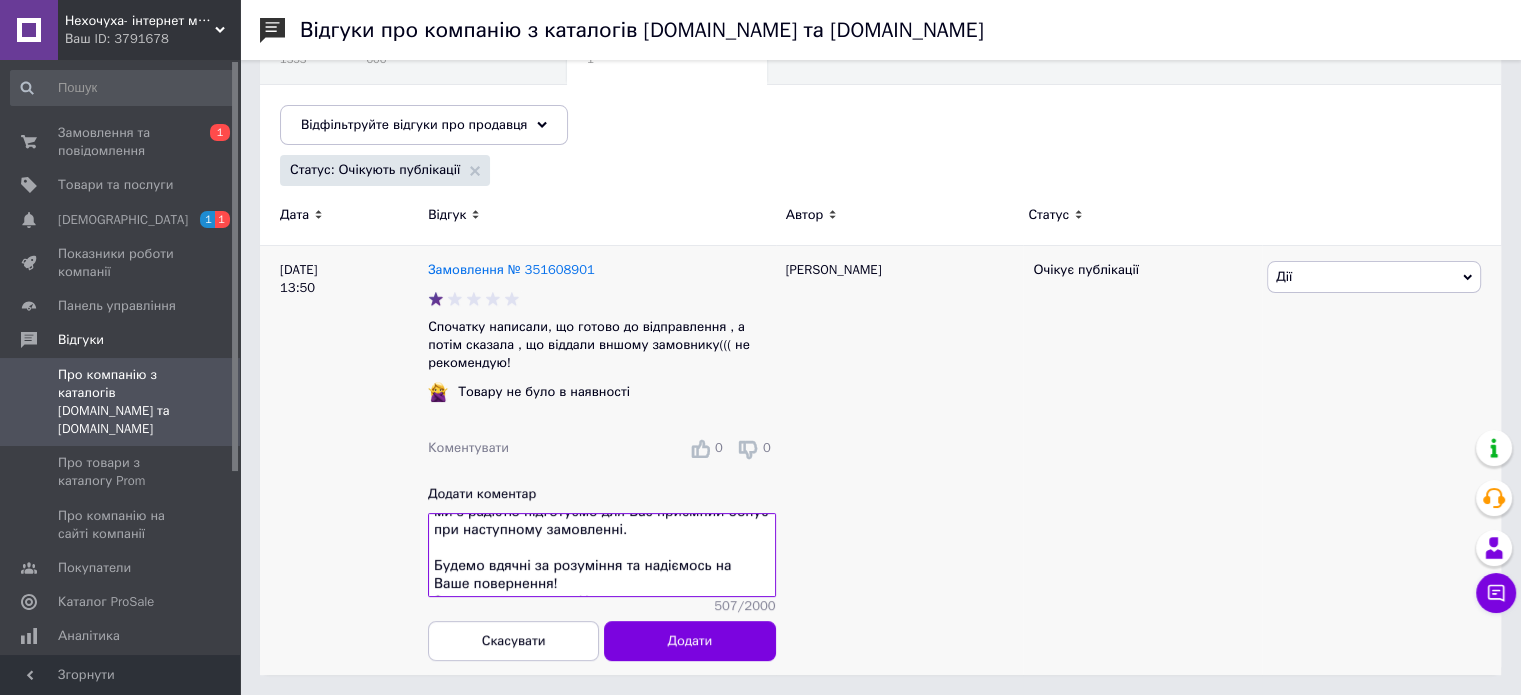 drag, startPoint x: 526, startPoint y: 572, endPoint x: 644, endPoint y: 550, distance: 120.033325 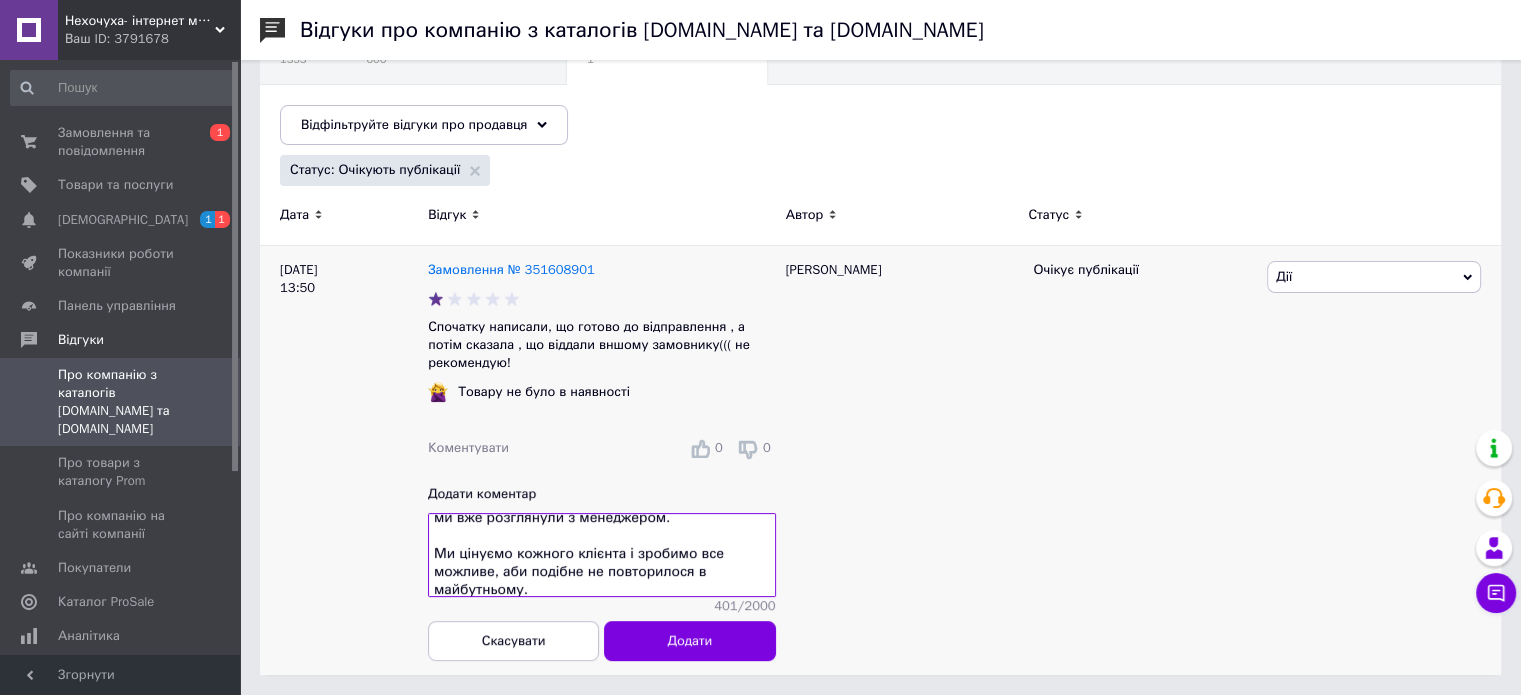 scroll, scrollTop: 165, scrollLeft: 0, axis: vertical 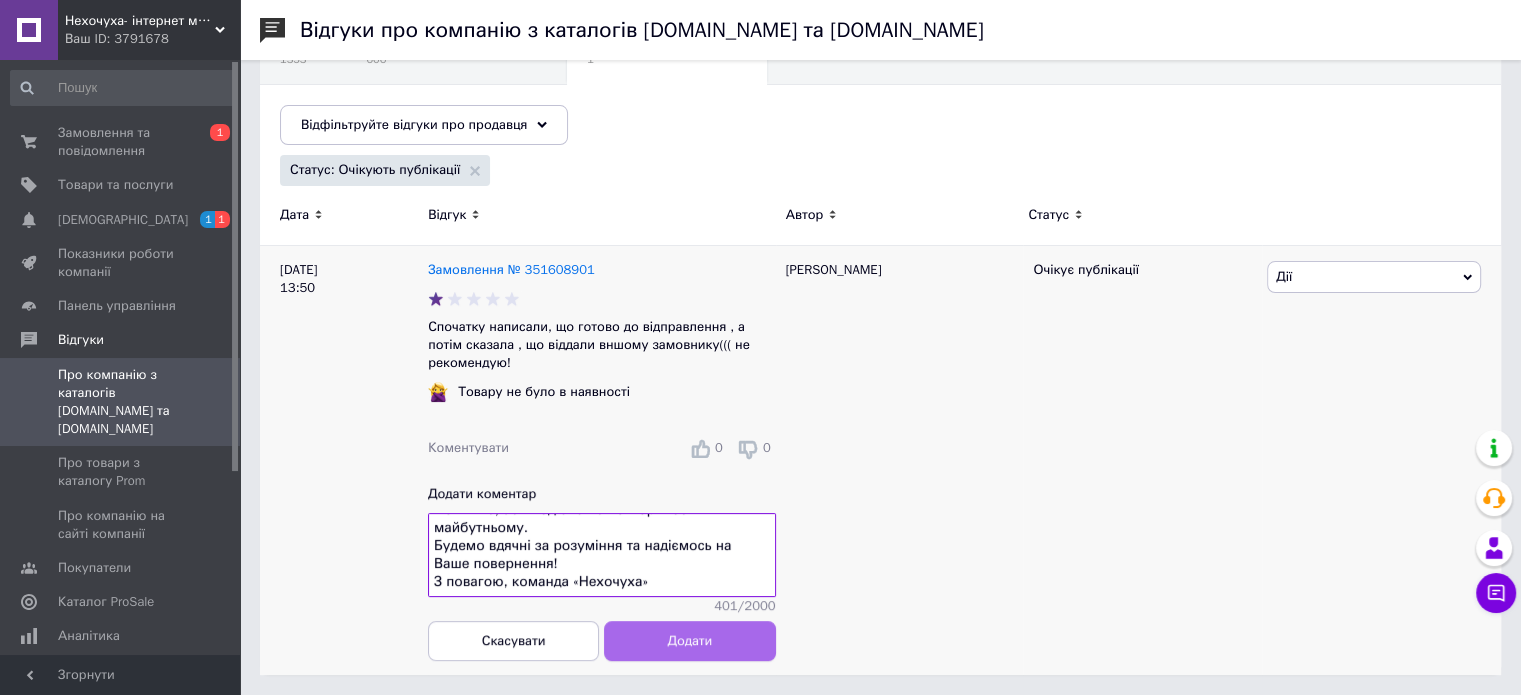 type on "Доброго дня!
Дякуємо за Ваш відгук і перепрошуємо за ситуацію, що склалась. Нам щиро прикро, що Ваше замовлення було передано іншому клієнту — це прикра помилка в обробці замовлень, яку ми вже розглянули з менеджером.
Ми цінуємо кожного клієнта і зробимо все можливе, аби подібне не повторилося в майбутньому.
Будемо вдячні за розуміння та надіємось на Ваше повернення!
З повагою, команда «Нехочуха»" 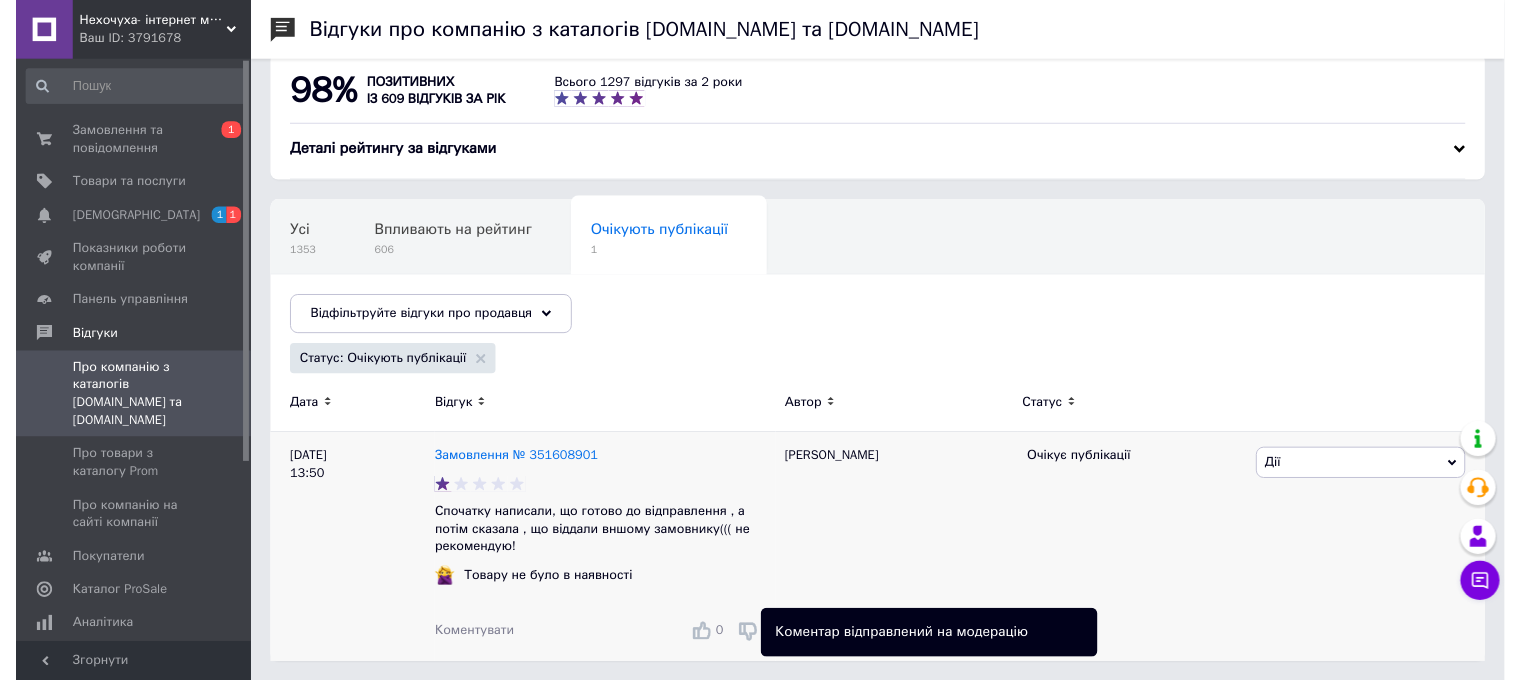 scroll, scrollTop: 221, scrollLeft: 0, axis: vertical 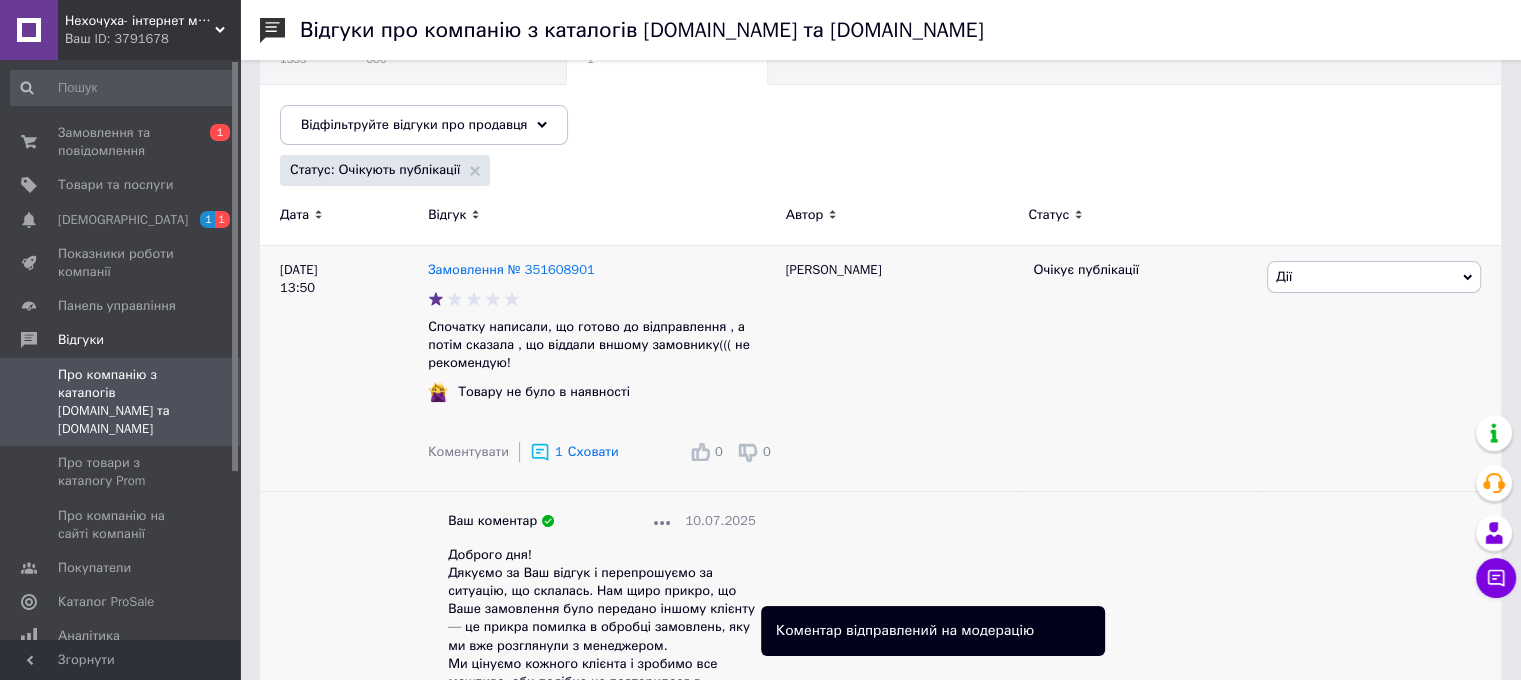 click on "Дії" at bounding box center (1374, 277) 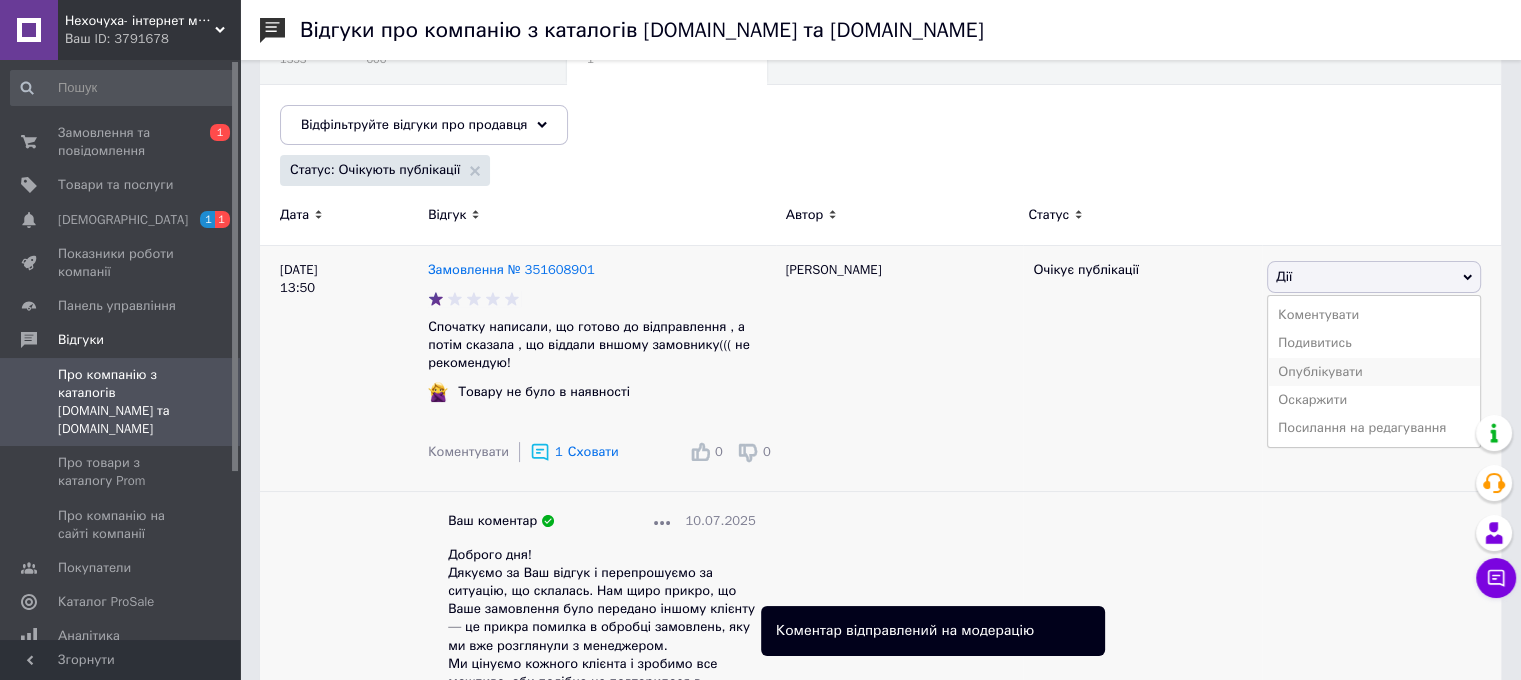 click on "Опублікувати" at bounding box center [1374, 372] 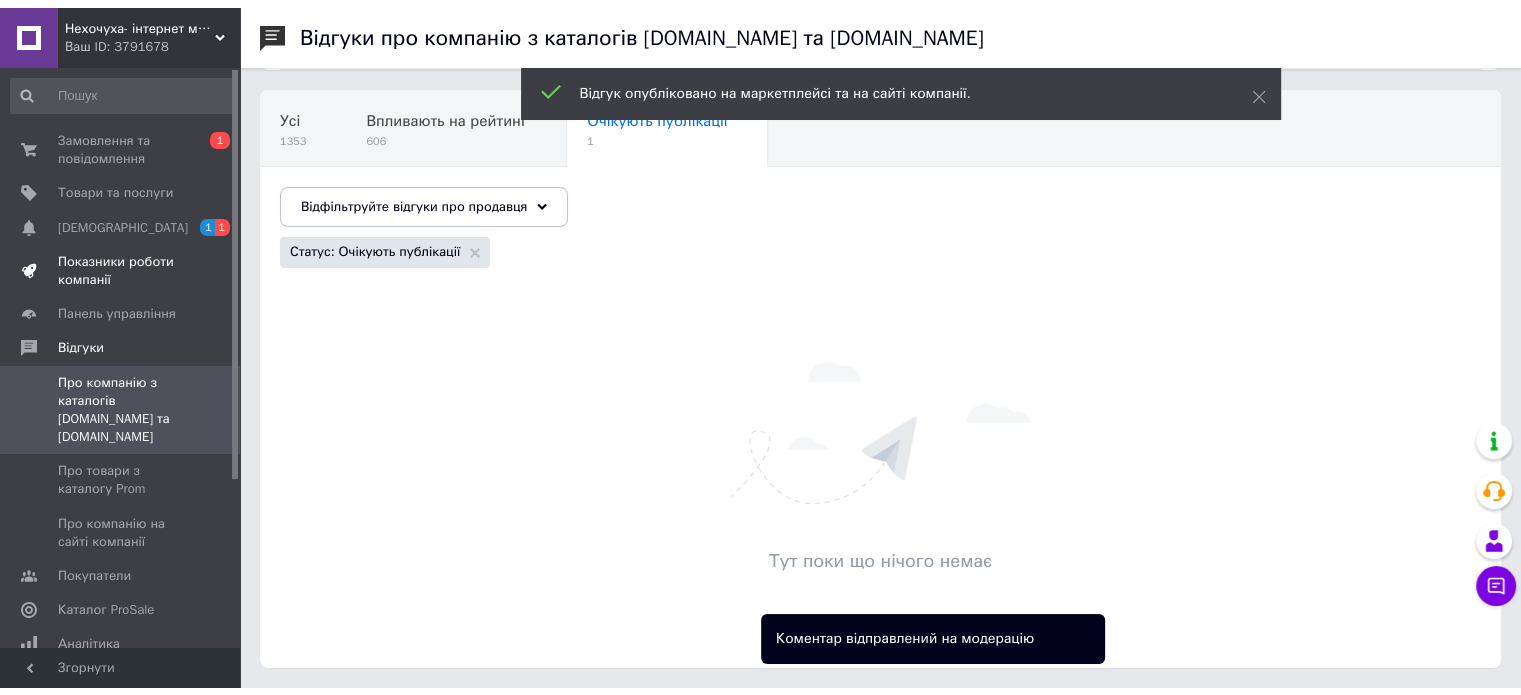 scroll, scrollTop: 145, scrollLeft: 0, axis: vertical 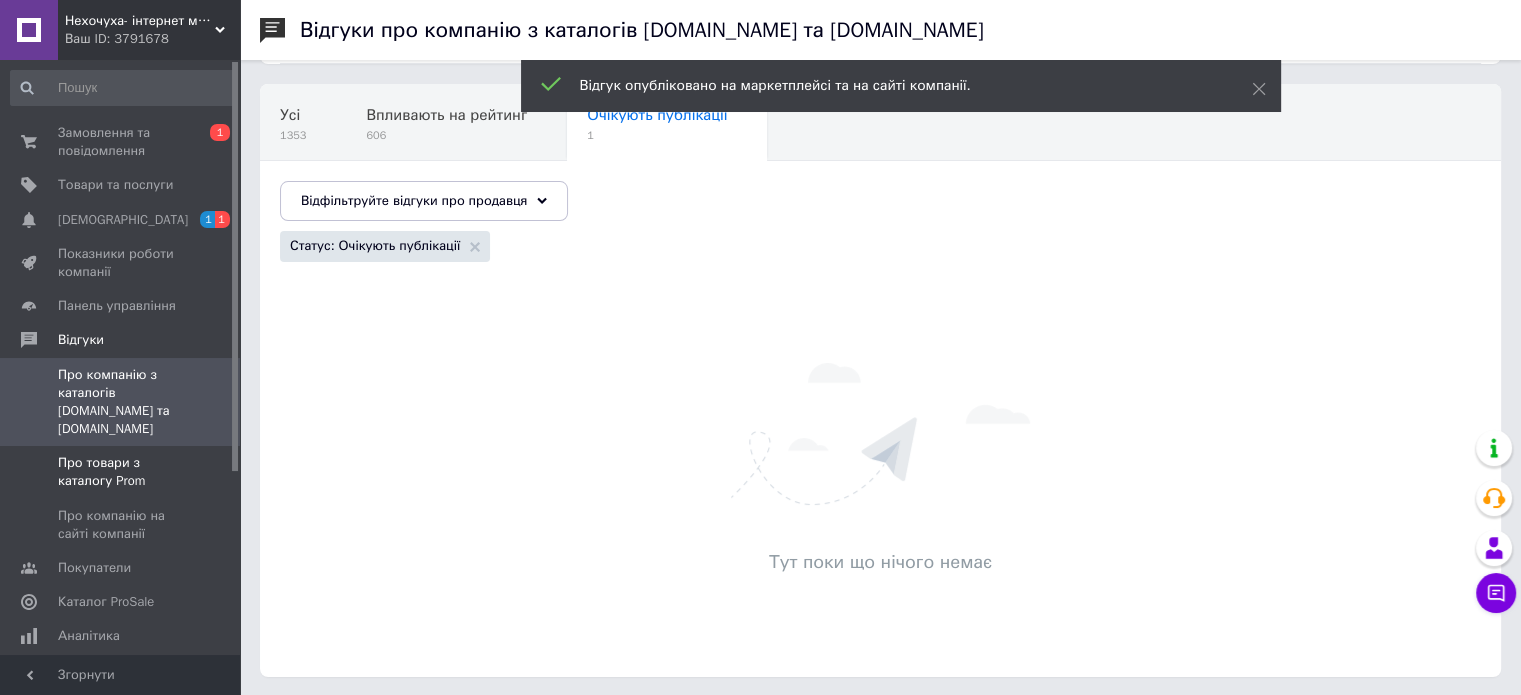 click on "Про товари з каталогу Prom" at bounding box center [121, 472] 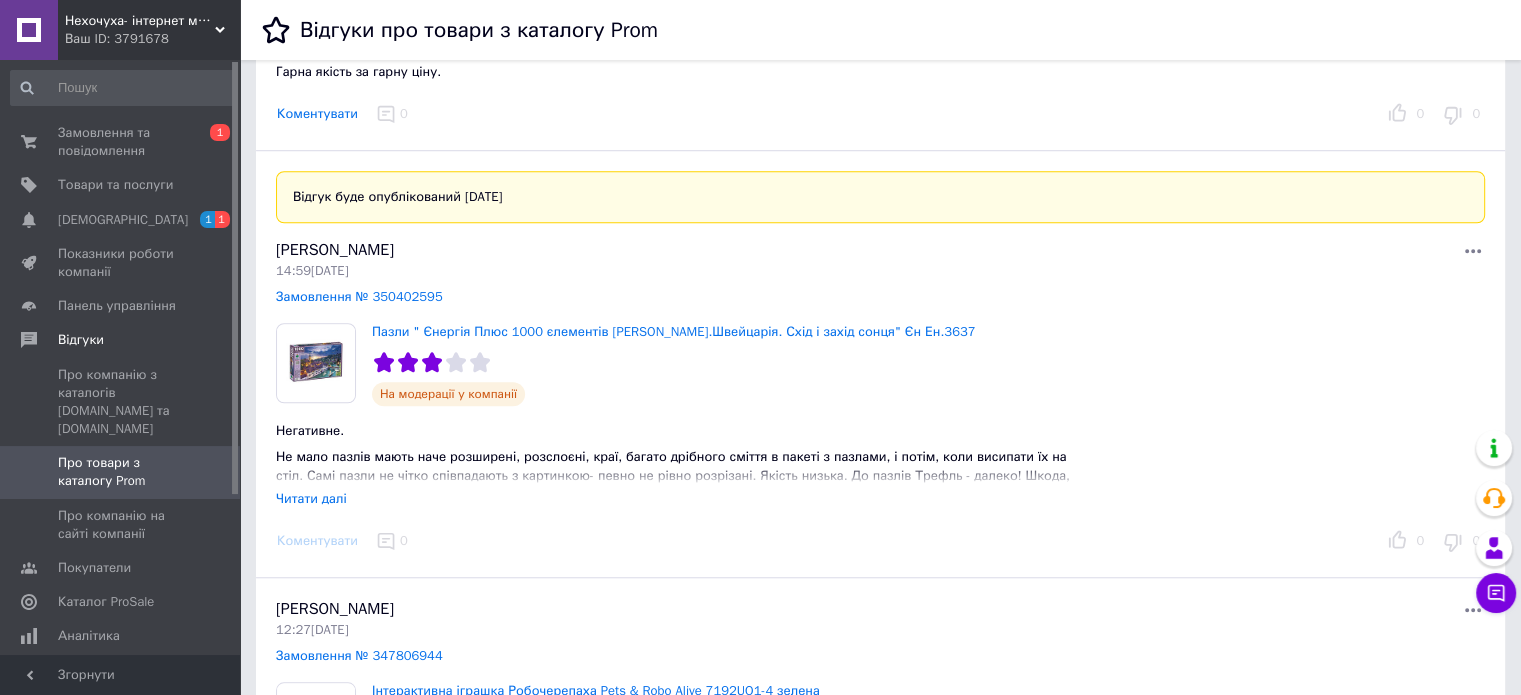 scroll, scrollTop: 1500, scrollLeft: 0, axis: vertical 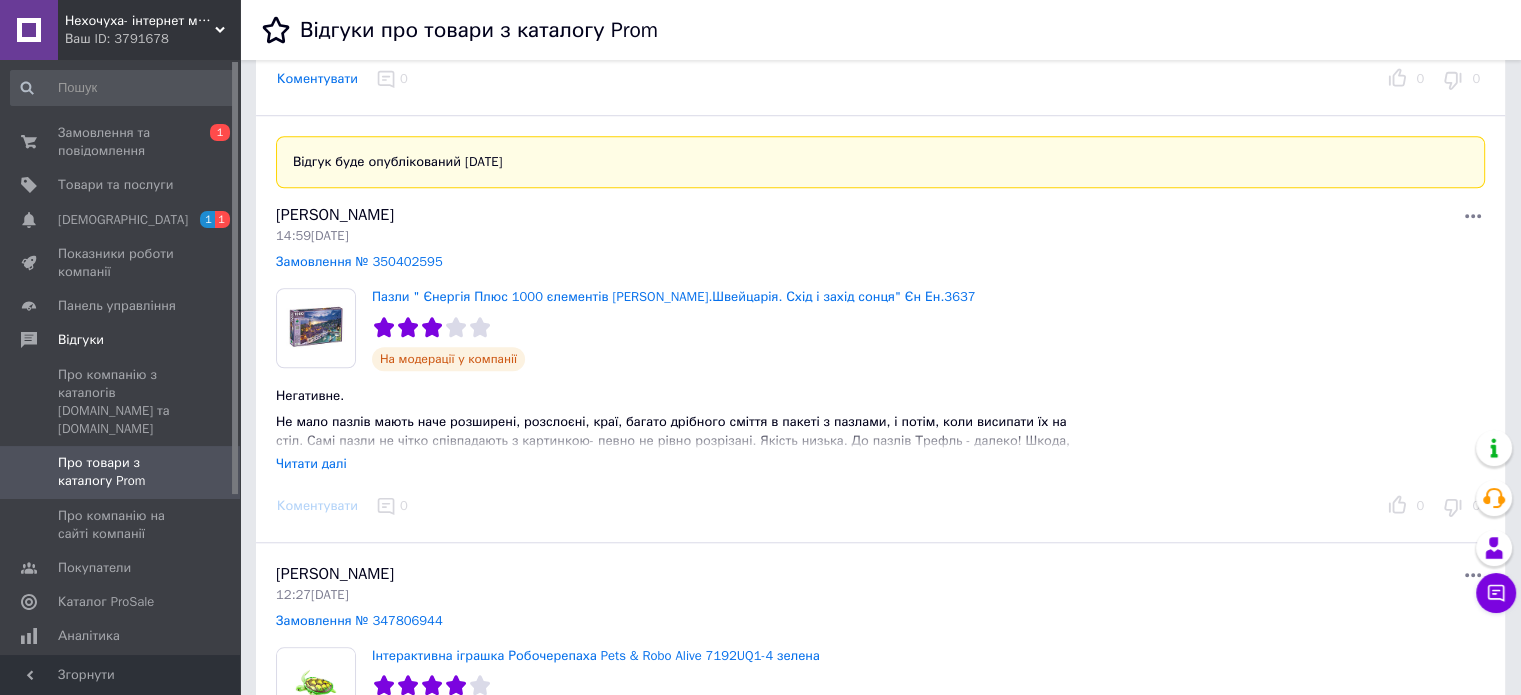 click on "Читати далі" at bounding box center (311, 463) 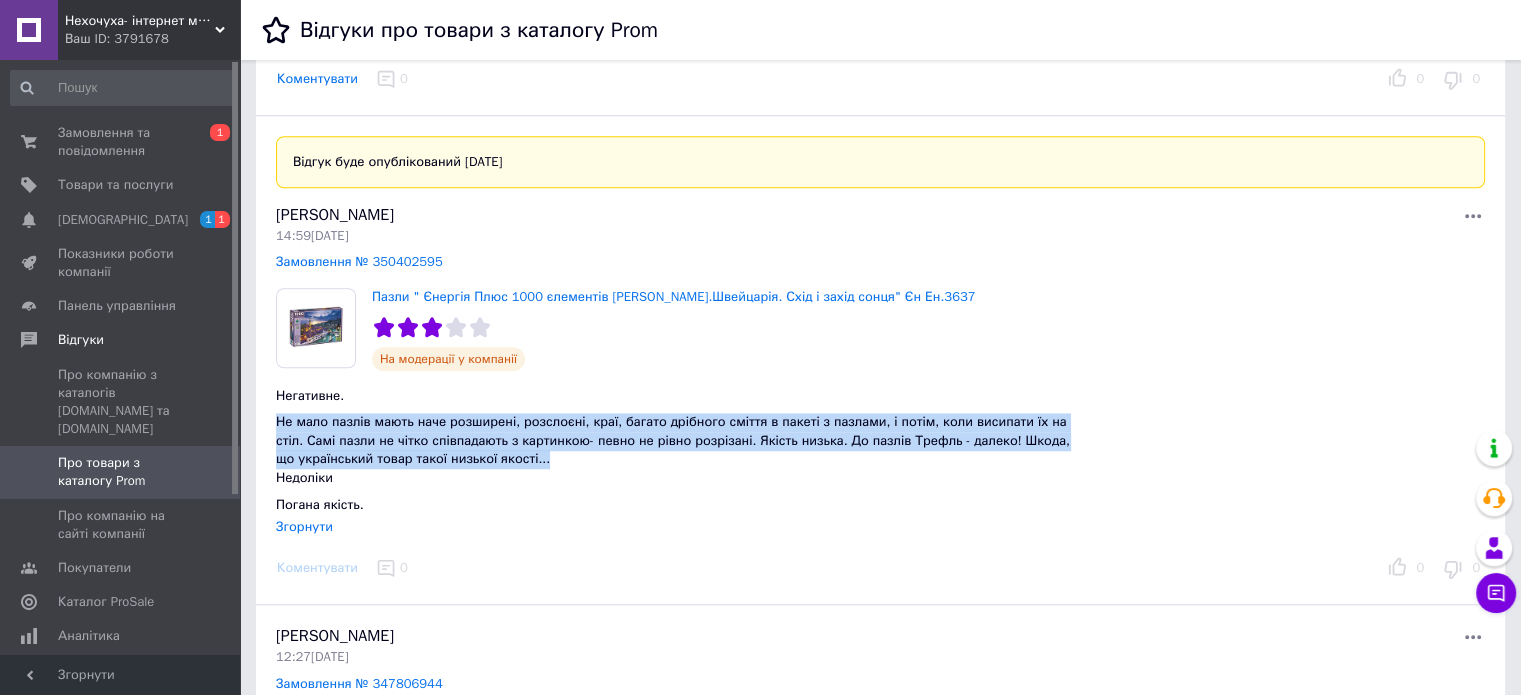drag, startPoint x: 561, startPoint y: 455, endPoint x: 280, endPoint y: 421, distance: 283.04947 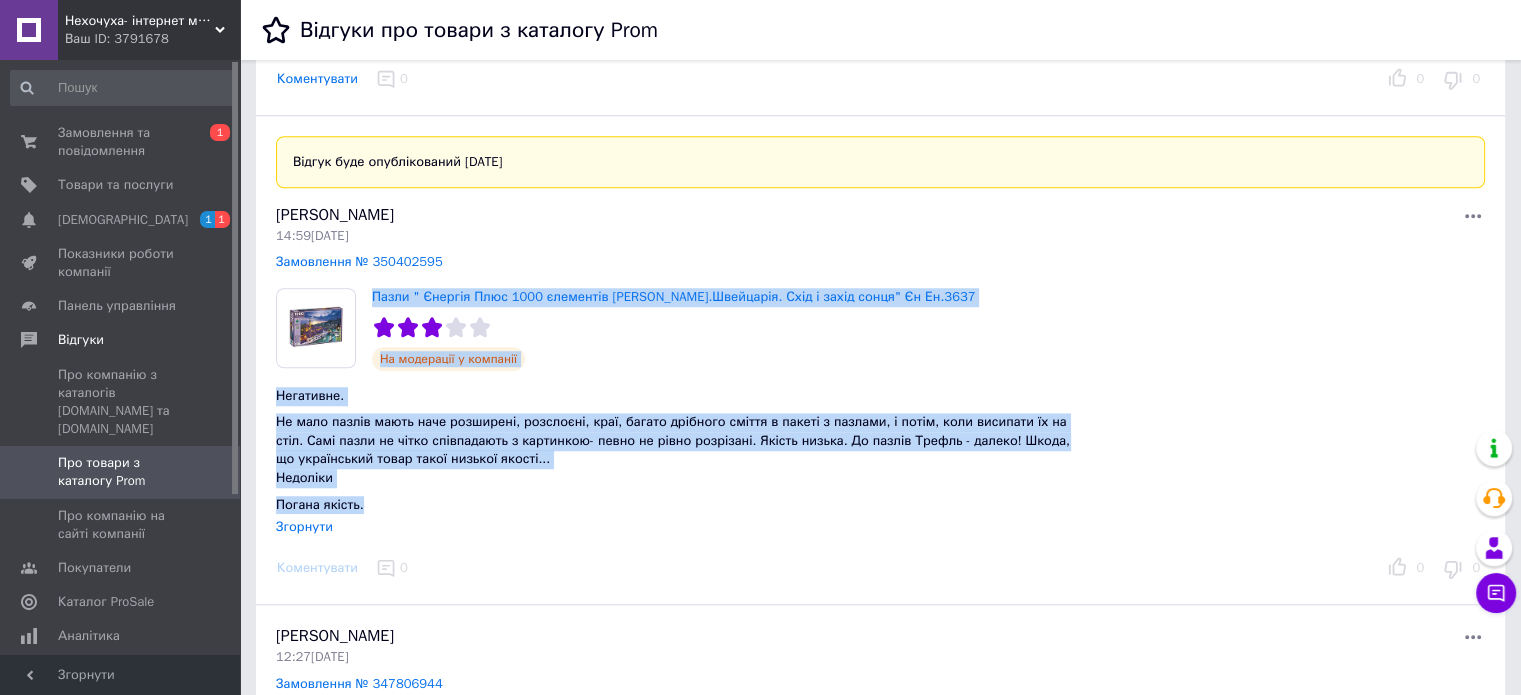 drag, startPoint x: 380, startPoint y: 501, endPoint x: 368, endPoint y: 292, distance: 209.34421 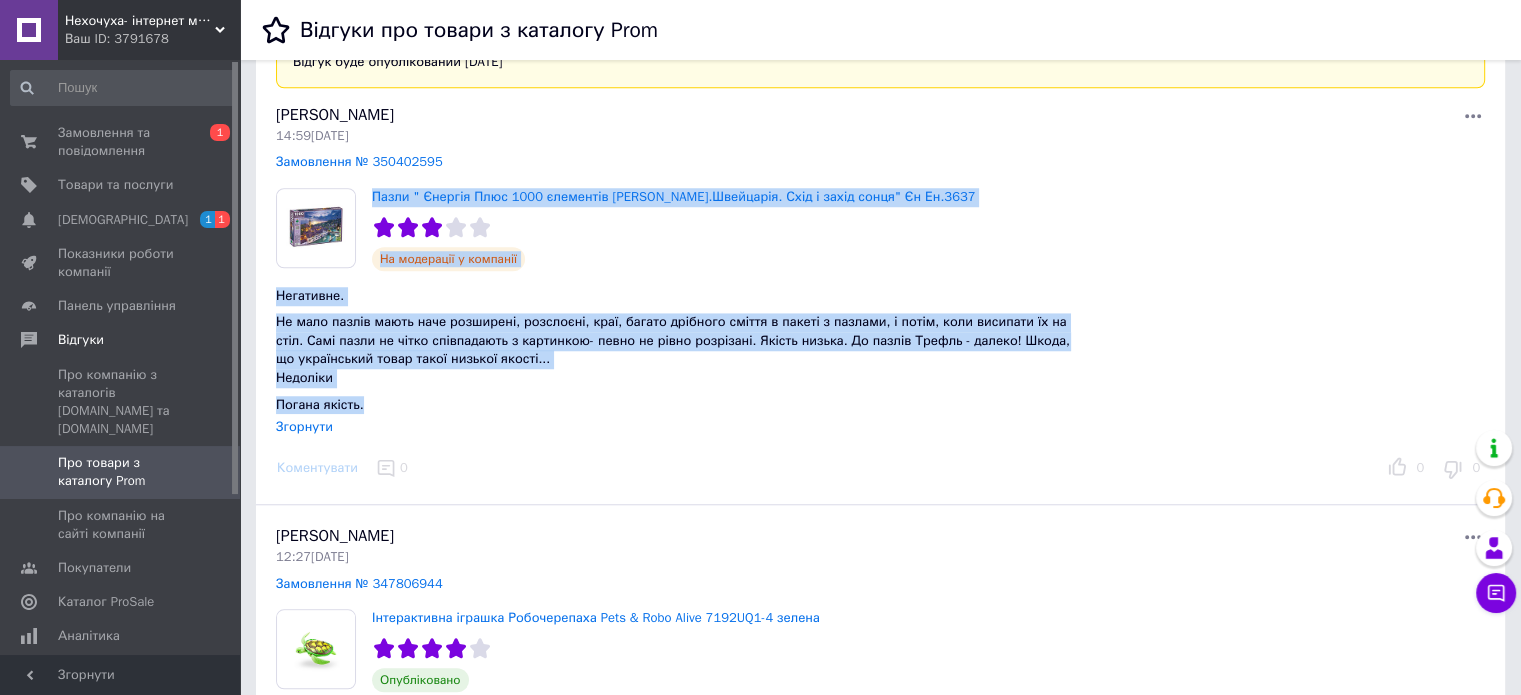 scroll, scrollTop: 1500, scrollLeft: 0, axis: vertical 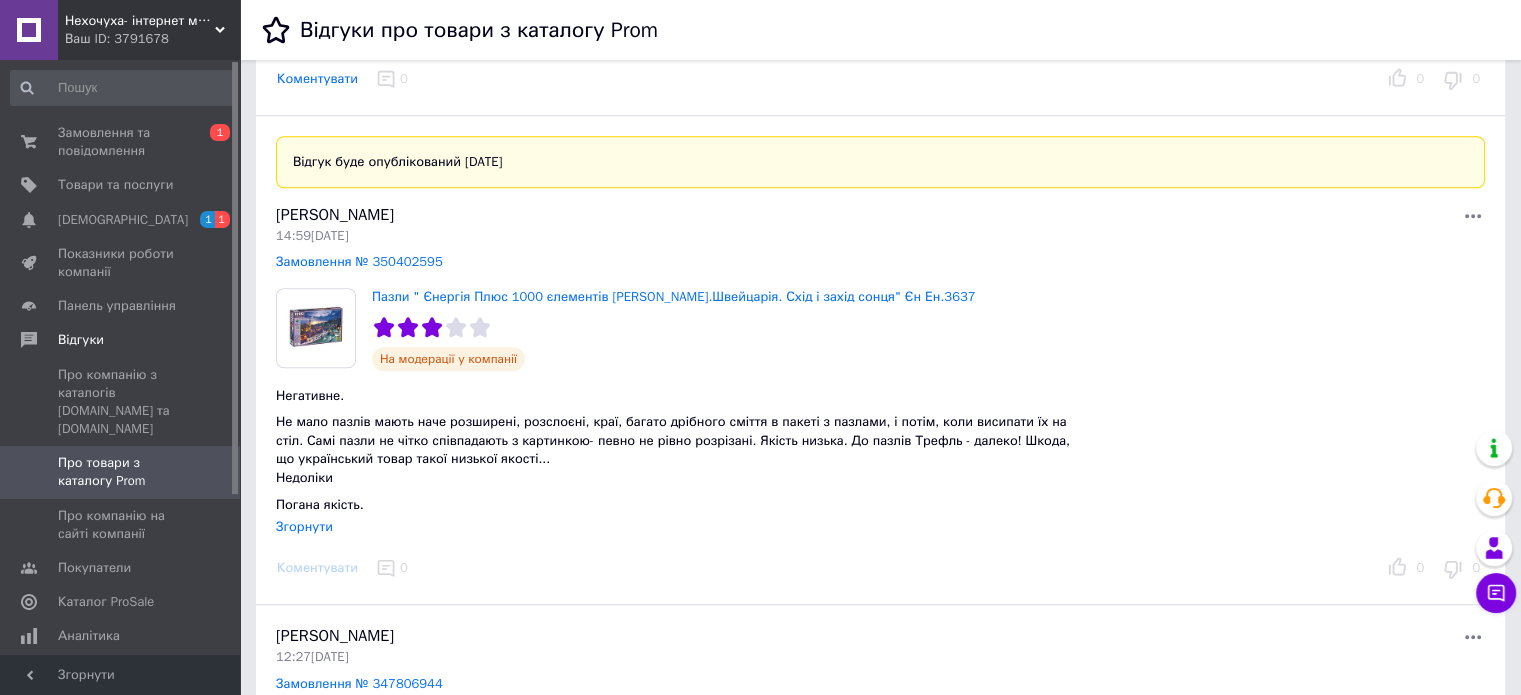 click 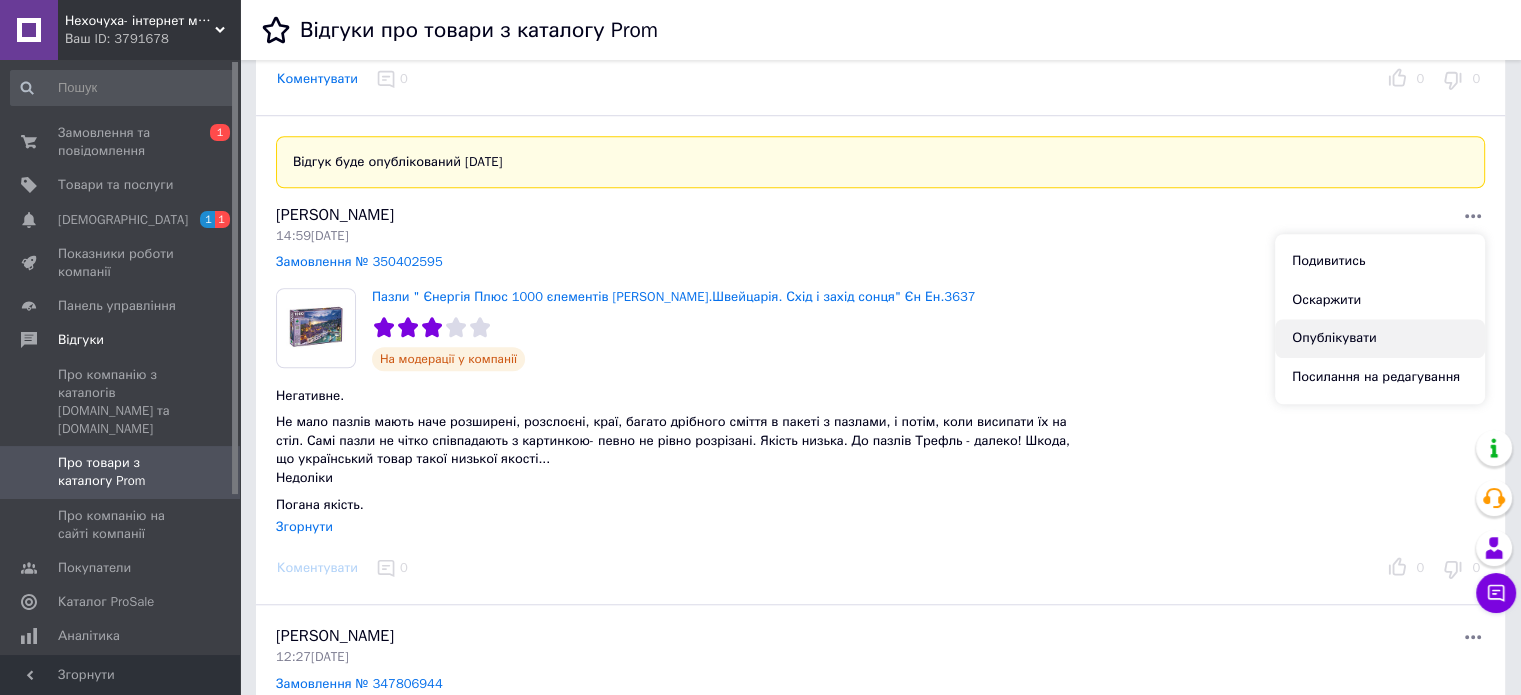 click on "Опублікувати" at bounding box center (1380, 338) 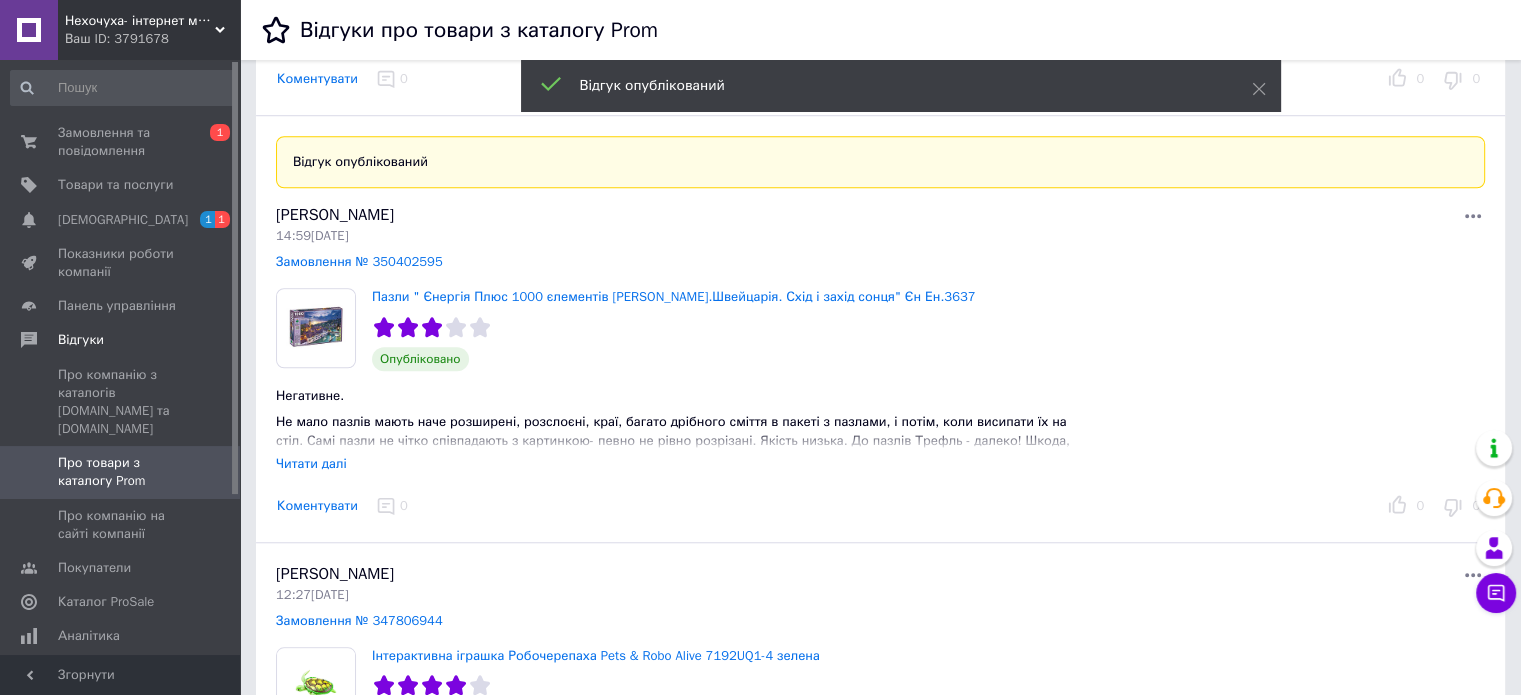 click on "Коментувати" at bounding box center [317, 506] 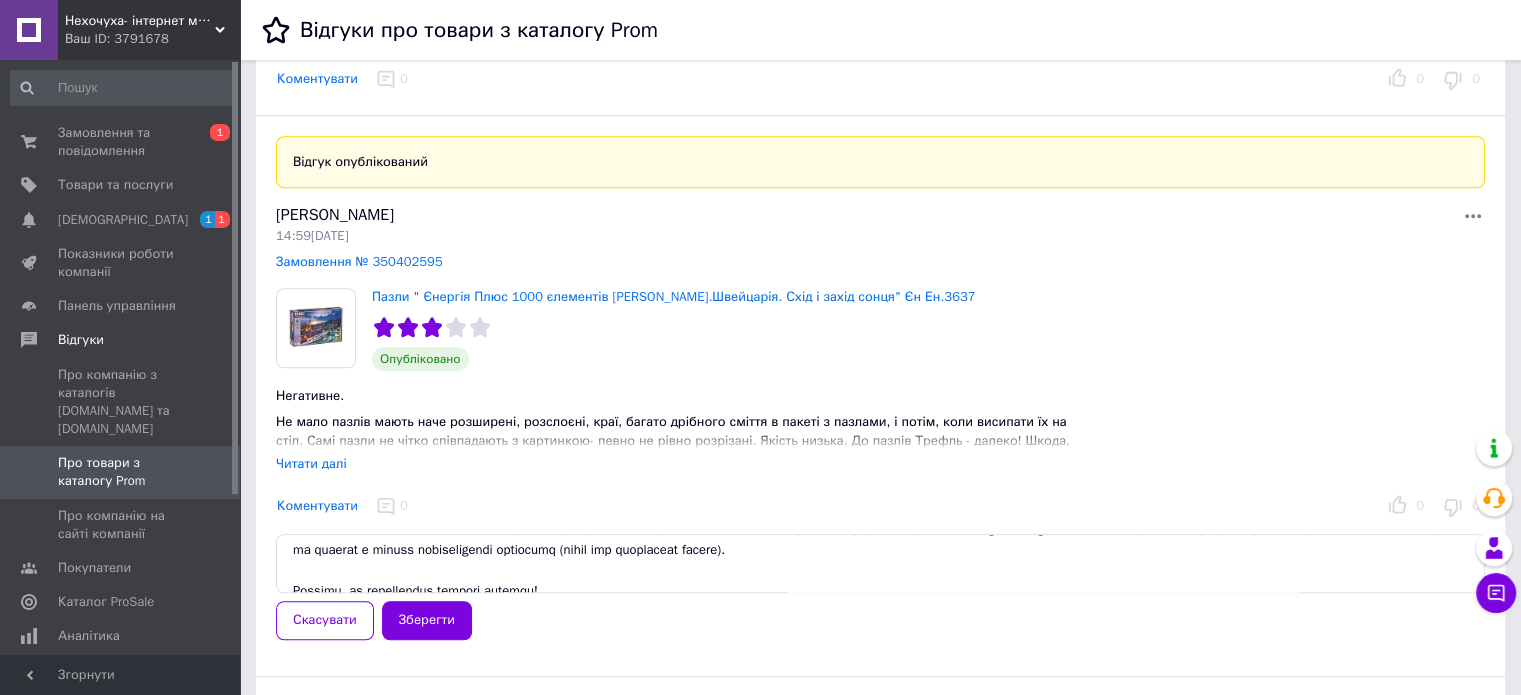 scroll, scrollTop: 134, scrollLeft: 0, axis: vertical 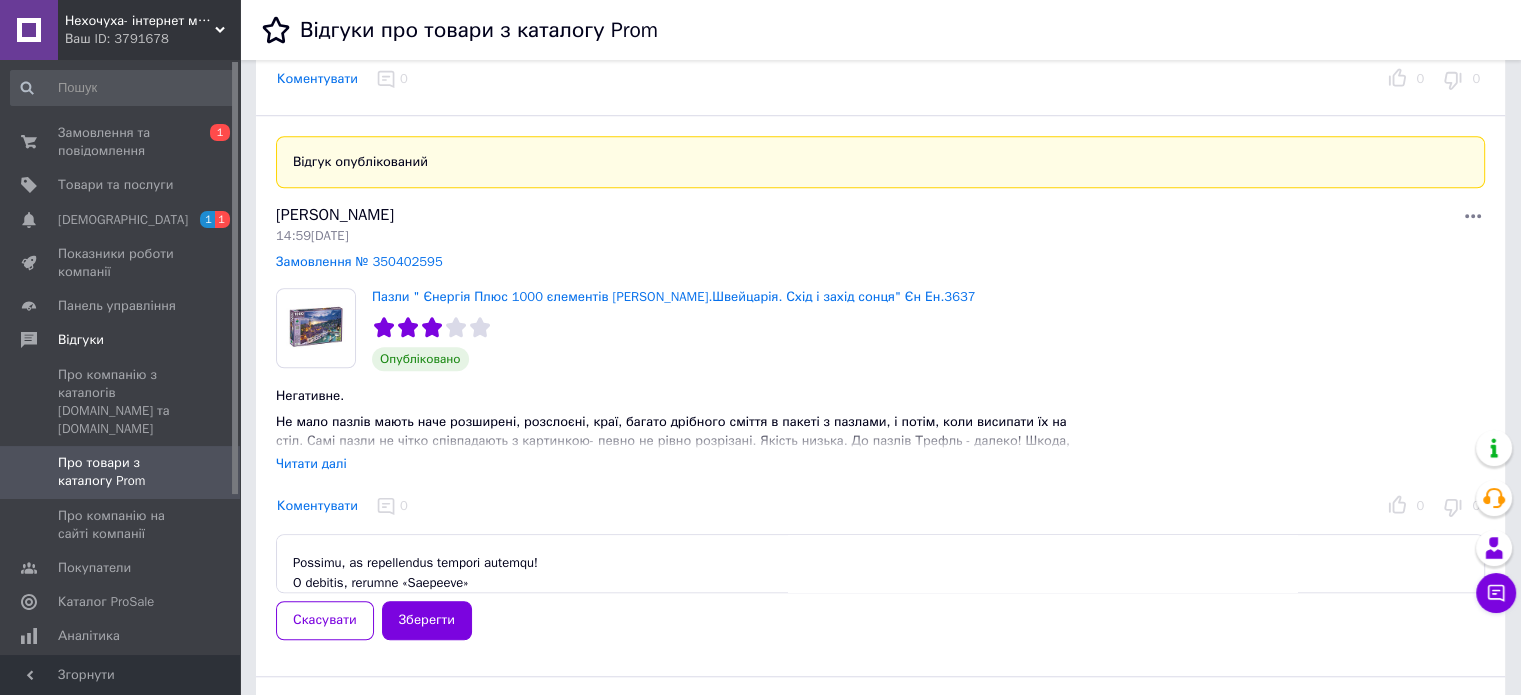 click at bounding box center [880, 563] 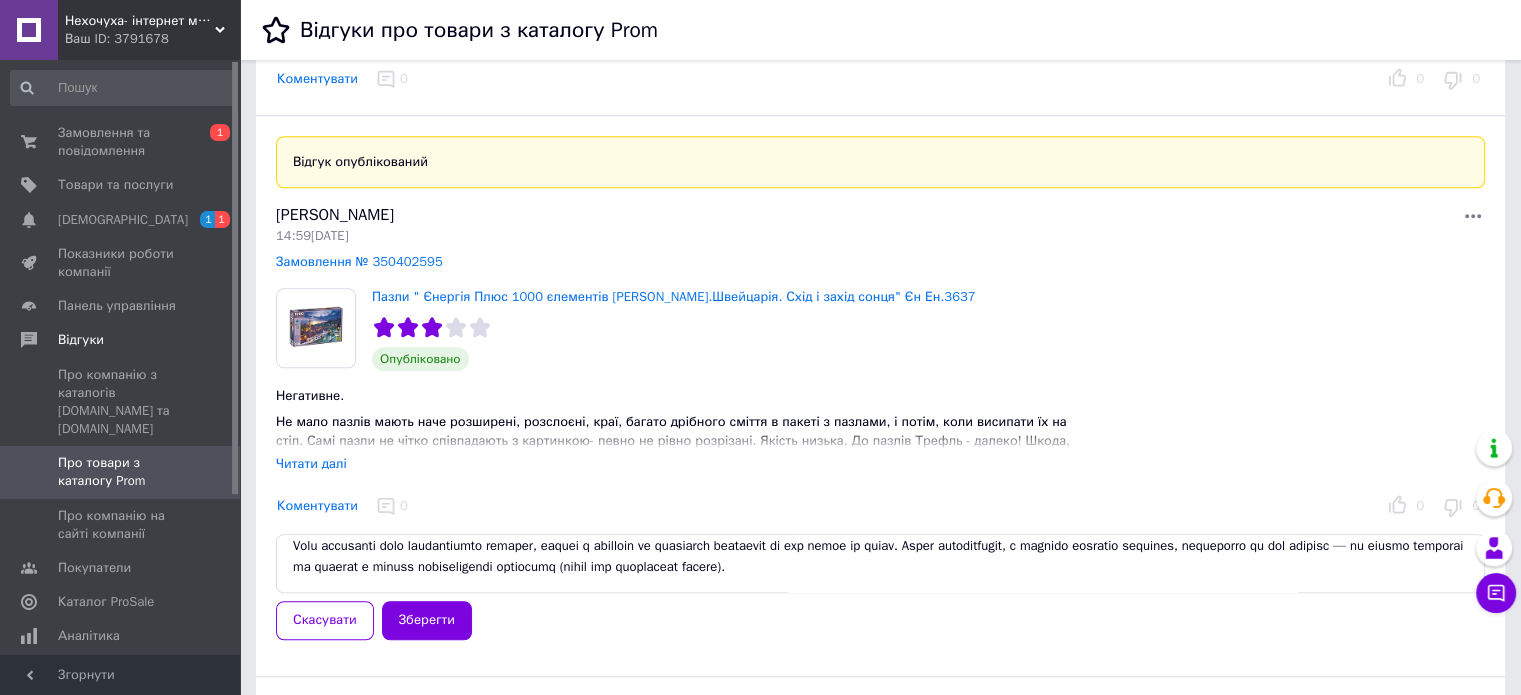 scroll, scrollTop: 134, scrollLeft: 0, axis: vertical 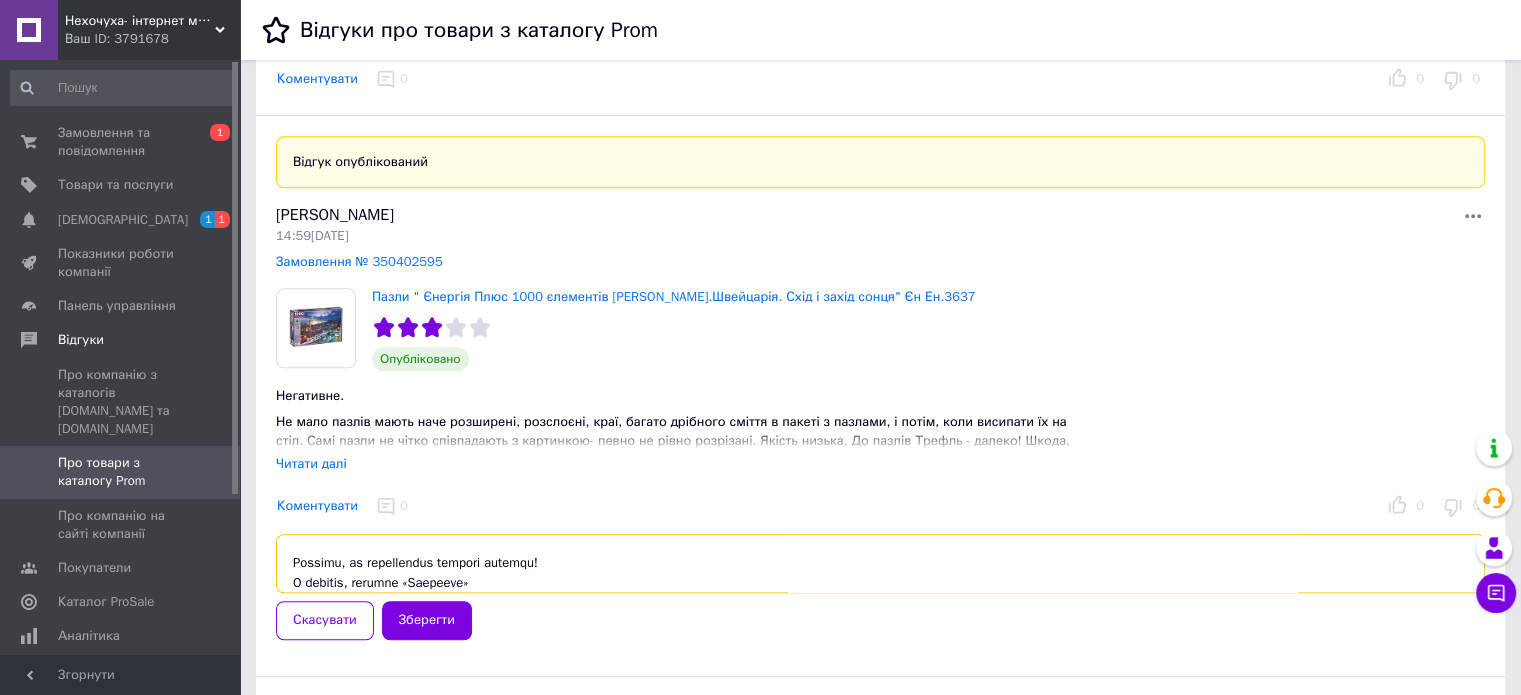 drag, startPoint x: 583, startPoint y: 549, endPoint x: 523, endPoint y: 548, distance: 60.00833 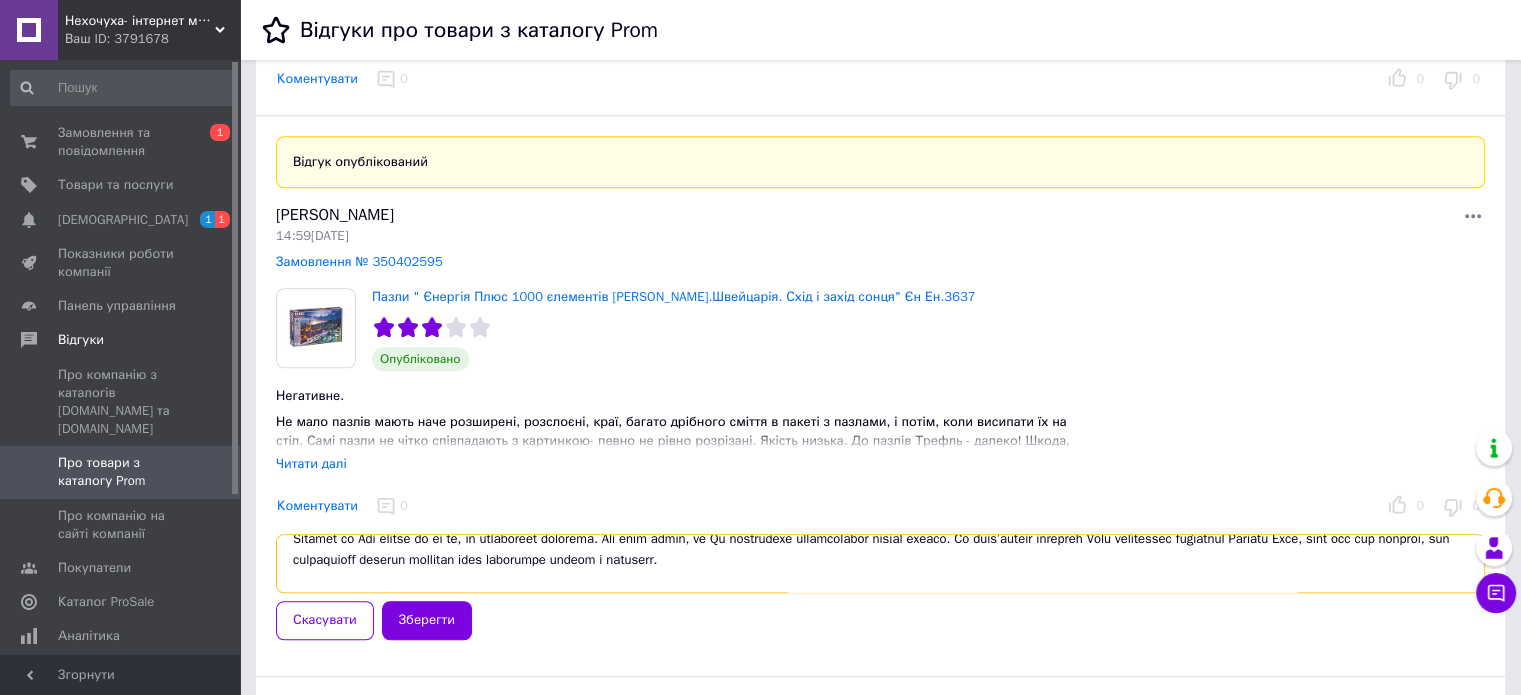 scroll, scrollTop: 134, scrollLeft: 0, axis: vertical 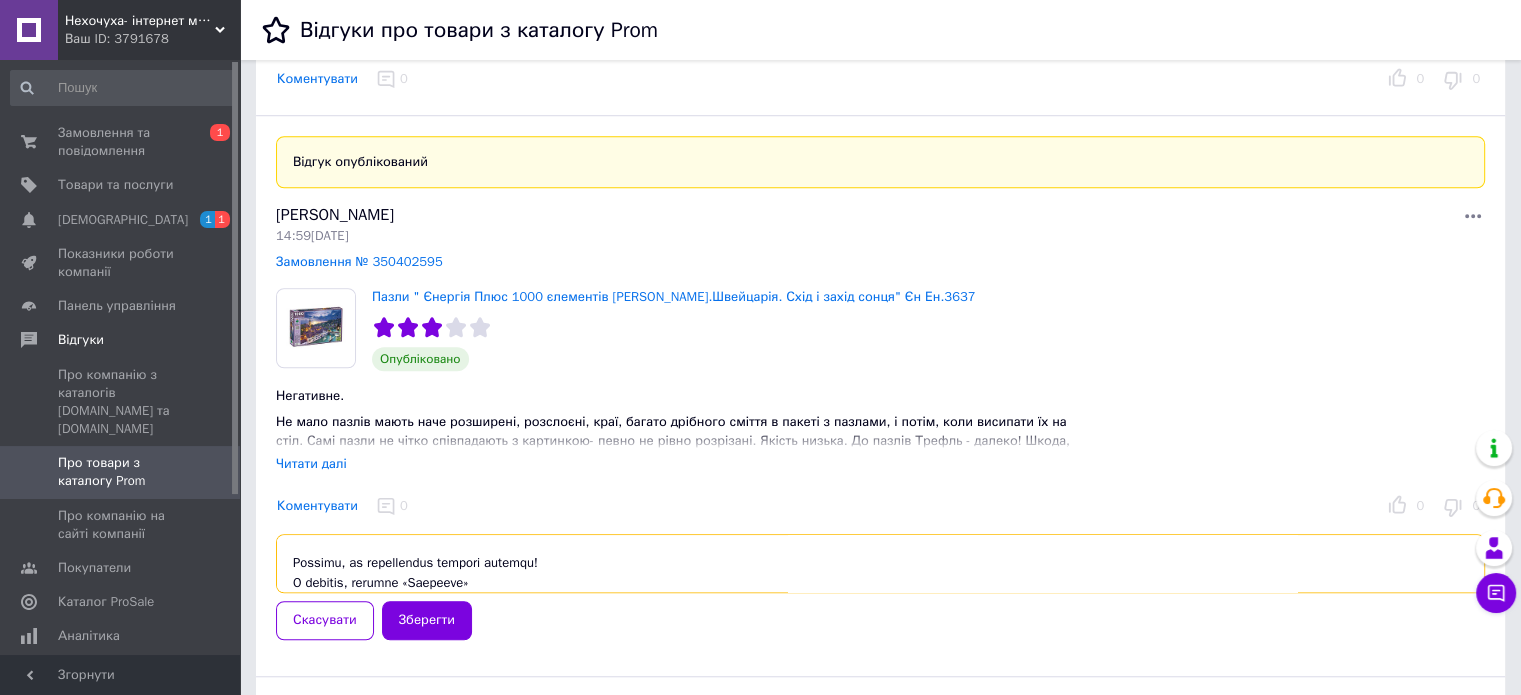 click at bounding box center [880, 563] 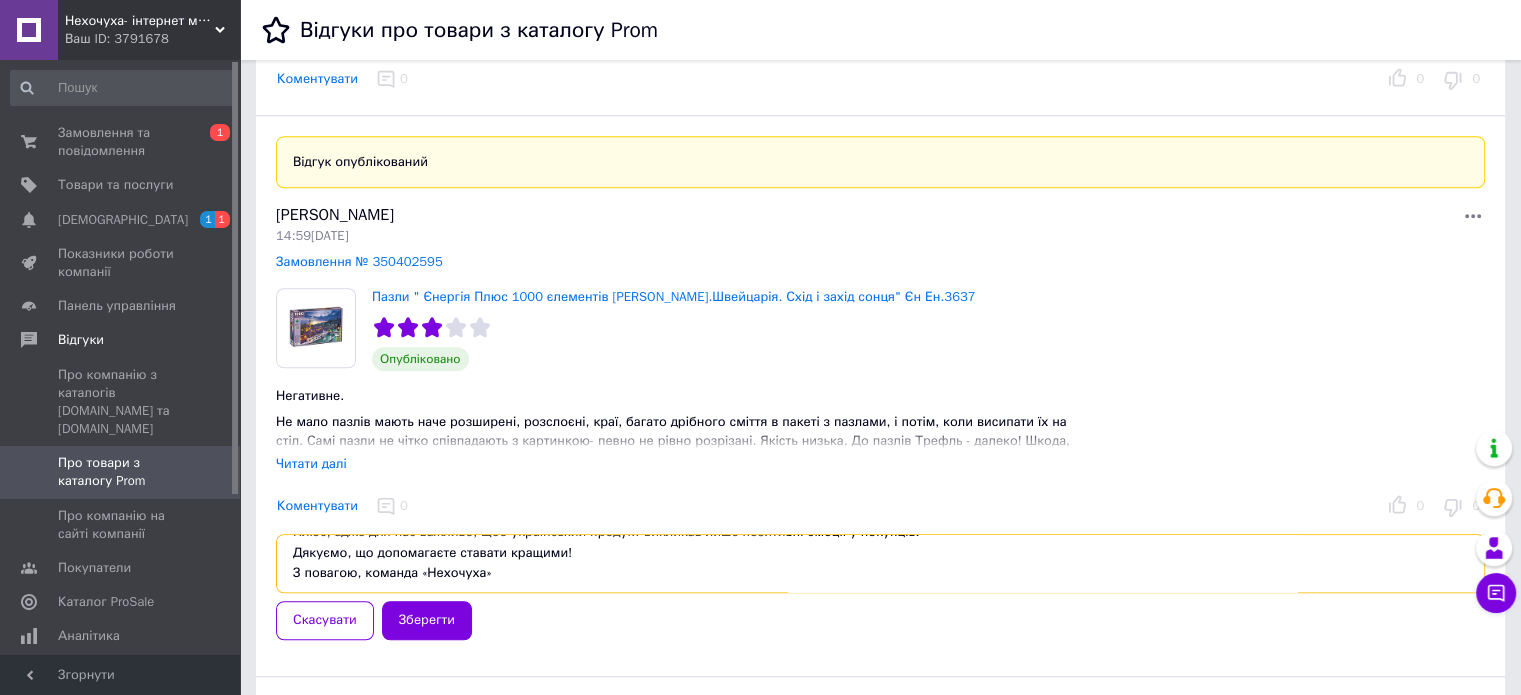 scroll, scrollTop: 62, scrollLeft: 0, axis: vertical 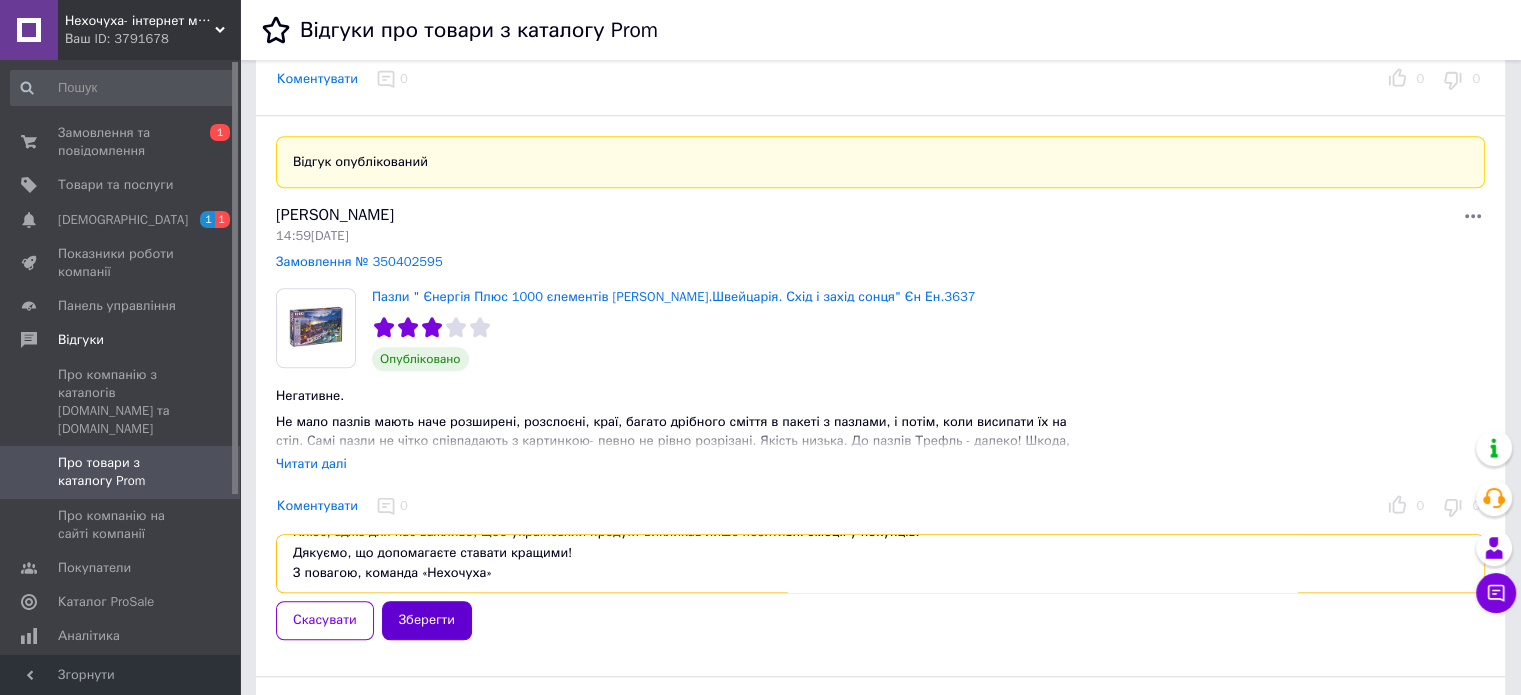type on "Доброго дня!
Дякуємо за Ваш відгук та за те, що поділились досвідом. Нам дуже шкода, що Ви залишились незадоволені якістю пазлів. Ми обов’язково передамо Ваші зауваження виробнику Єнергія Плюс, адже для нас важливо, щоб український продукт викликав лише позитивні емоції у покупців.
Дякуємо, що допомагаєте ставати кращими!
З повагою, команда «Нехочуха»" 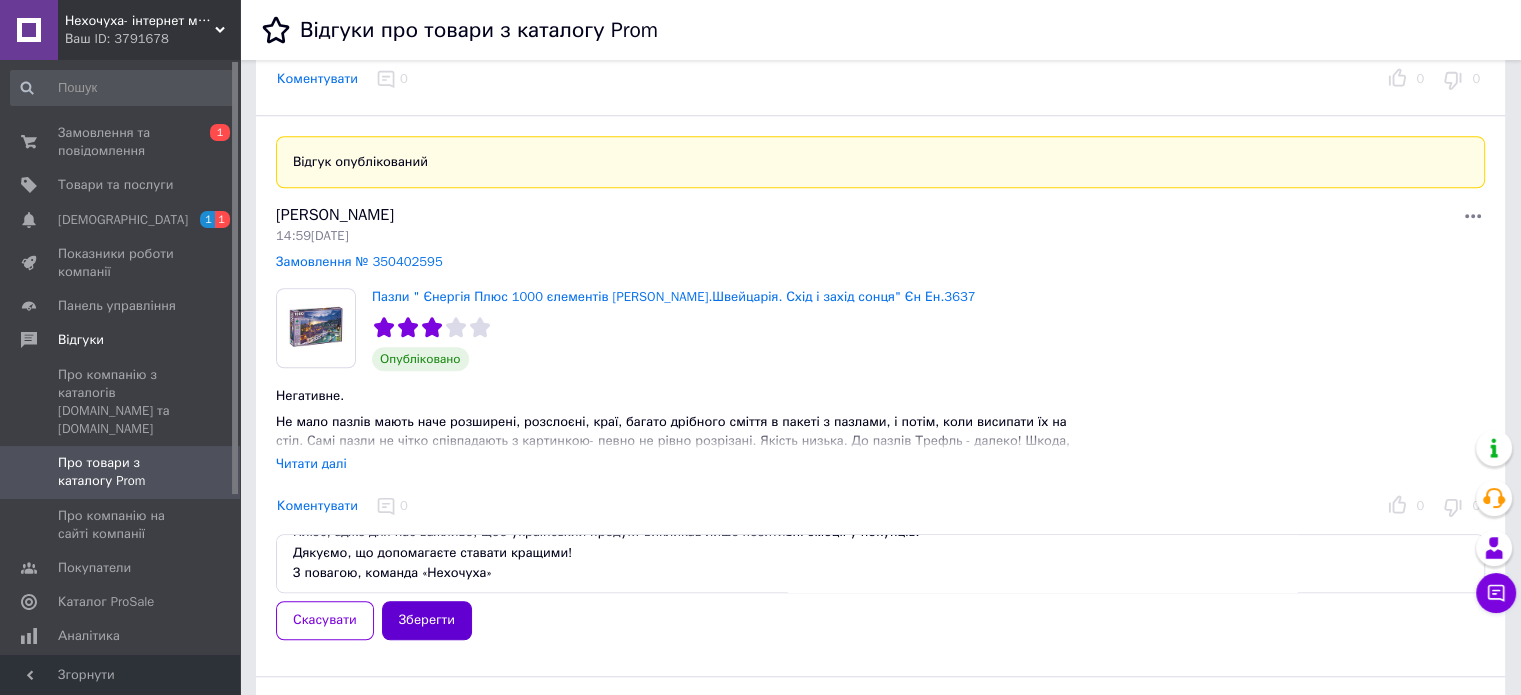click on "Зберегти" at bounding box center [427, 620] 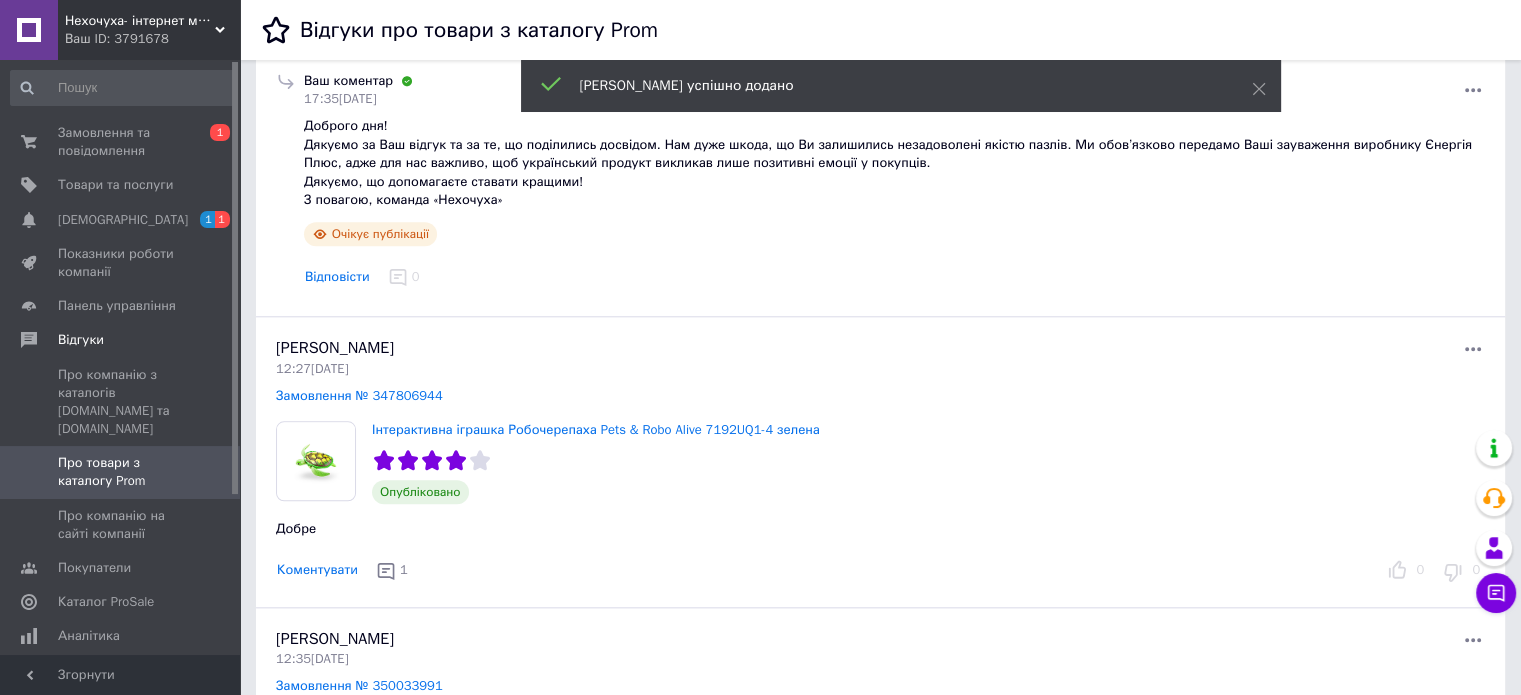 scroll, scrollTop: 2100, scrollLeft: 0, axis: vertical 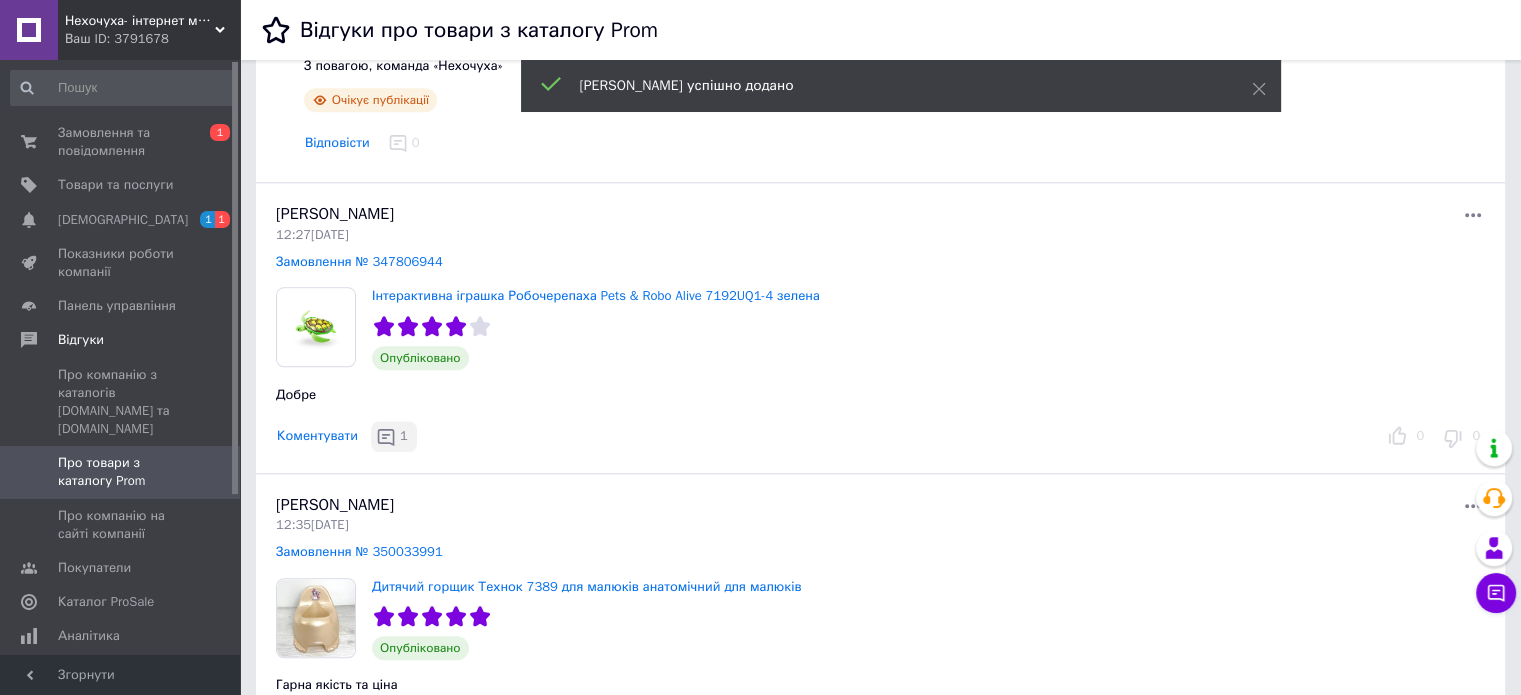 click 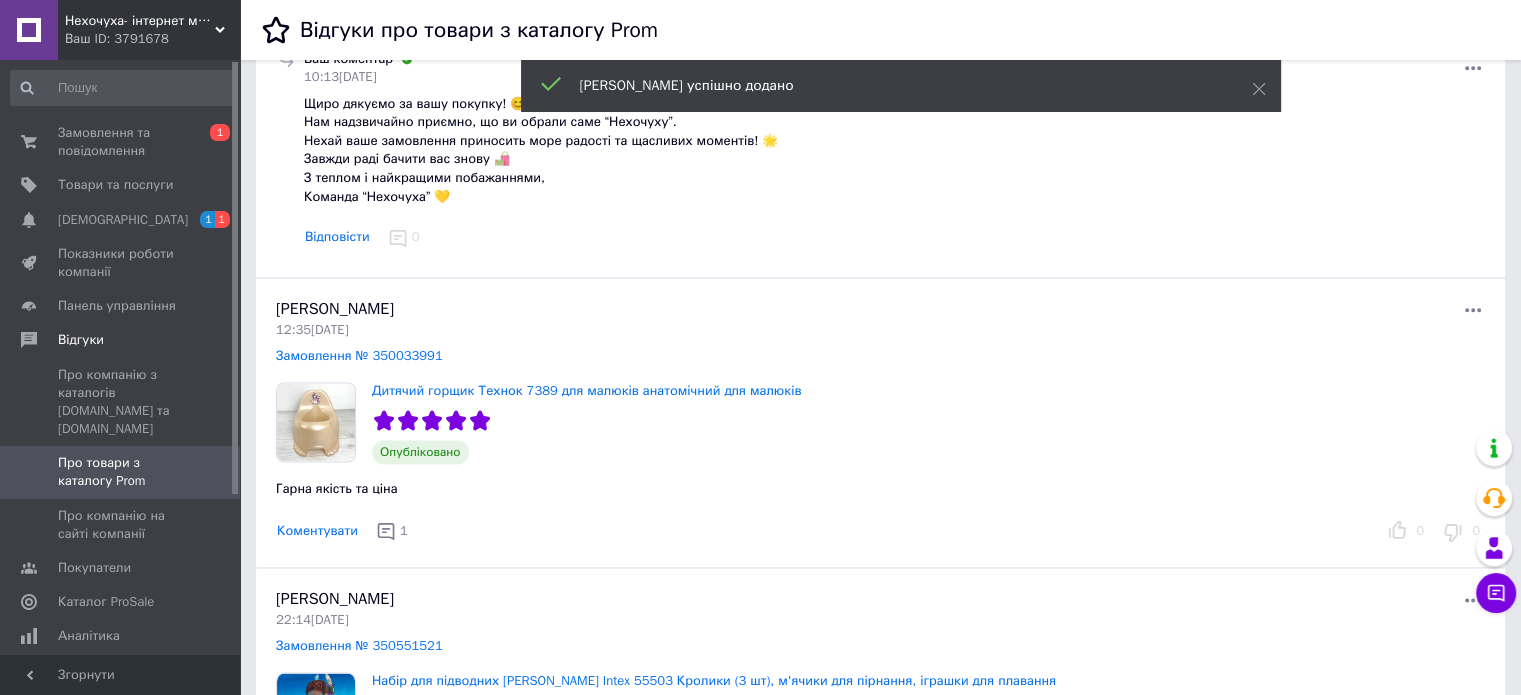 scroll, scrollTop: 2100, scrollLeft: 0, axis: vertical 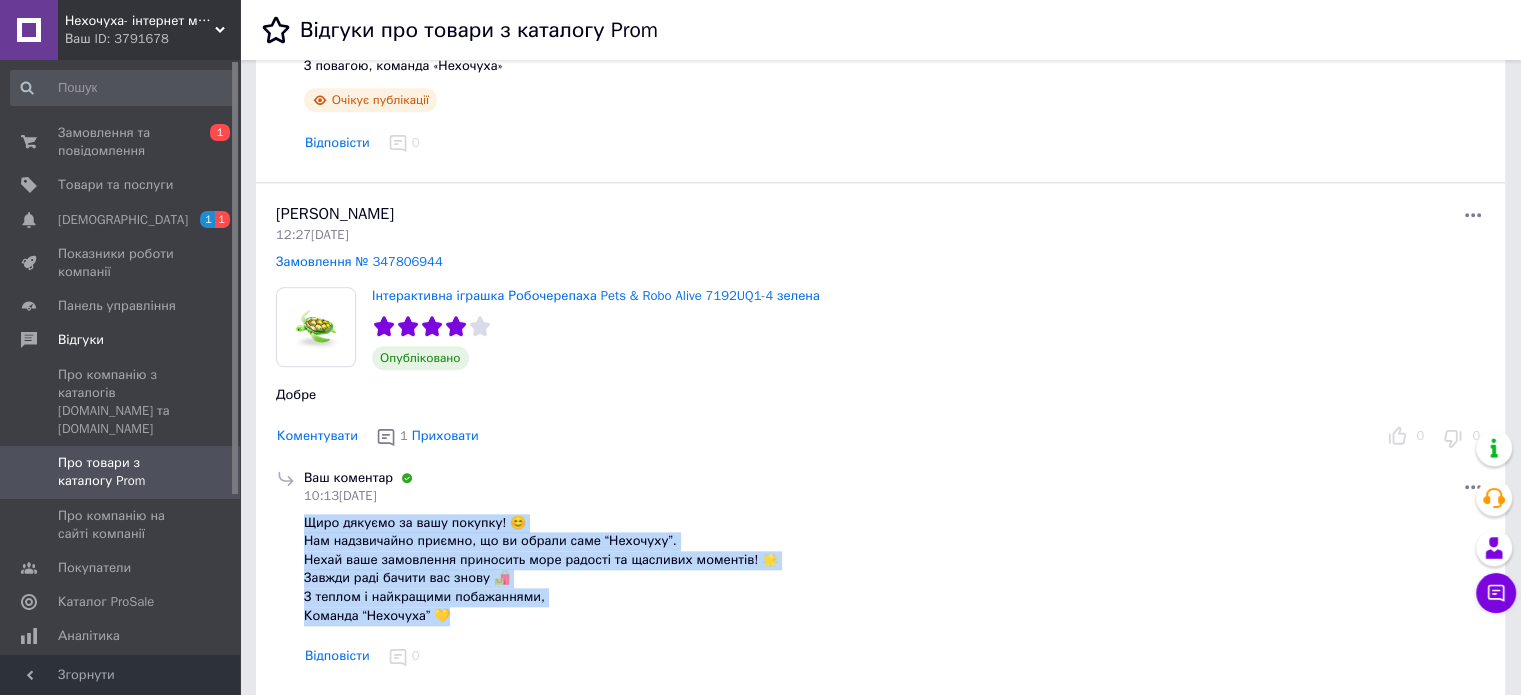 drag, startPoint x: 496, startPoint y: 608, endPoint x: 304, endPoint y: 519, distance: 211.62466 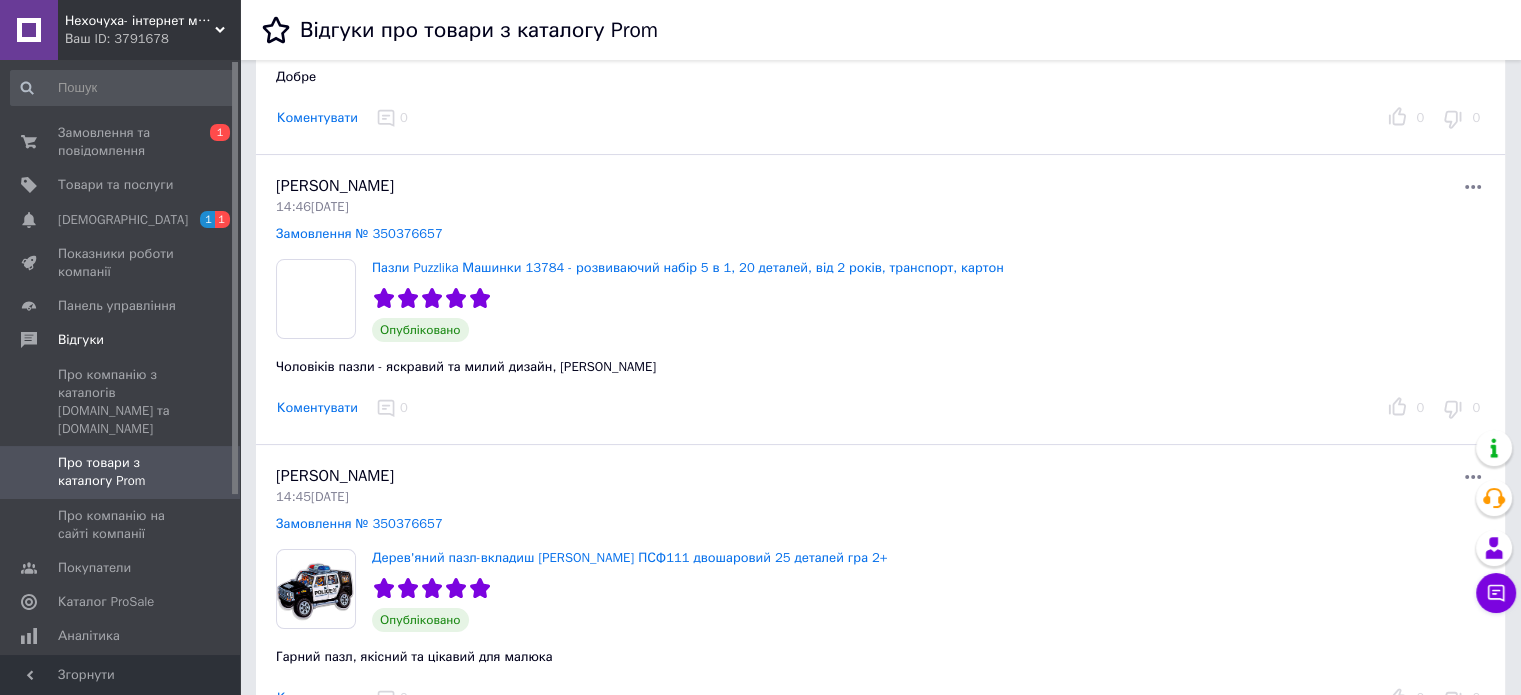 scroll, scrollTop: 100, scrollLeft: 0, axis: vertical 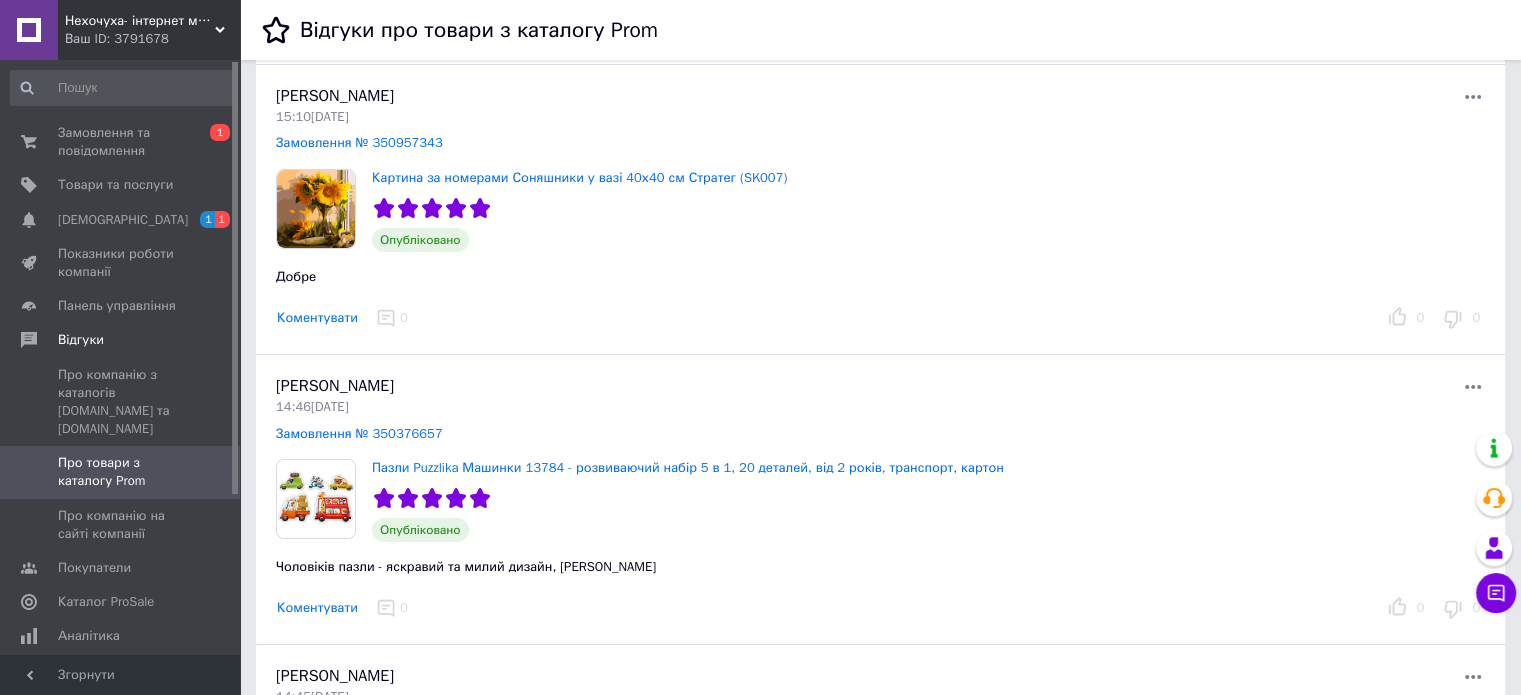 click on "Коментувати" at bounding box center (317, 318) 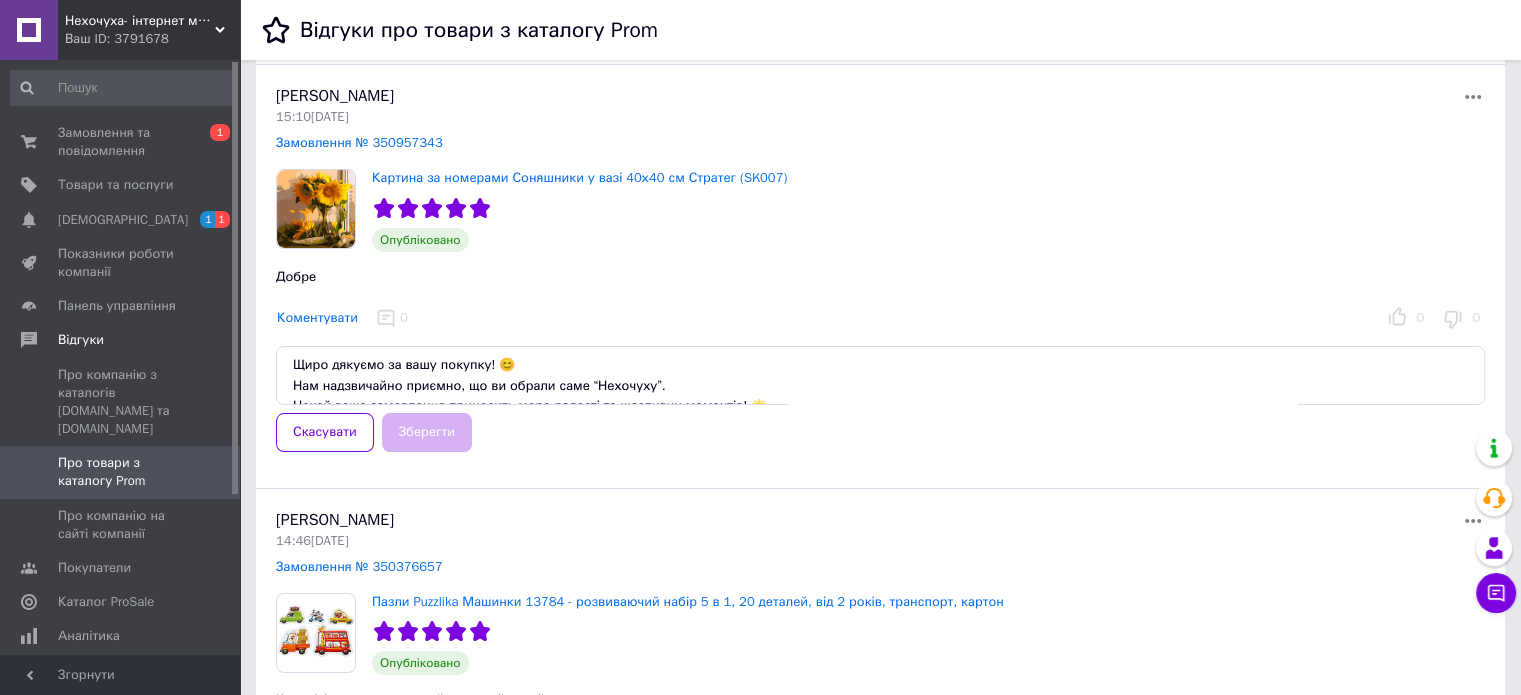 scroll, scrollTop: 72, scrollLeft: 0, axis: vertical 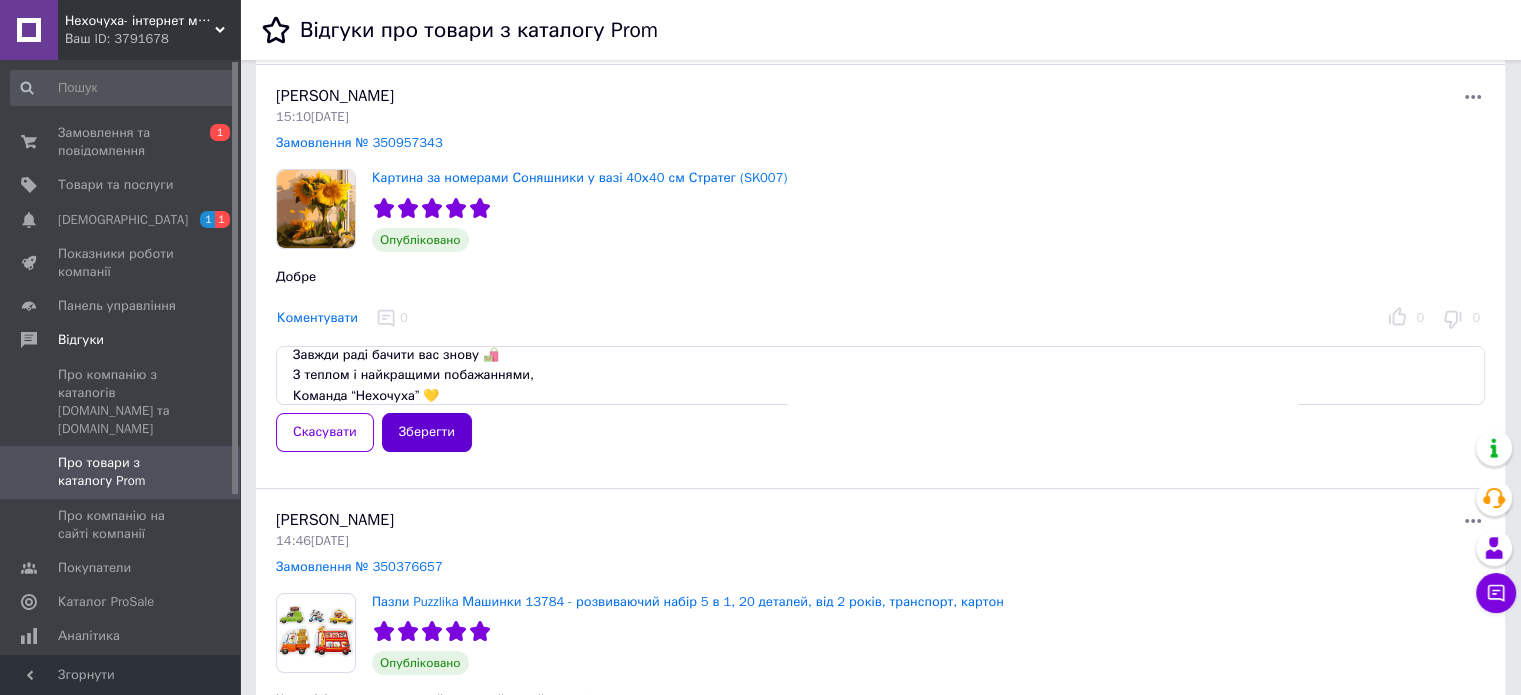 type on "Щиро дякуємо за вашу покупку! 😊
Нам надзвичайно приємно, що ви обрали саме “Нехочуху”.
Нехай ваше замовлення приносить море радості та щасливих моментів! 🌟
Завжди раді бачити вас знову 🛍️
З теплом і найкращими побажаннями,
Команда “Нехочуха” 💛" 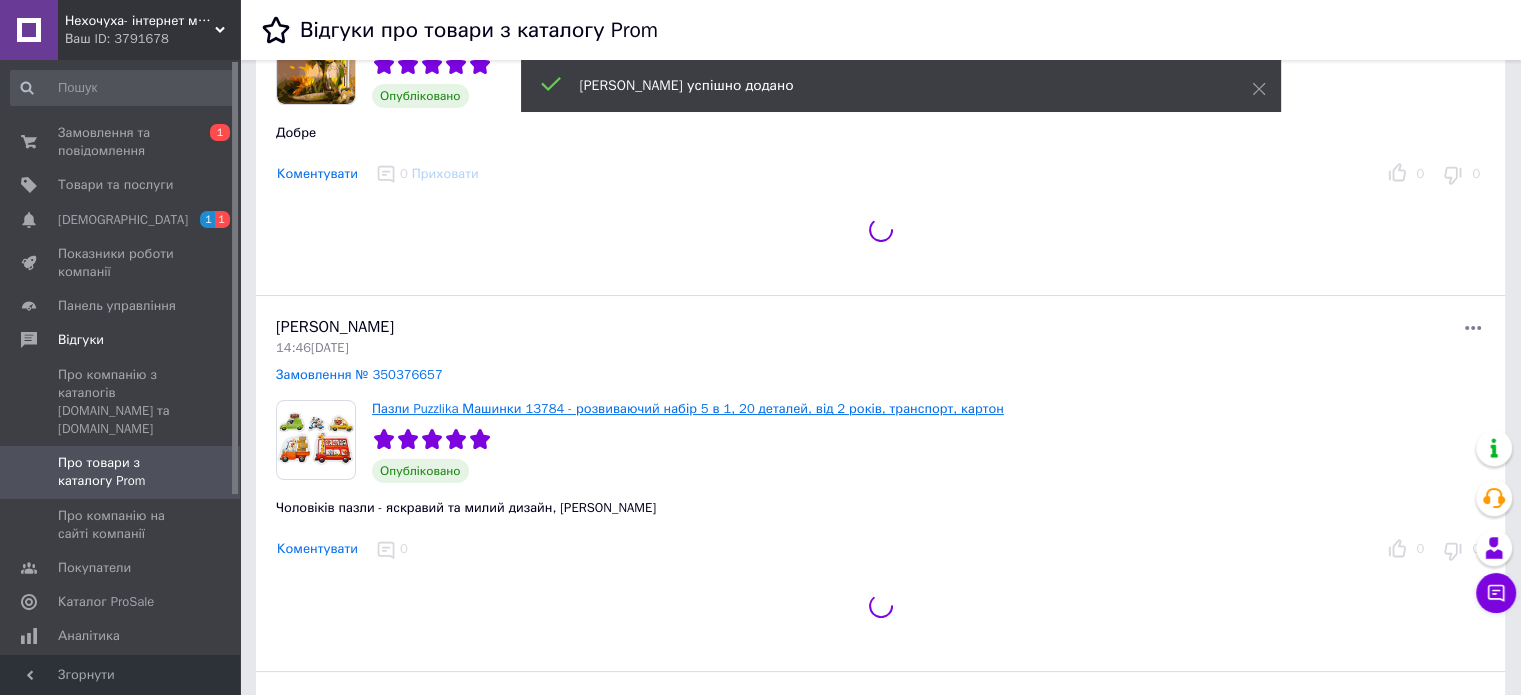 scroll, scrollTop: 300, scrollLeft: 0, axis: vertical 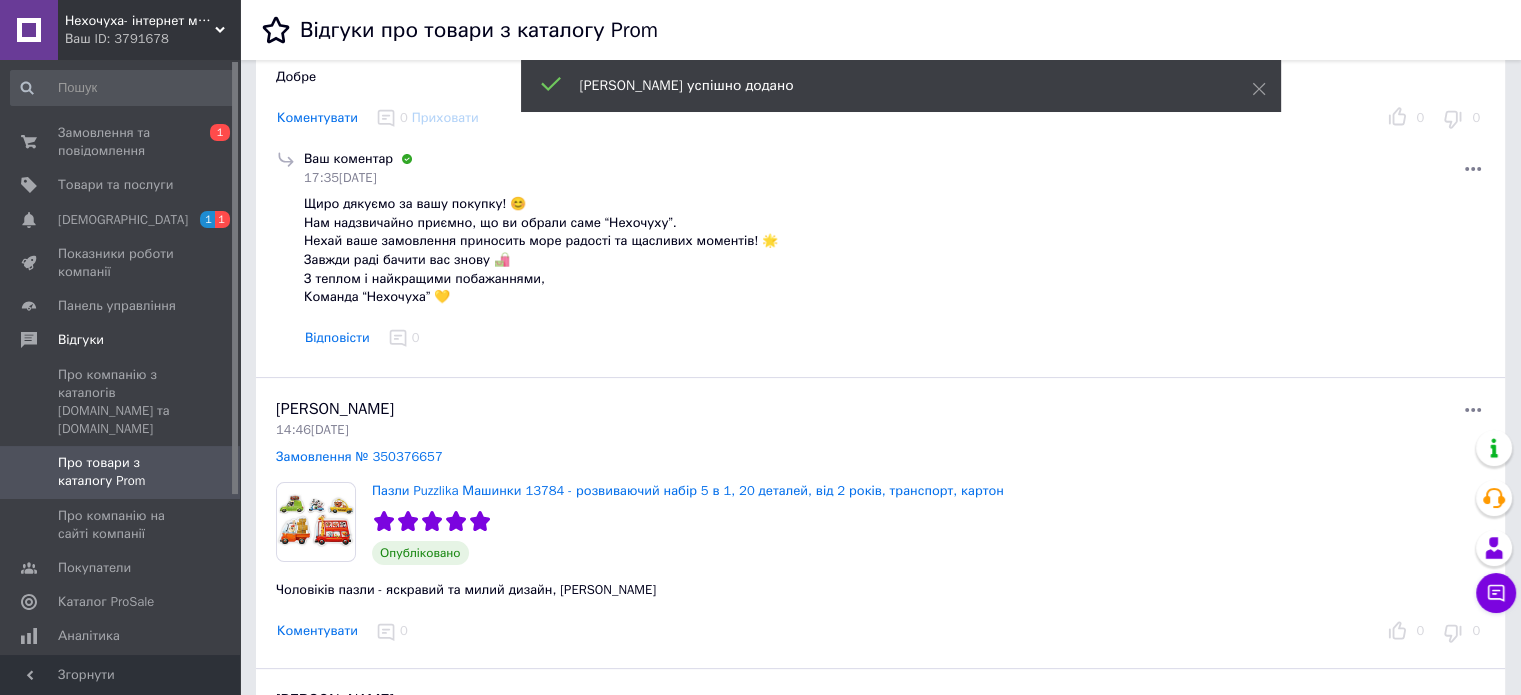 click on "Коментувати 0" at bounding box center [822, 631] 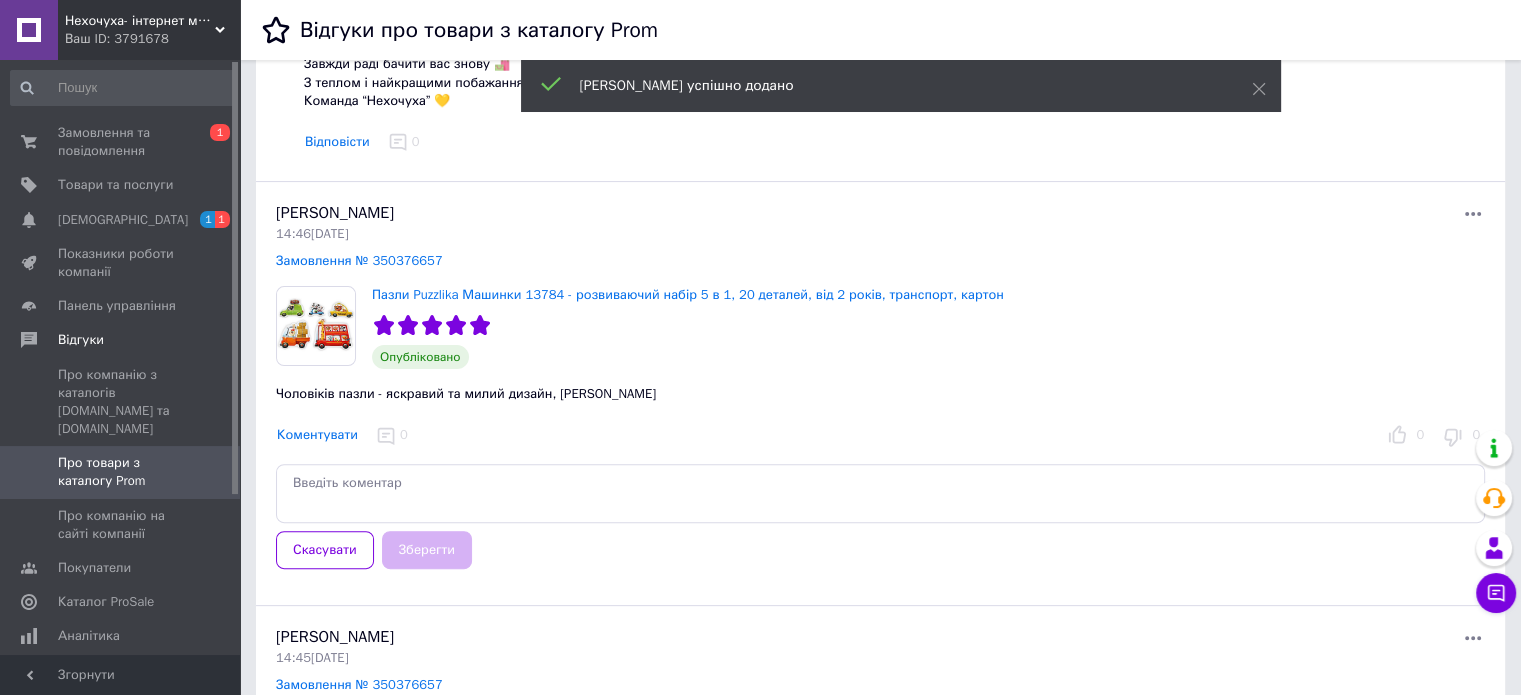 scroll, scrollTop: 500, scrollLeft: 0, axis: vertical 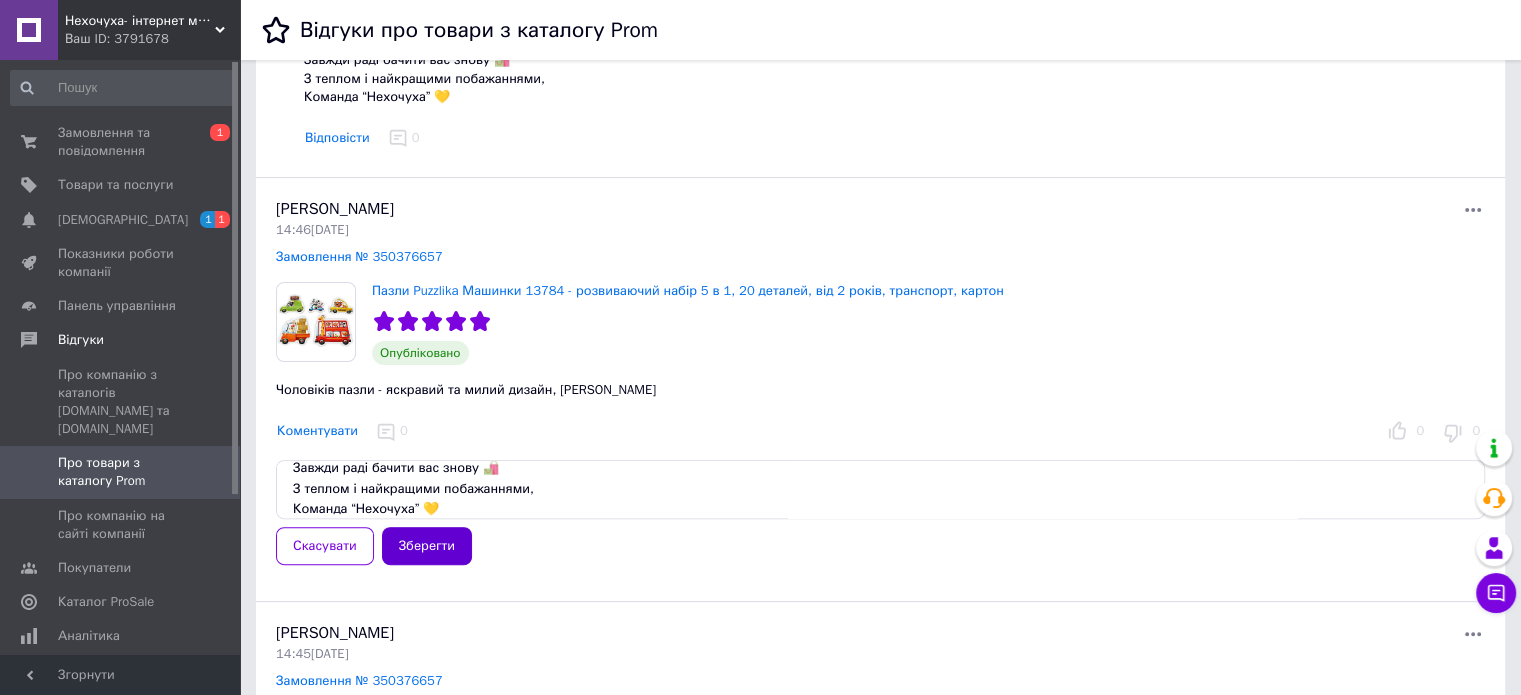 type on "Щиро дякуємо за вашу покупку! 😊
Нам надзвичайно приємно, що ви обрали саме “Нехочуху”.
Нехай ваше замовлення приносить море радості та щасливих моментів! 🌟
Завжди раді бачити вас знову 🛍️
З теплом і найкращими побажаннями,
Команда “Нехочуха” 💛" 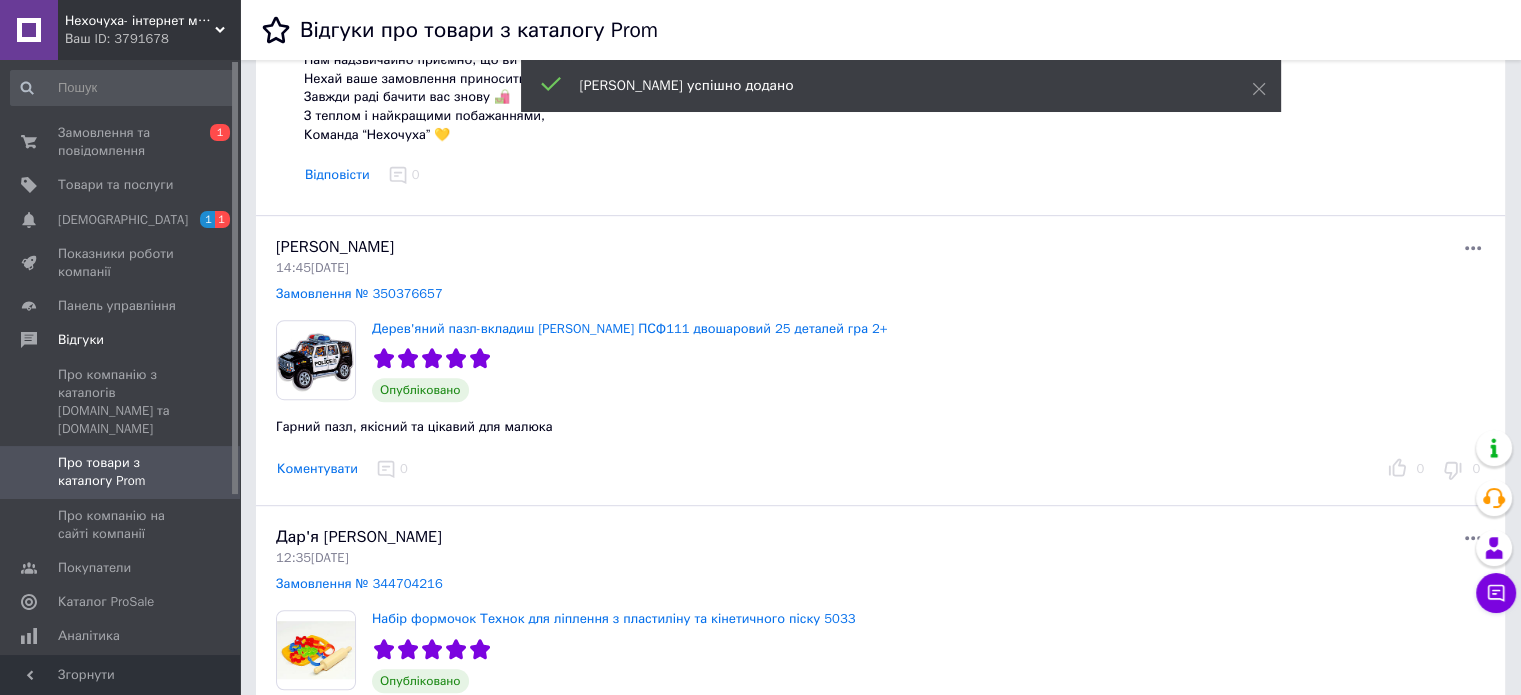 scroll, scrollTop: 1000, scrollLeft: 0, axis: vertical 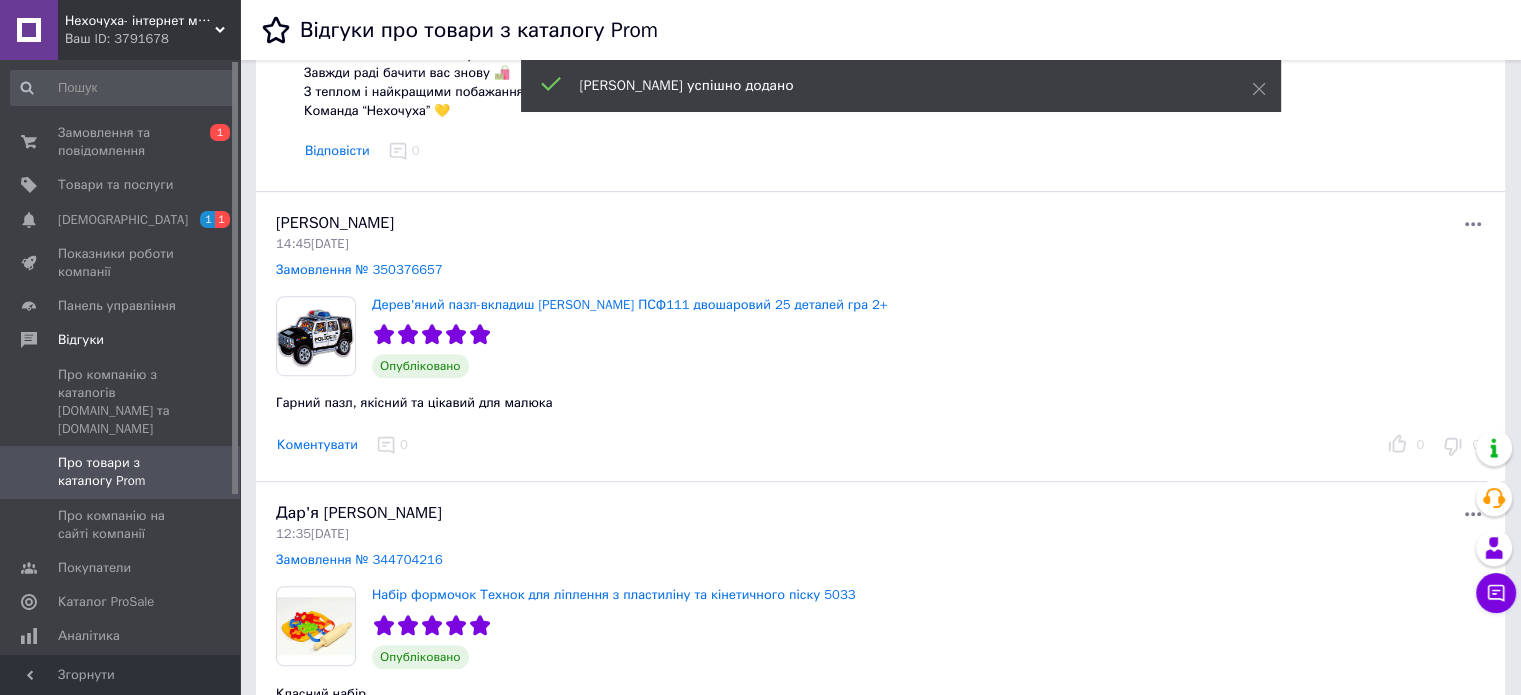 click on "Коментувати" at bounding box center [317, 445] 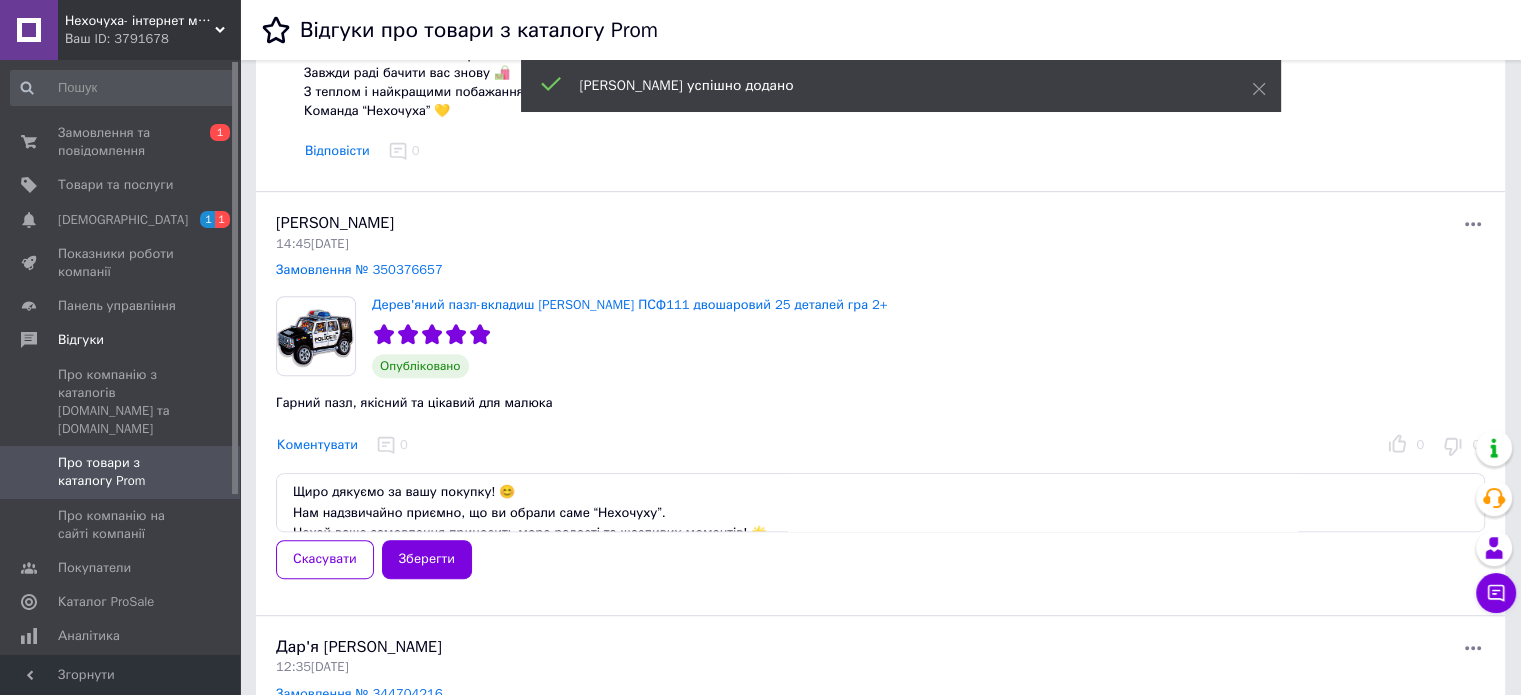 scroll, scrollTop: 72, scrollLeft: 0, axis: vertical 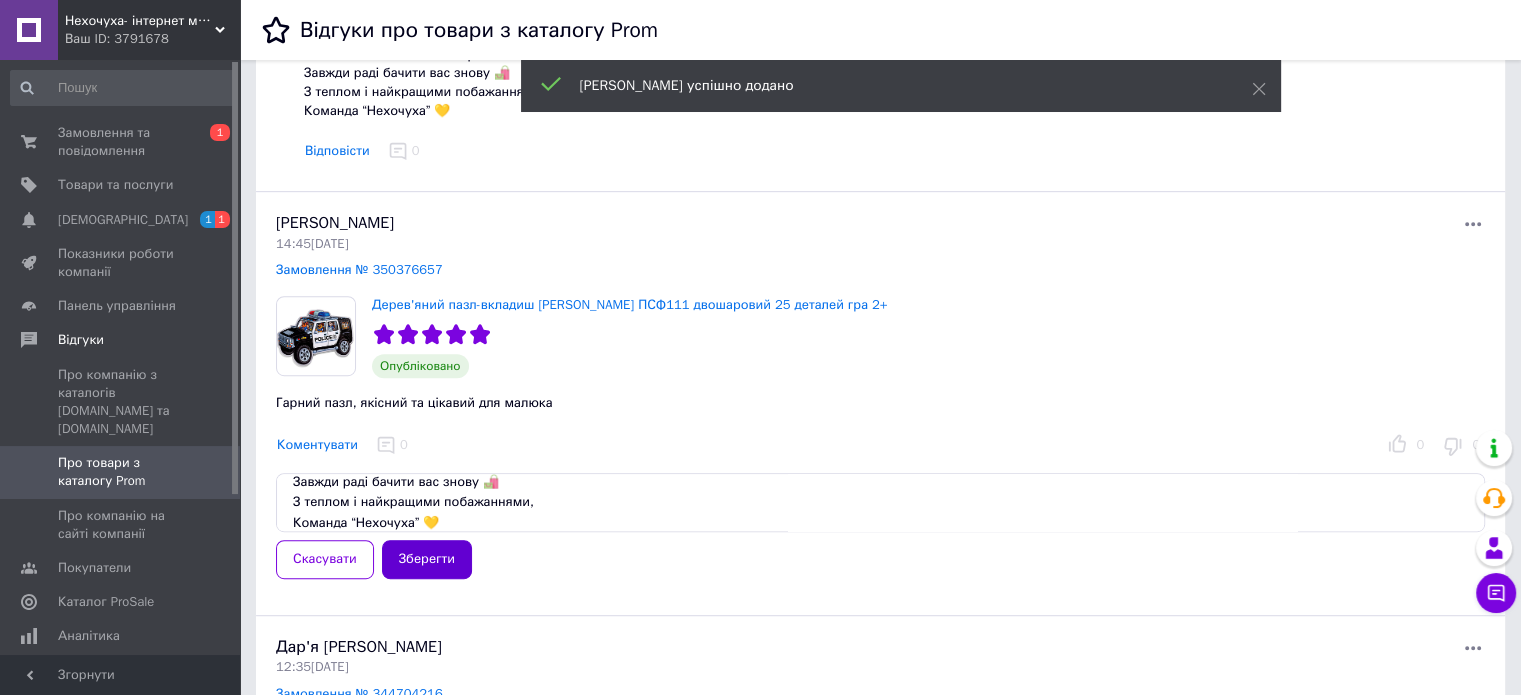 type on "Щиро дякуємо за вашу покупку! 😊
Нам надзвичайно приємно, що ви обрали саме “Нехочуху”.
Нехай ваше замовлення приносить море радості та щасливих моментів! 🌟
Завжди раді бачити вас знову 🛍️
З теплом і найкращими побажаннями,
Команда “Нехочуха” 💛" 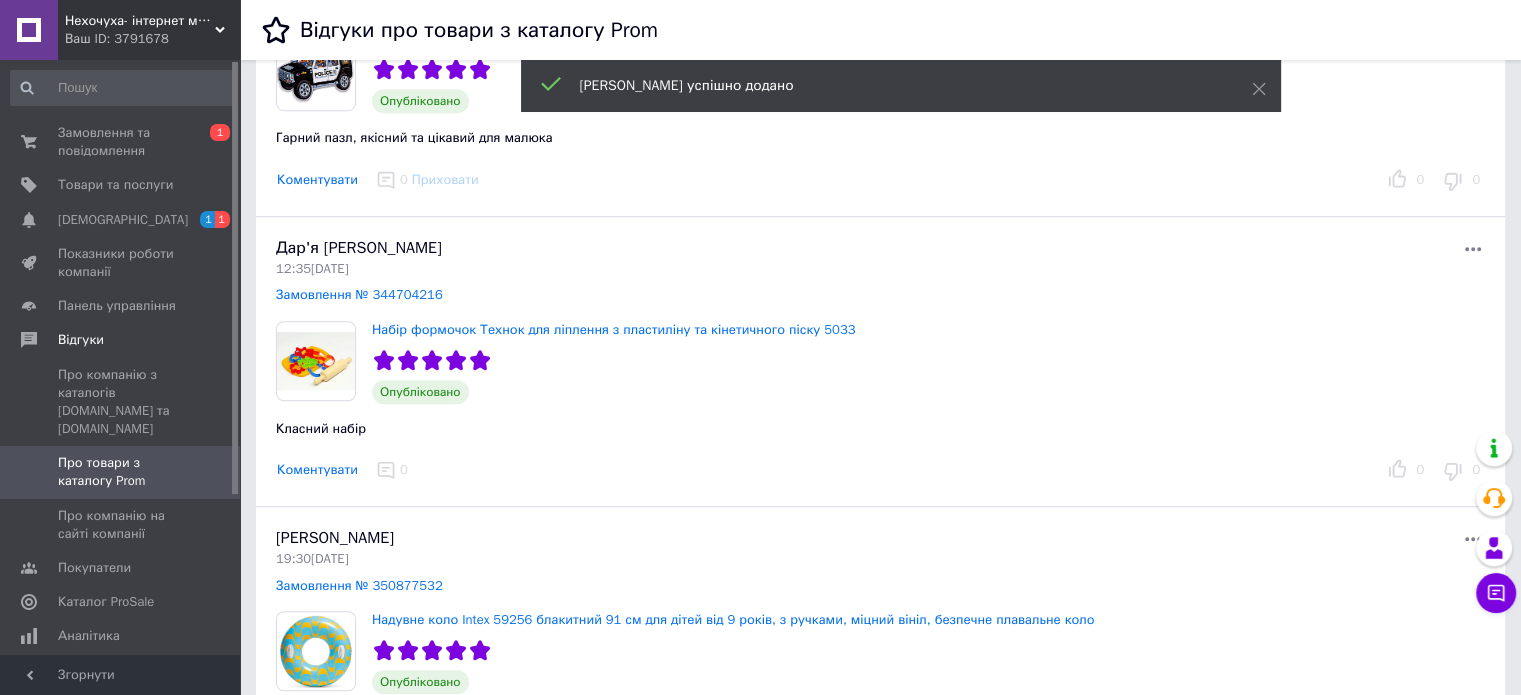 scroll, scrollTop: 1300, scrollLeft: 0, axis: vertical 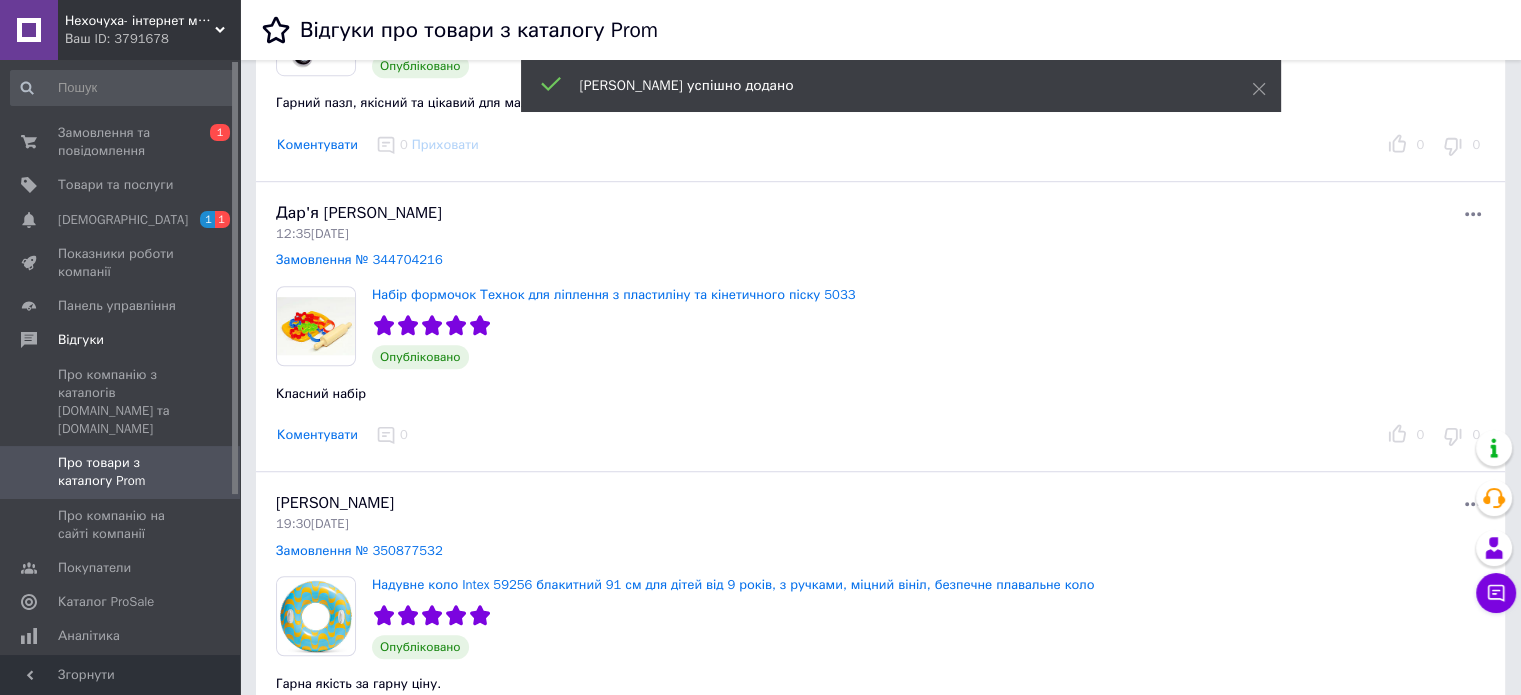 click on "Коментувати" at bounding box center (317, 435) 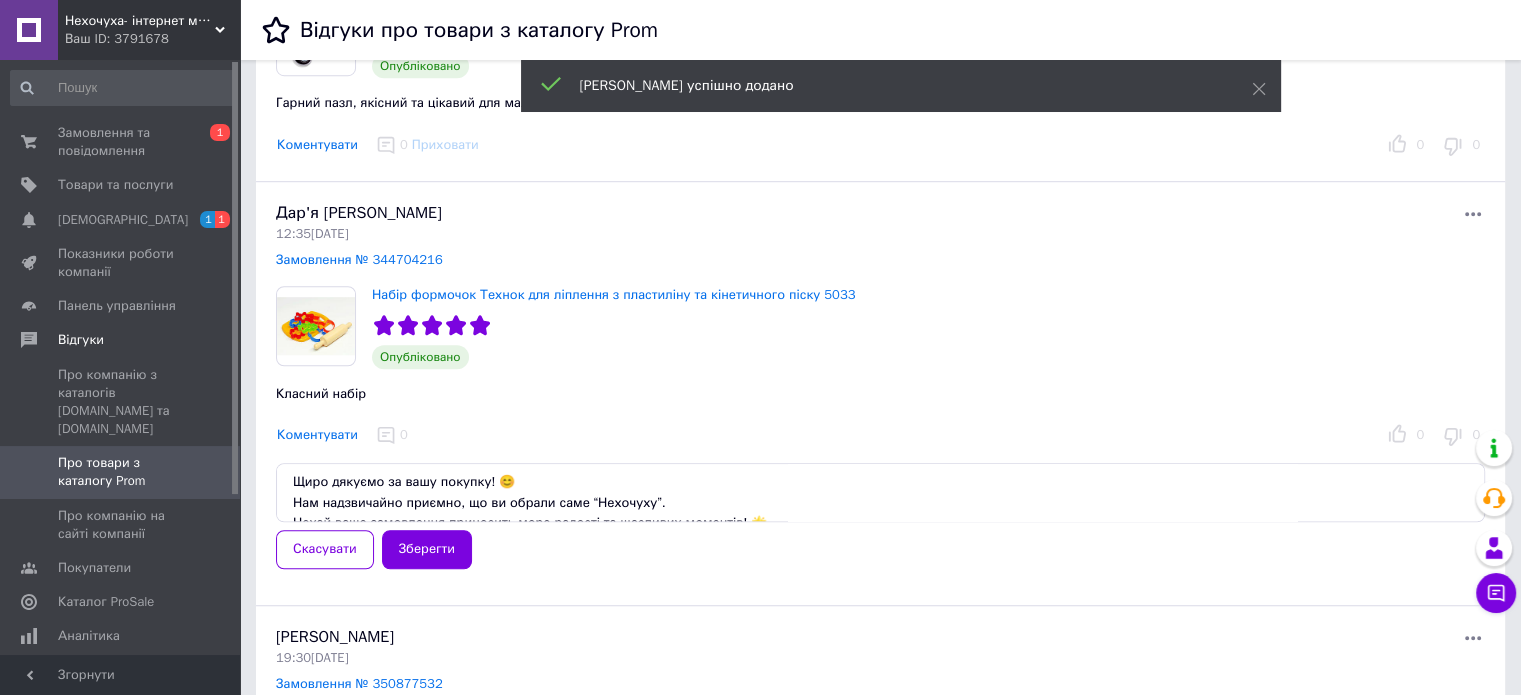 scroll, scrollTop: 72, scrollLeft: 0, axis: vertical 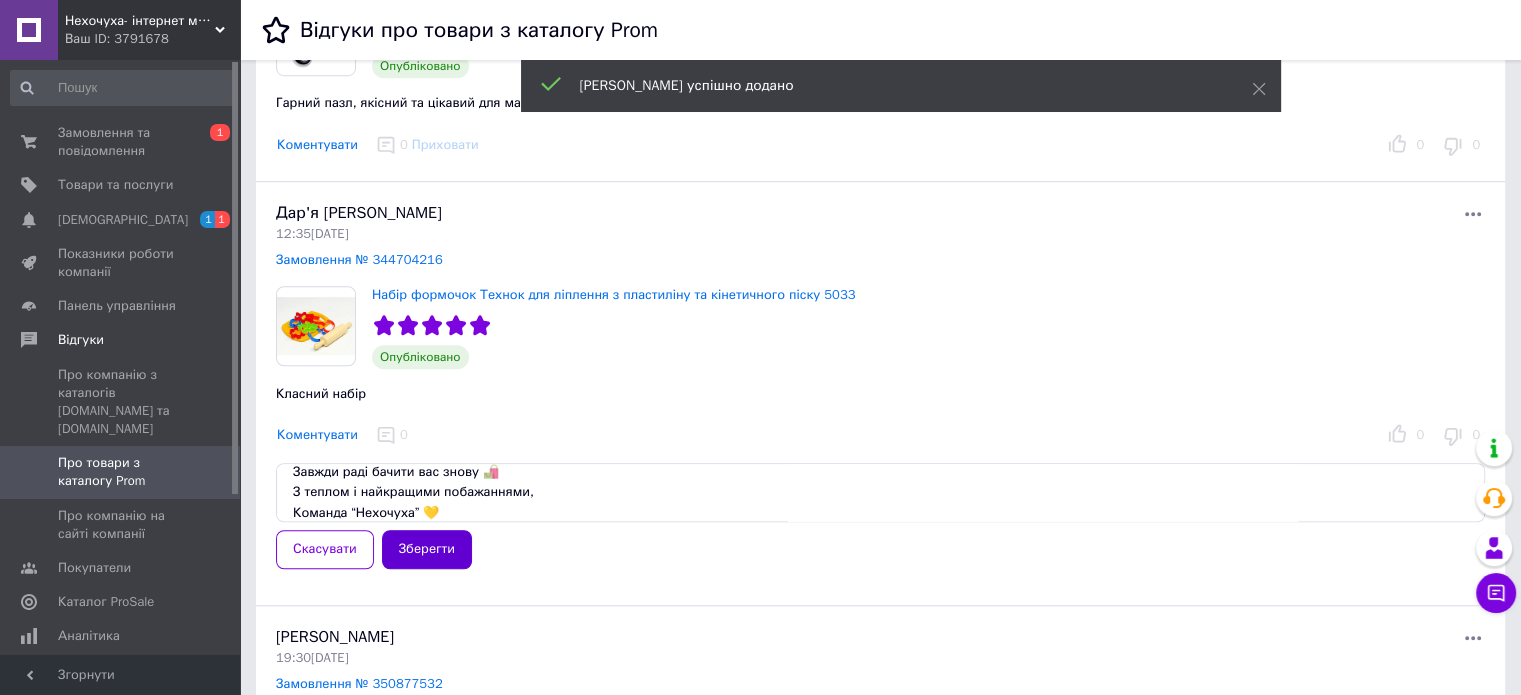 type on "Щиро дякуємо за вашу покупку! 😊
Нам надзвичайно приємно, що ви обрали саме “Нехочуху”.
Нехай ваше замовлення приносить море радості та щасливих моментів! 🌟
Завжди раді бачити вас знову 🛍️
З теплом і найкращими побажаннями,
Команда “Нехочуха” 💛" 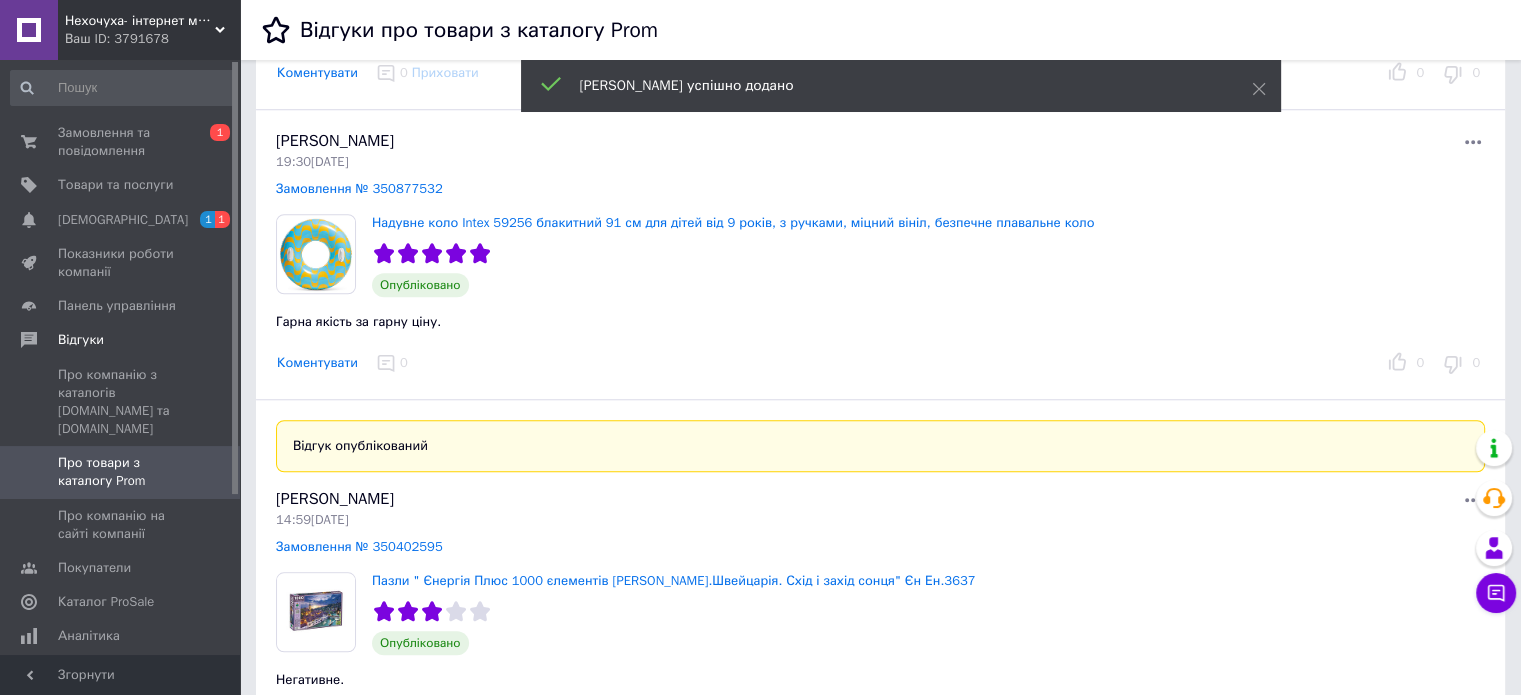 scroll, scrollTop: 1700, scrollLeft: 0, axis: vertical 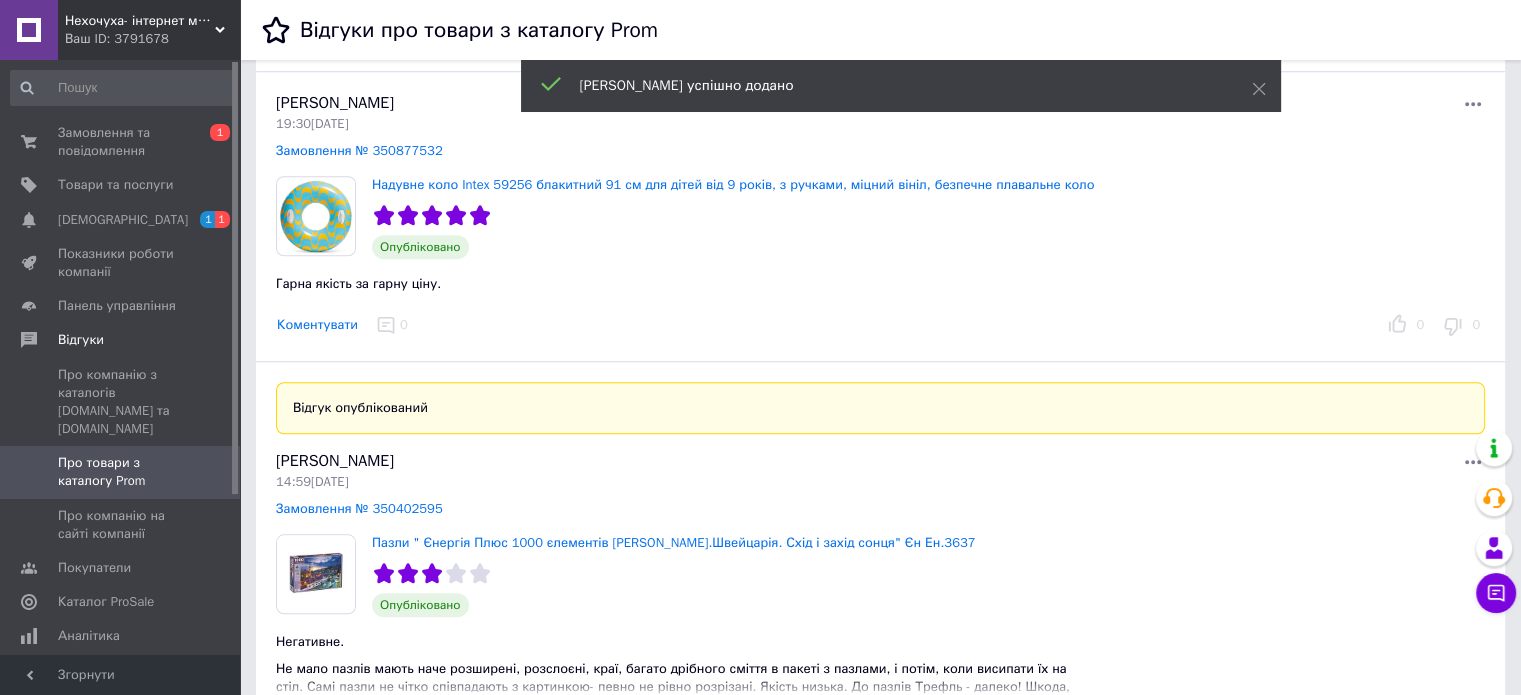 click on "Коментувати" at bounding box center [317, 325] 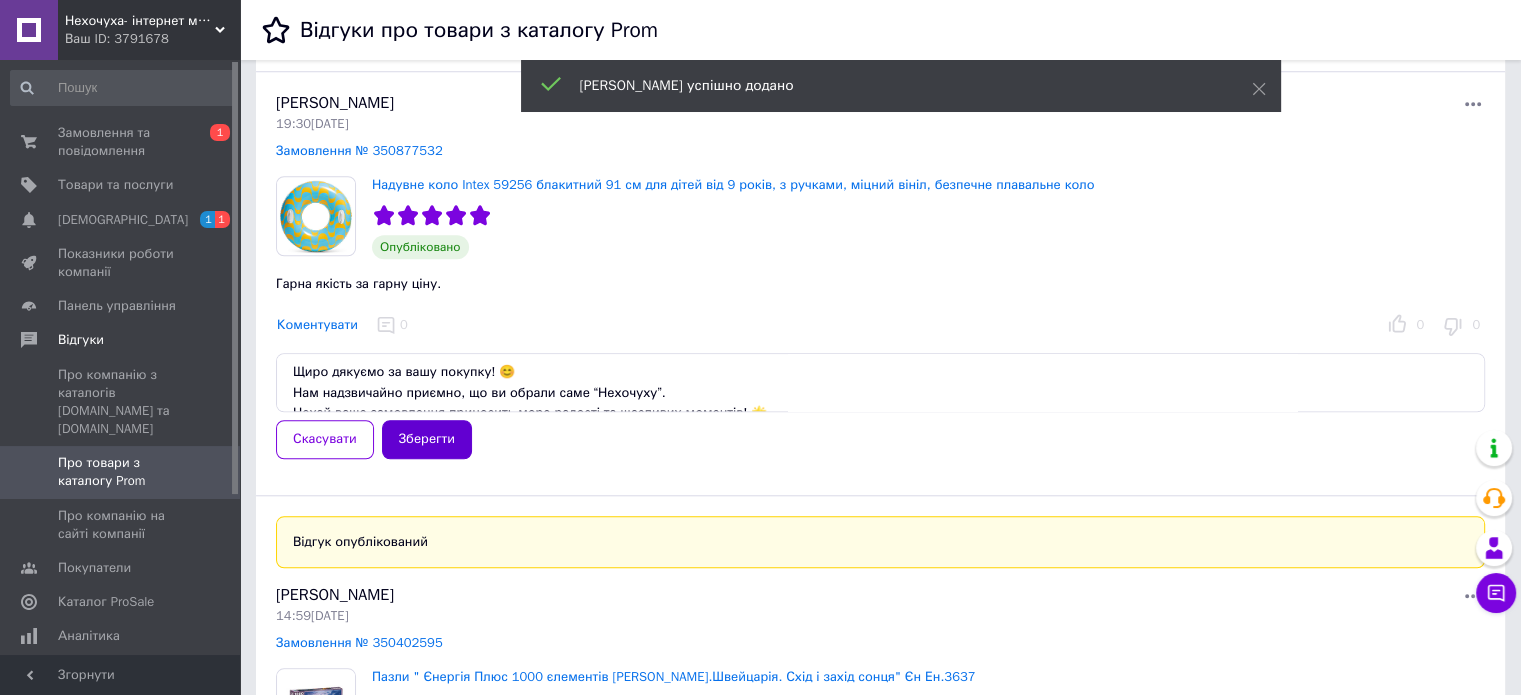 scroll, scrollTop: 72, scrollLeft: 0, axis: vertical 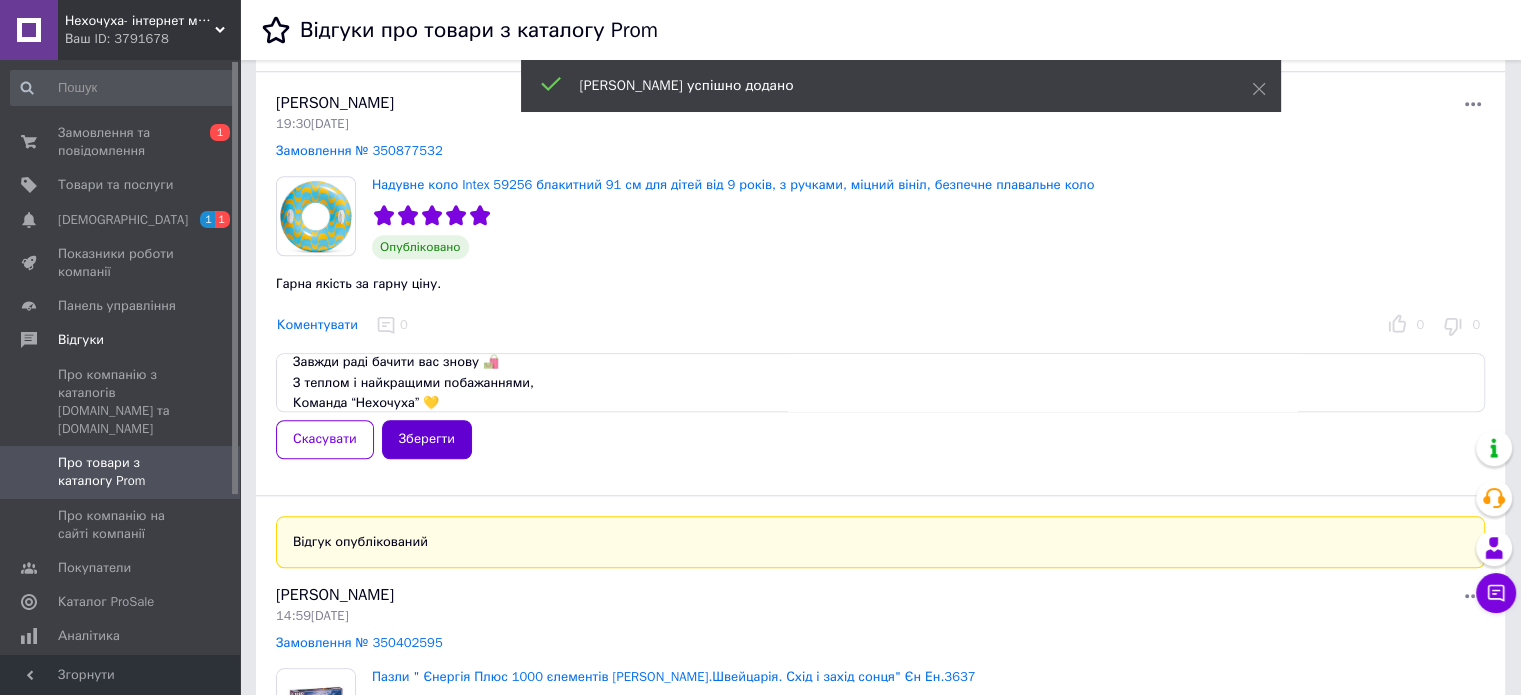 type on "Щиро дякуємо за вашу покупку! 😊
Нам надзвичайно приємно, що ви обрали саме “Нехочуху”.
Нехай ваше замовлення приносить море радості та щасливих моментів! 🌟
Завжди раді бачити вас знову 🛍️
З теплом і найкращими побажаннями,
Команда “Нехочуха” 💛" 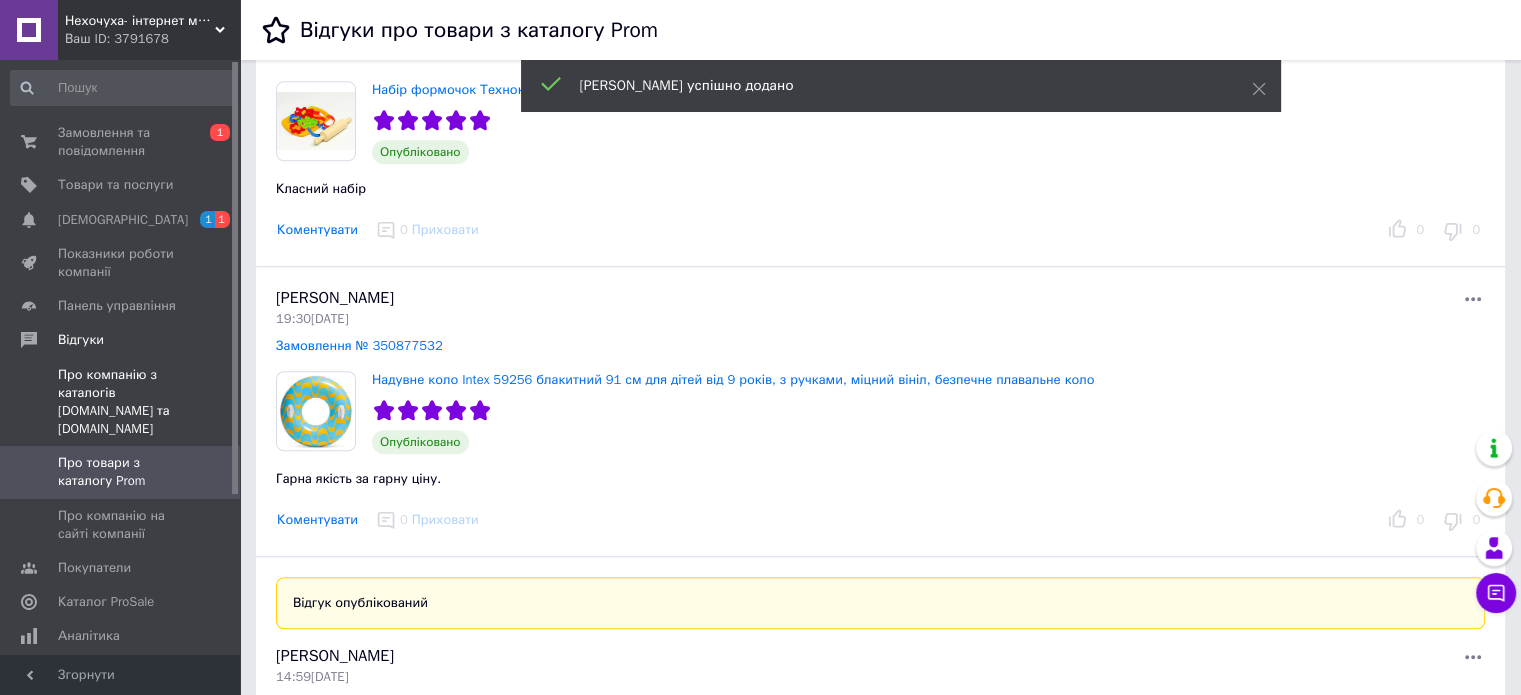 scroll, scrollTop: 1700, scrollLeft: 0, axis: vertical 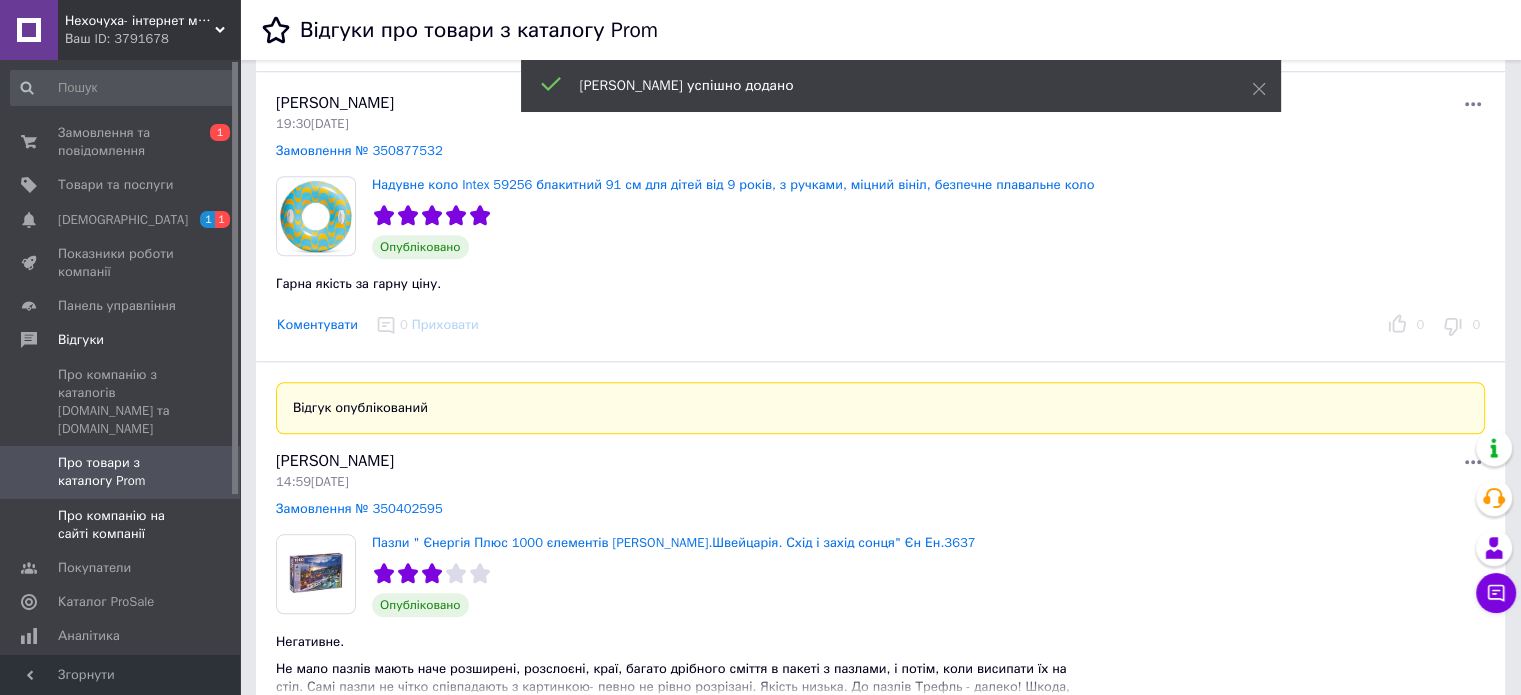 click on "Про компанію на сайті компанії" at bounding box center (121, 525) 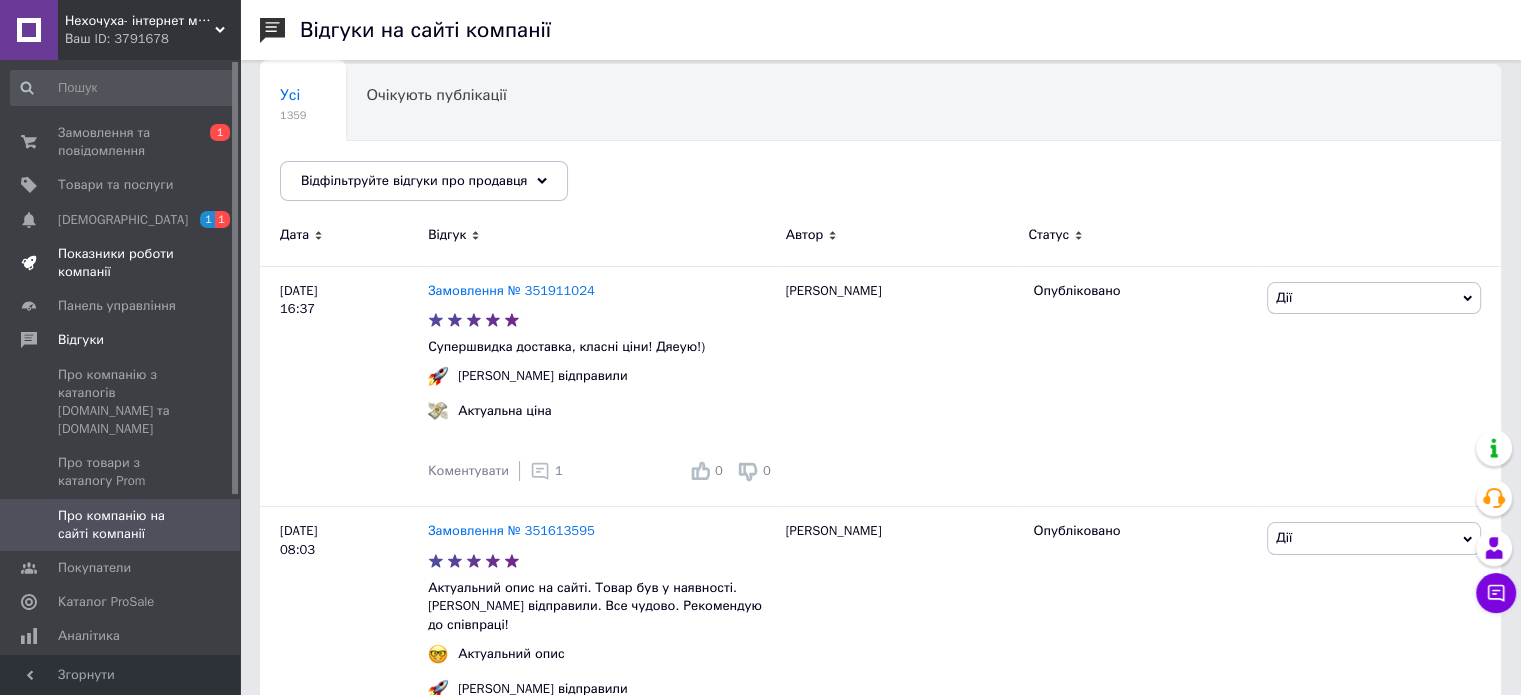 scroll, scrollTop: 0, scrollLeft: 0, axis: both 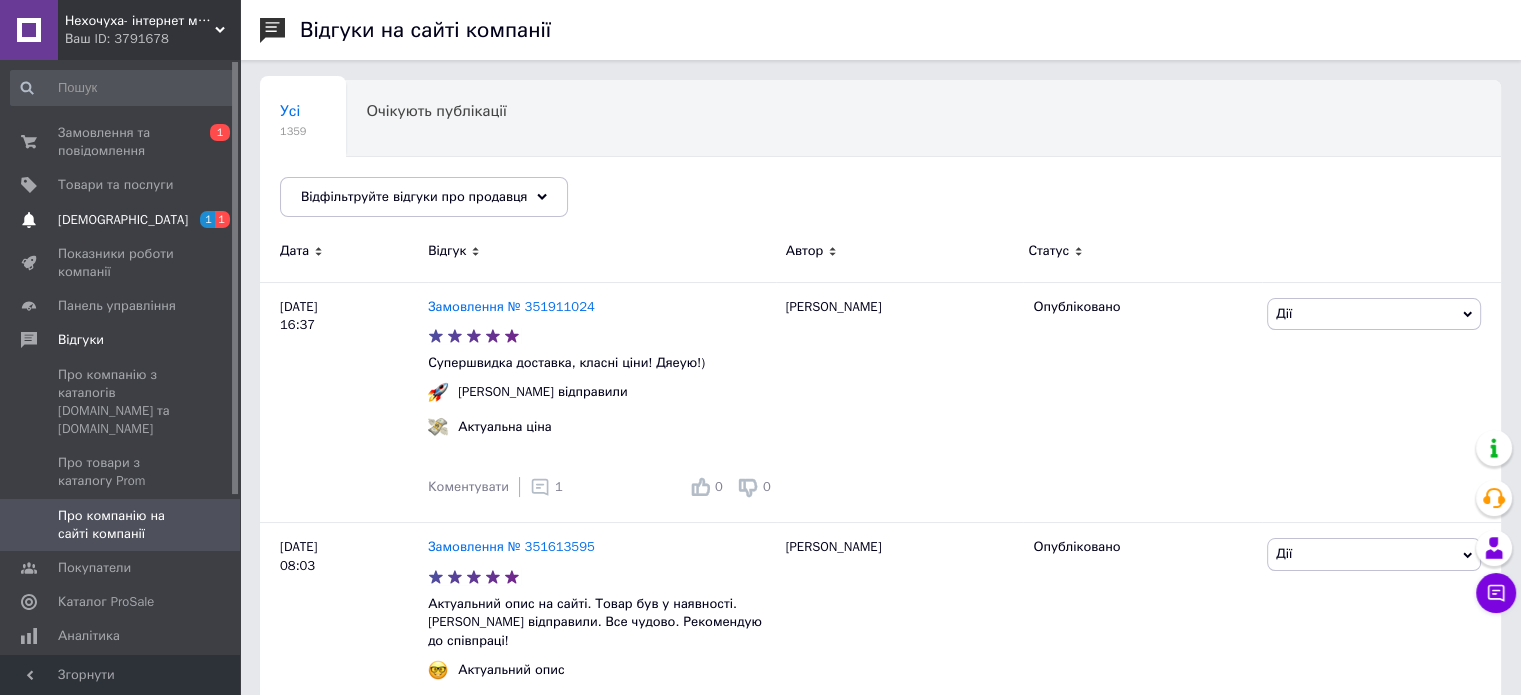 click on "[DEMOGRAPHIC_DATA]" at bounding box center (123, 220) 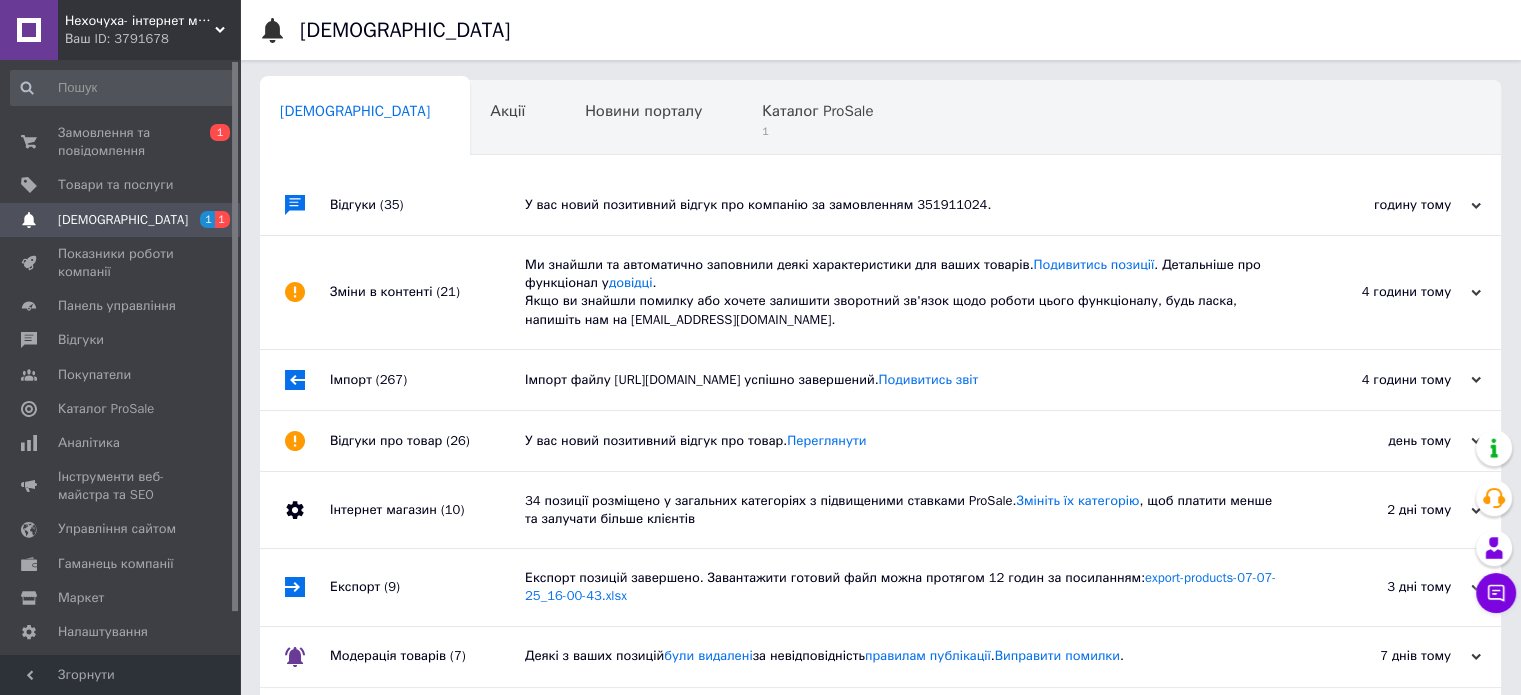 click on "У вас новий позитивний відгук про компанію за замовленням 351911024." at bounding box center (903, 205) 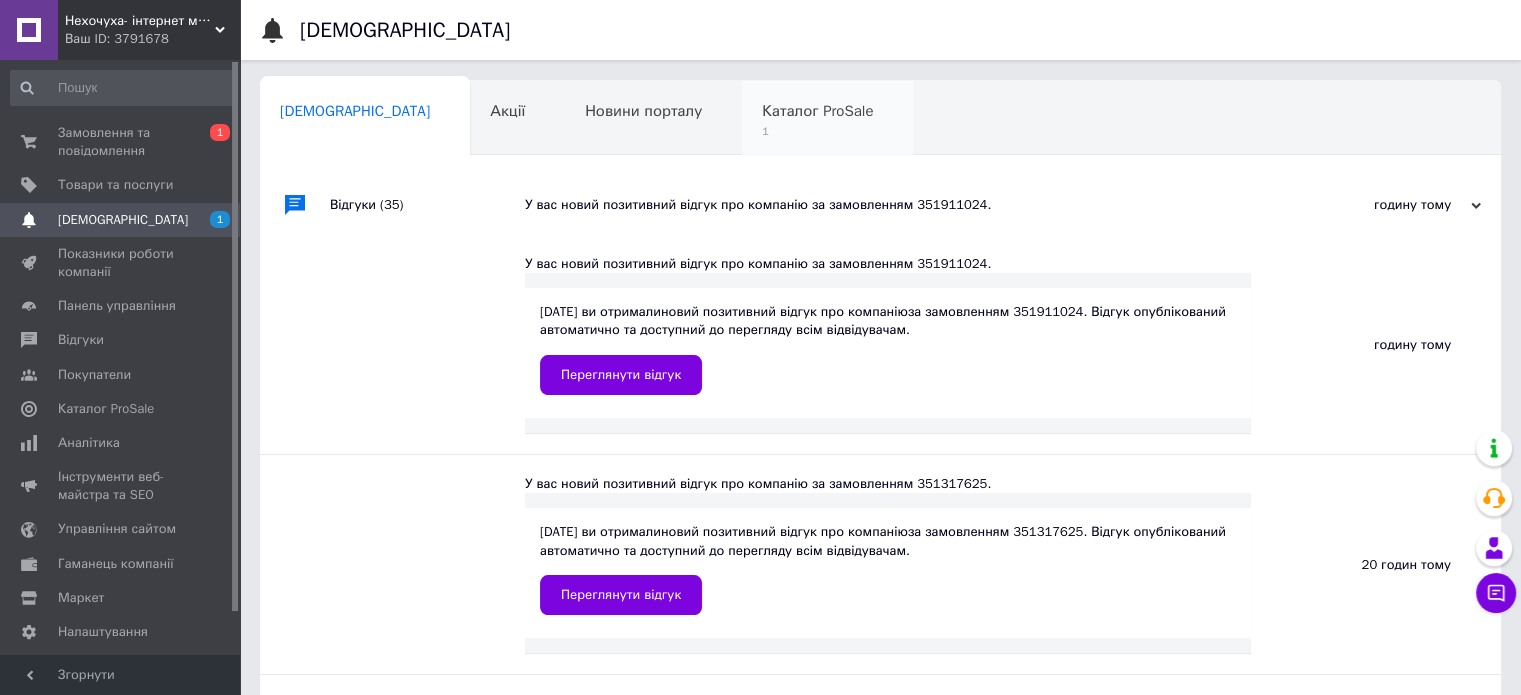 click on "Каталог ProSale" at bounding box center (817, 111) 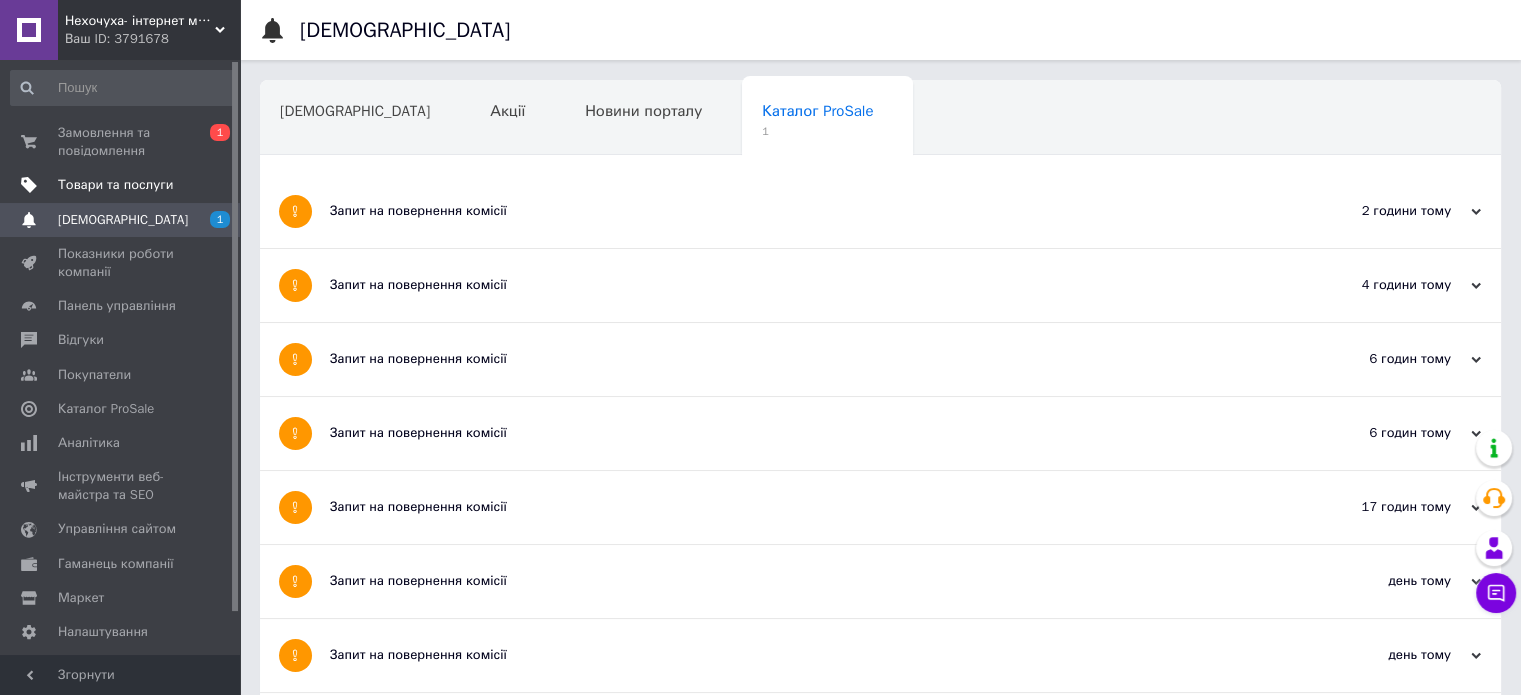 click on "Товари та послуги" at bounding box center [115, 185] 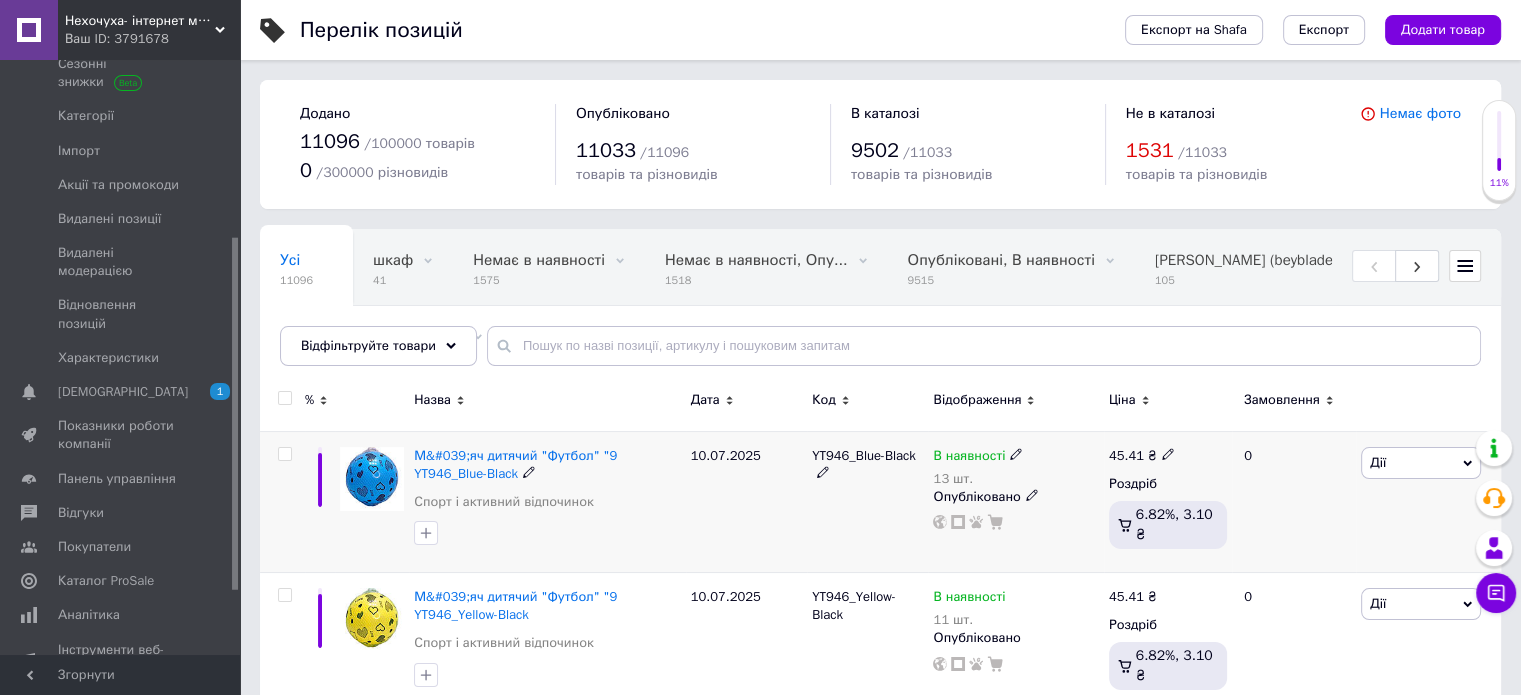 scroll, scrollTop: 300, scrollLeft: 0, axis: vertical 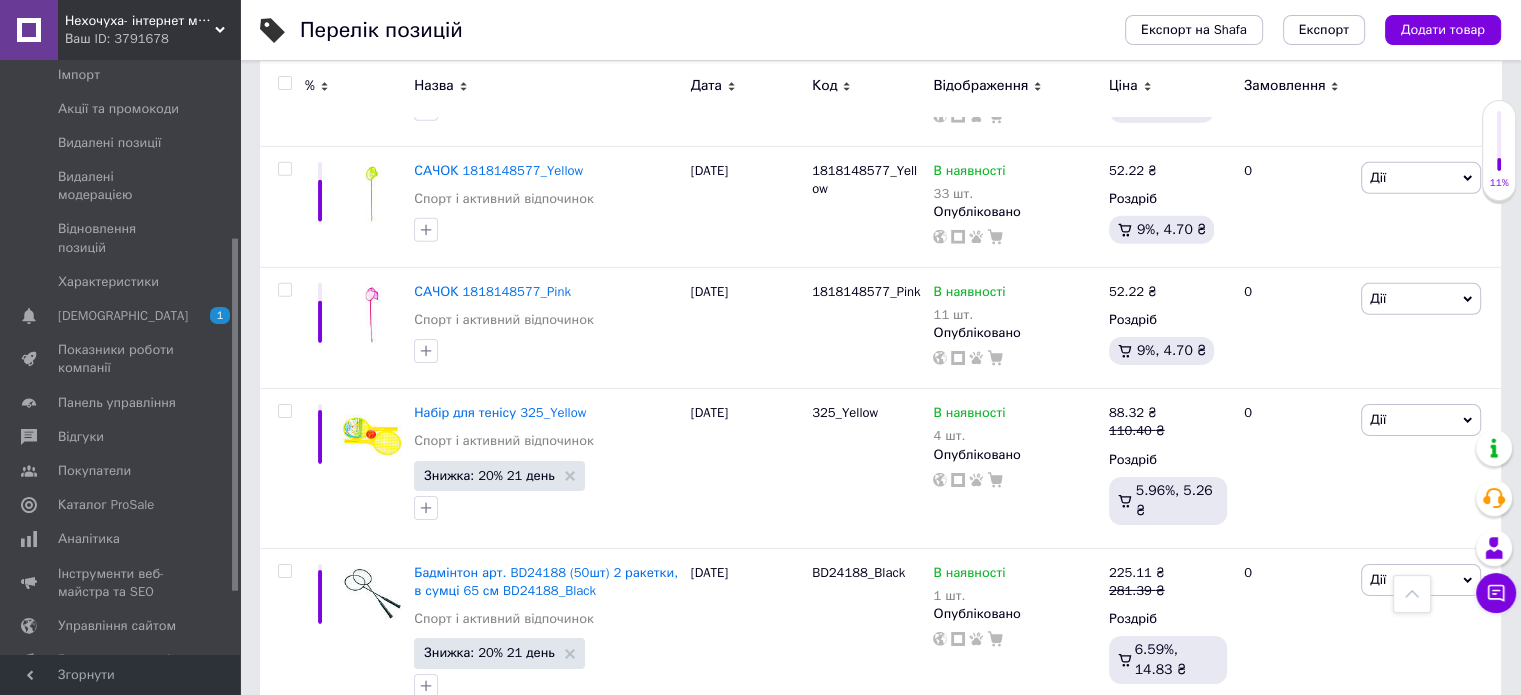 click on "2" at bounding box center (327, 923) 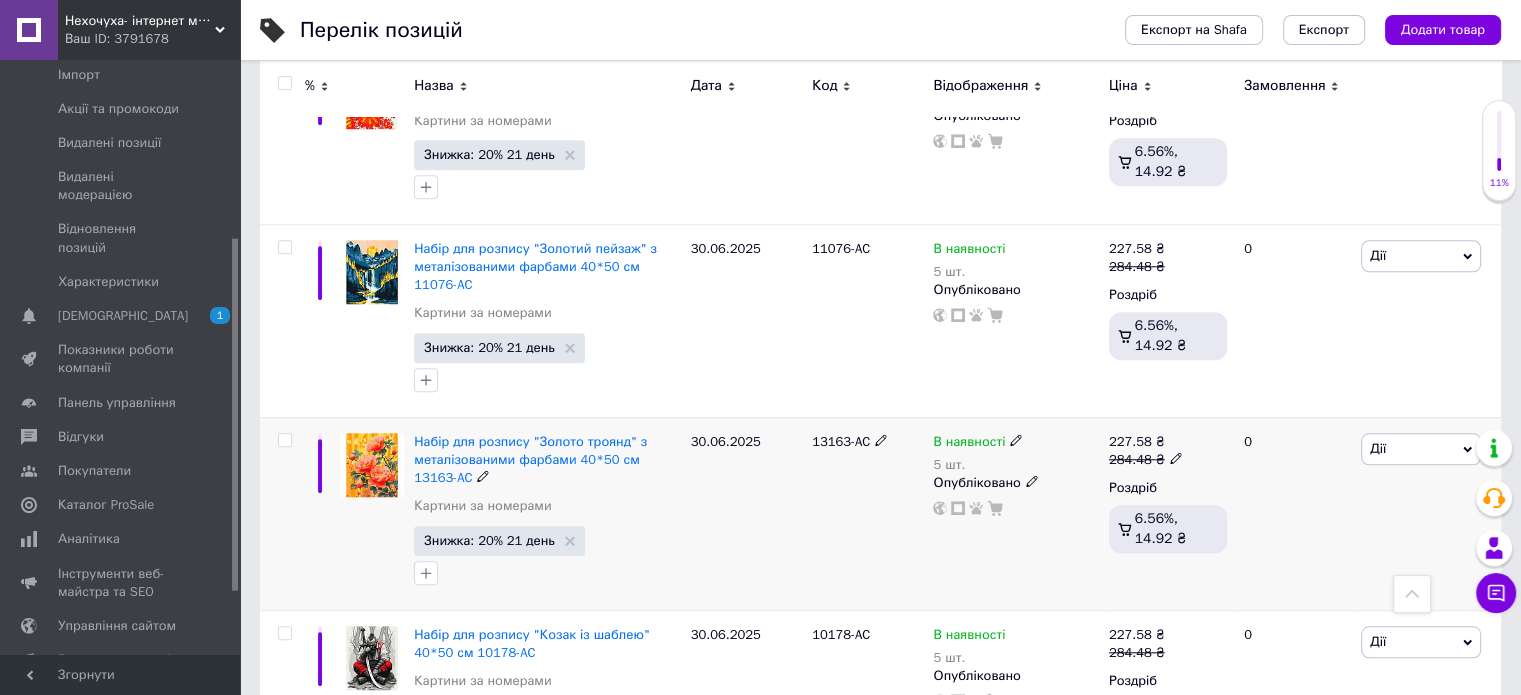 scroll, scrollTop: 17116, scrollLeft: 0, axis: vertical 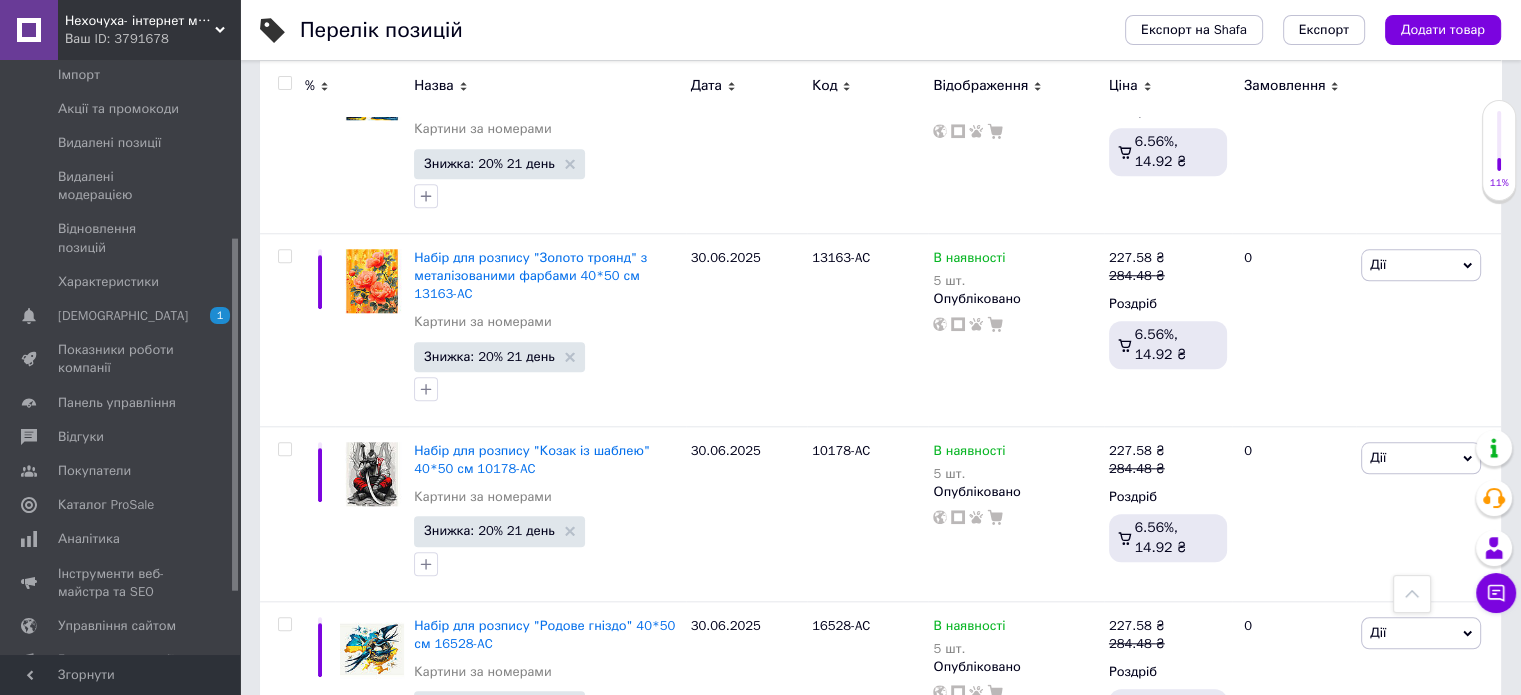 click on "3" at bounding box center [494, 816] 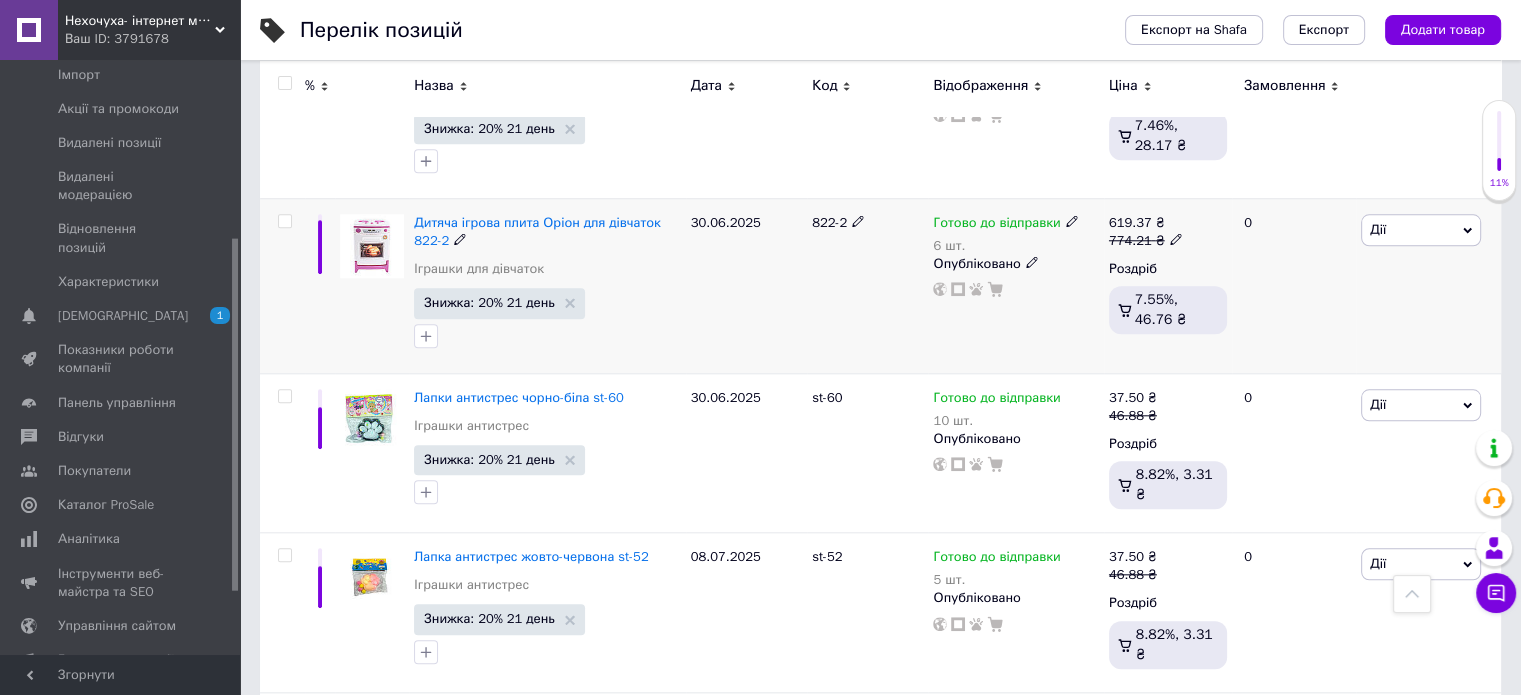 scroll, scrollTop: 9798, scrollLeft: 0, axis: vertical 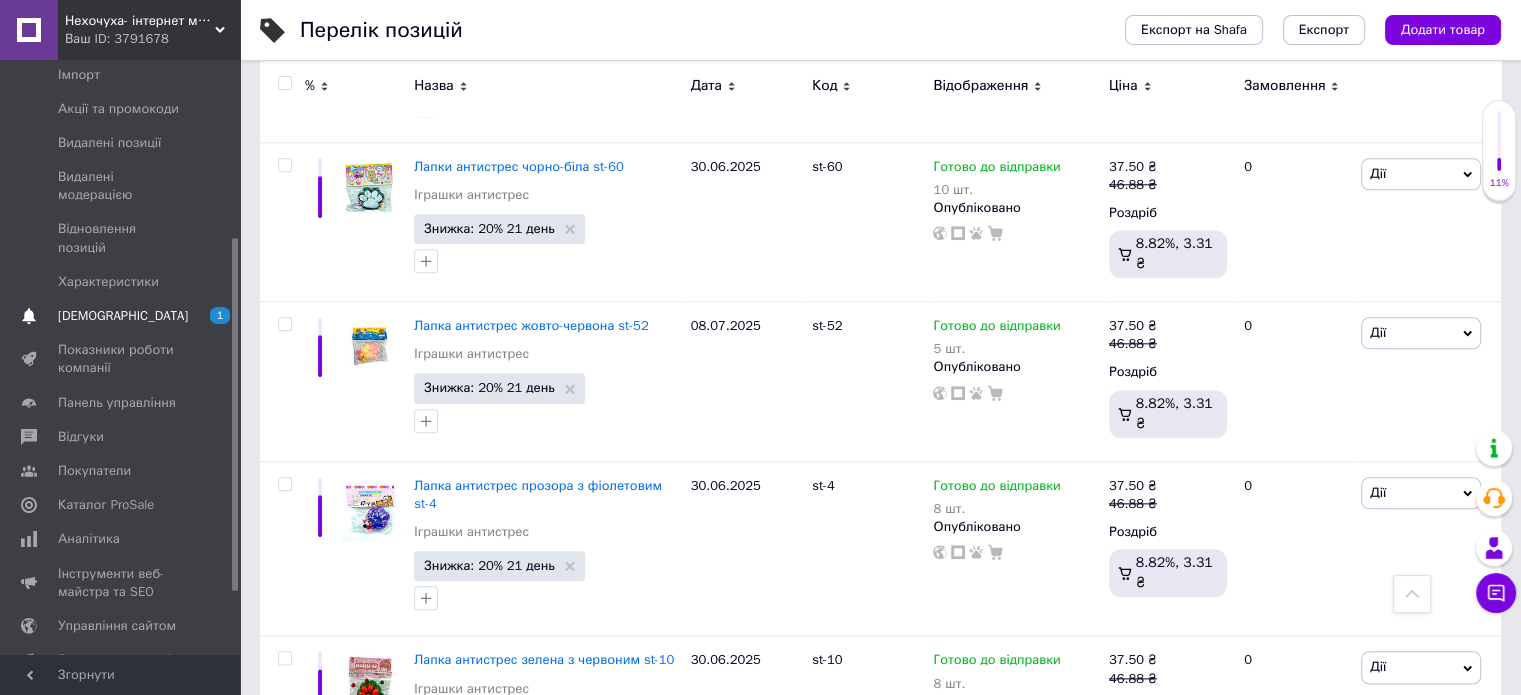 click on "[DEMOGRAPHIC_DATA]" at bounding box center (121, 316) 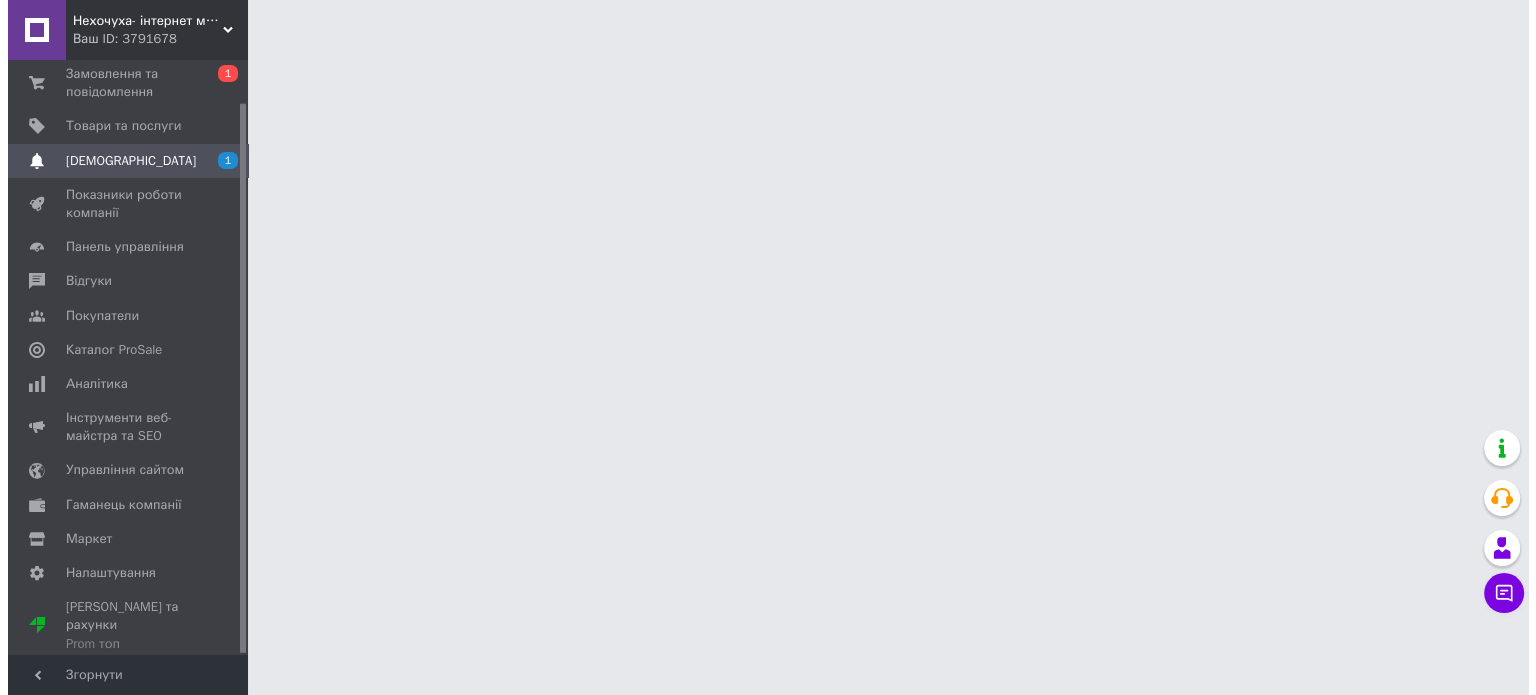 scroll, scrollTop: 0, scrollLeft: 0, axis: both 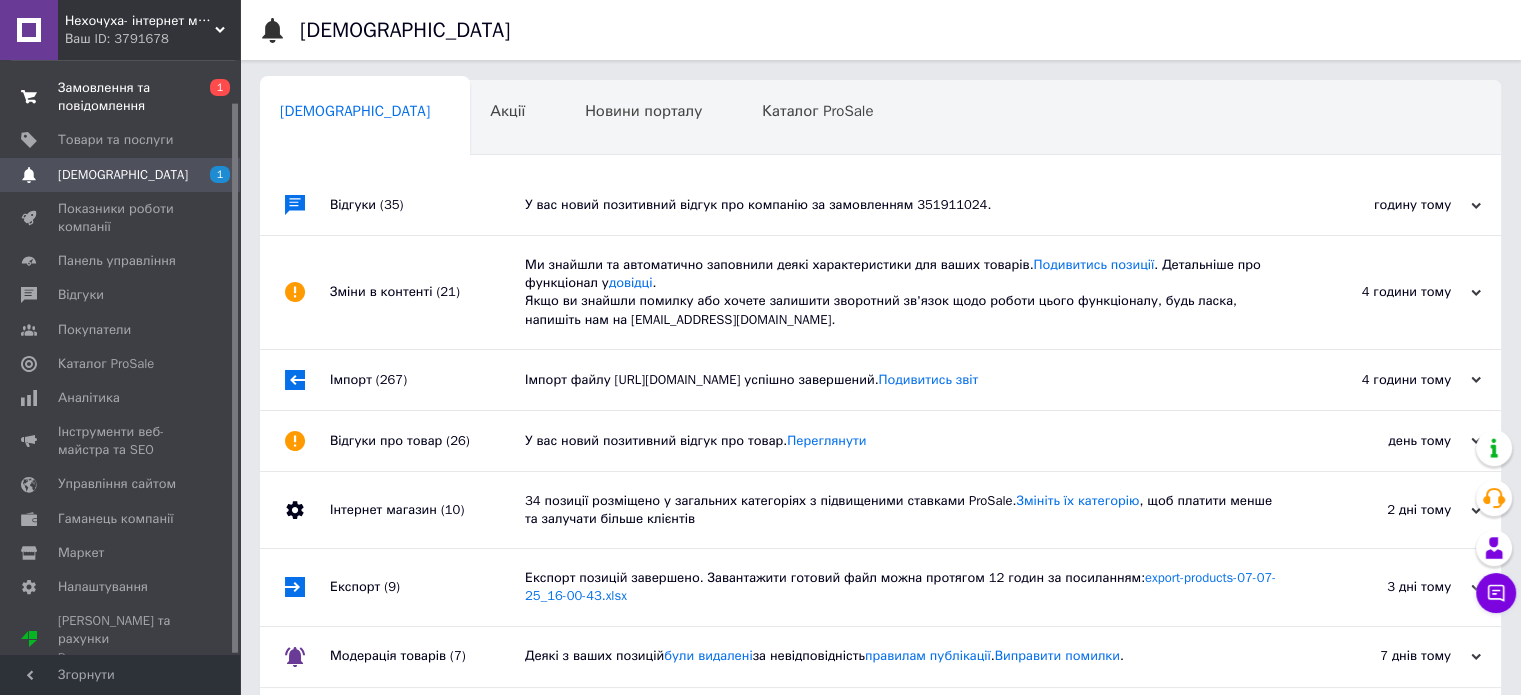 click on "Замовлення та повідомлення" at bounding box center (121, 97) 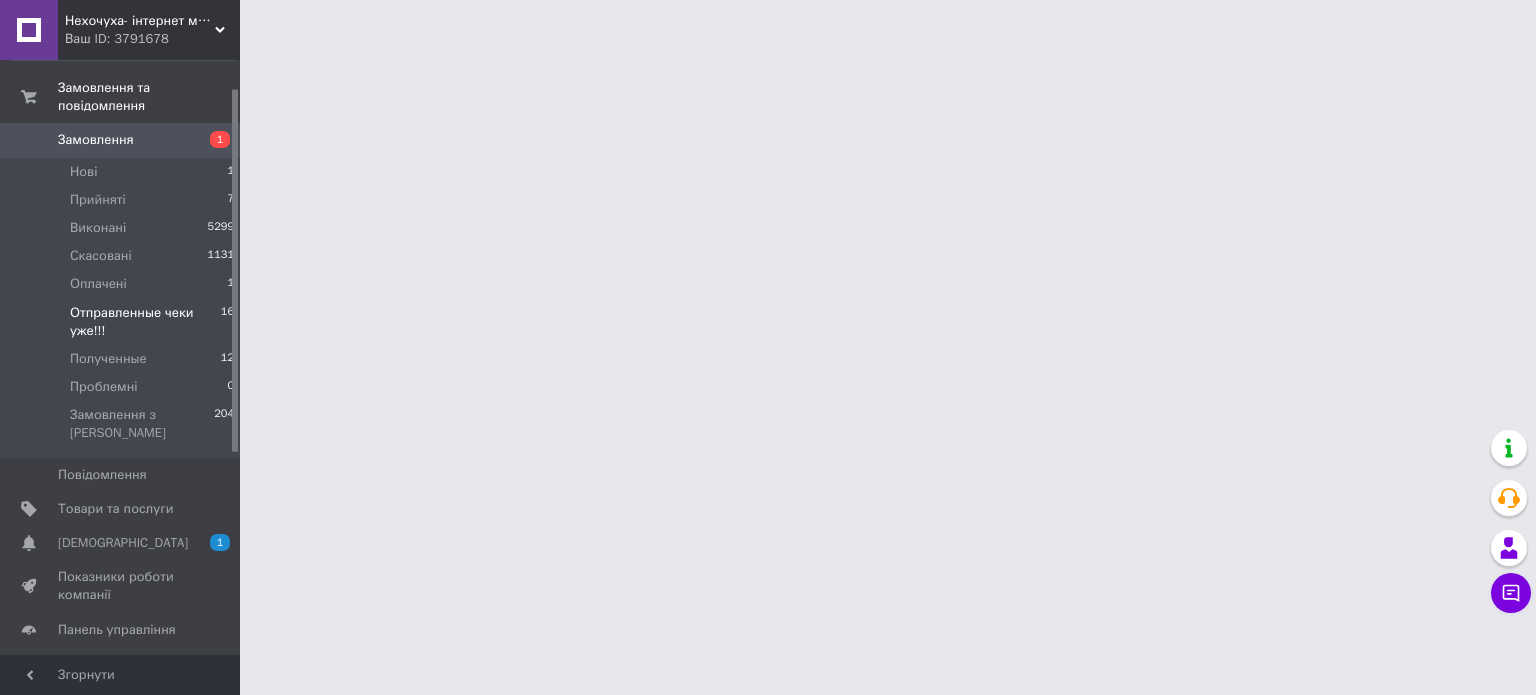 click on "Отправленные чеки уже!!!" at bounding box center [145, 322] 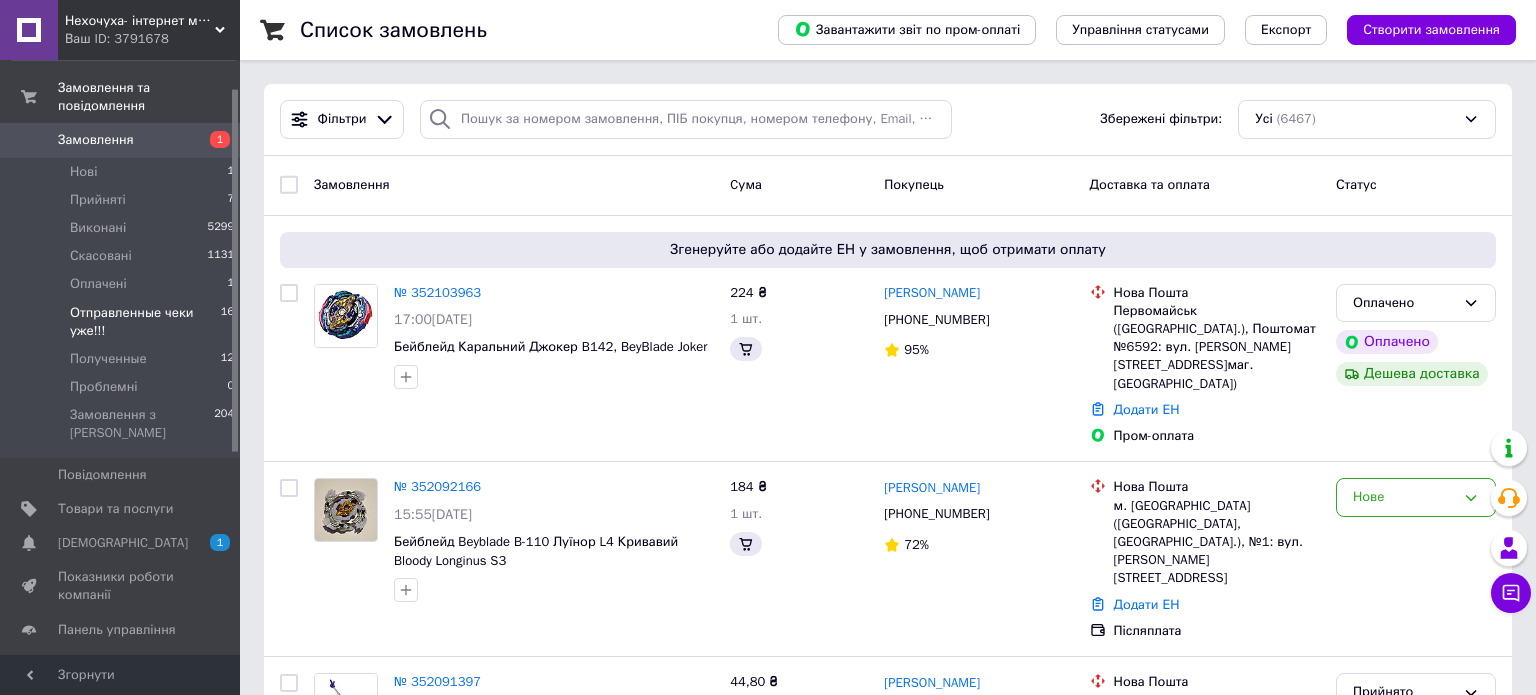 click on "Отправленные чеки уже!!!" at bounding box center [145, 322] 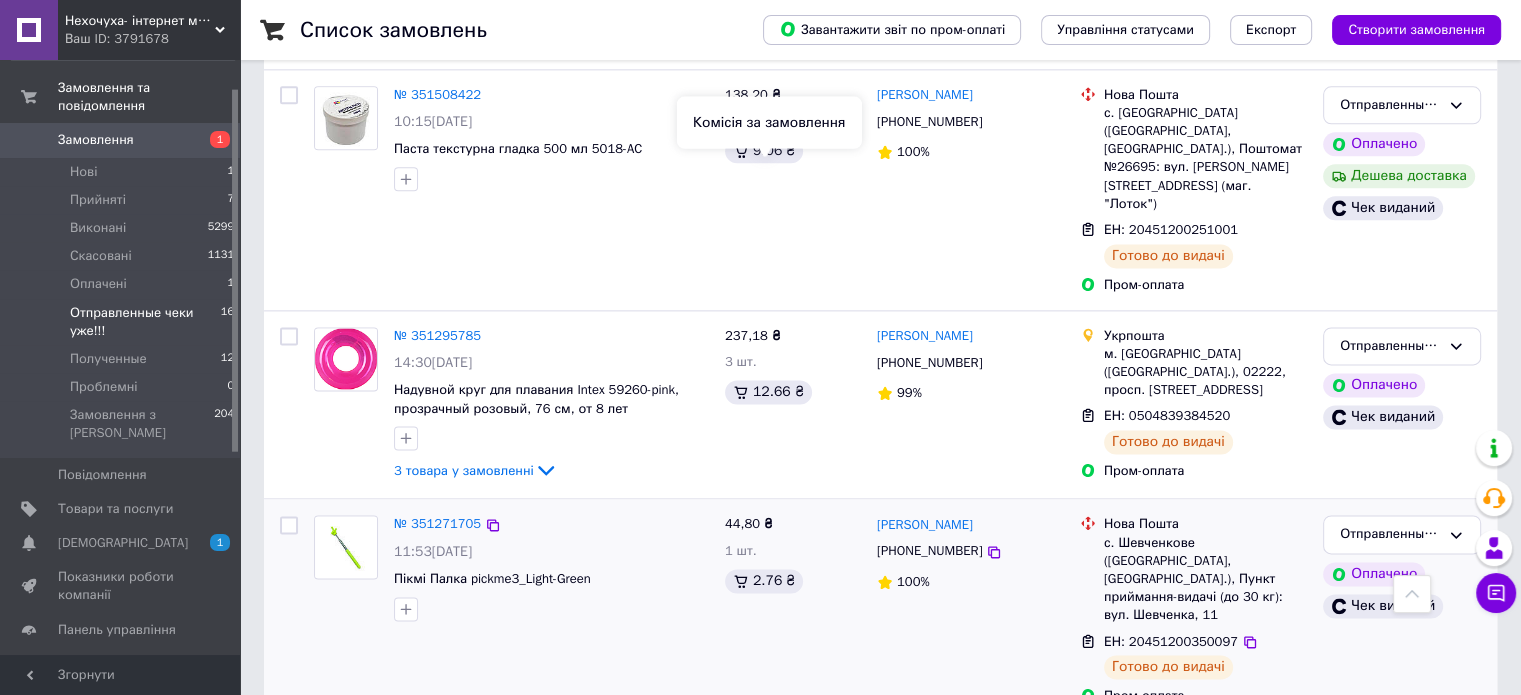 scroll, scrollTop: 2627, scrollLeft: 0, axis: vertical 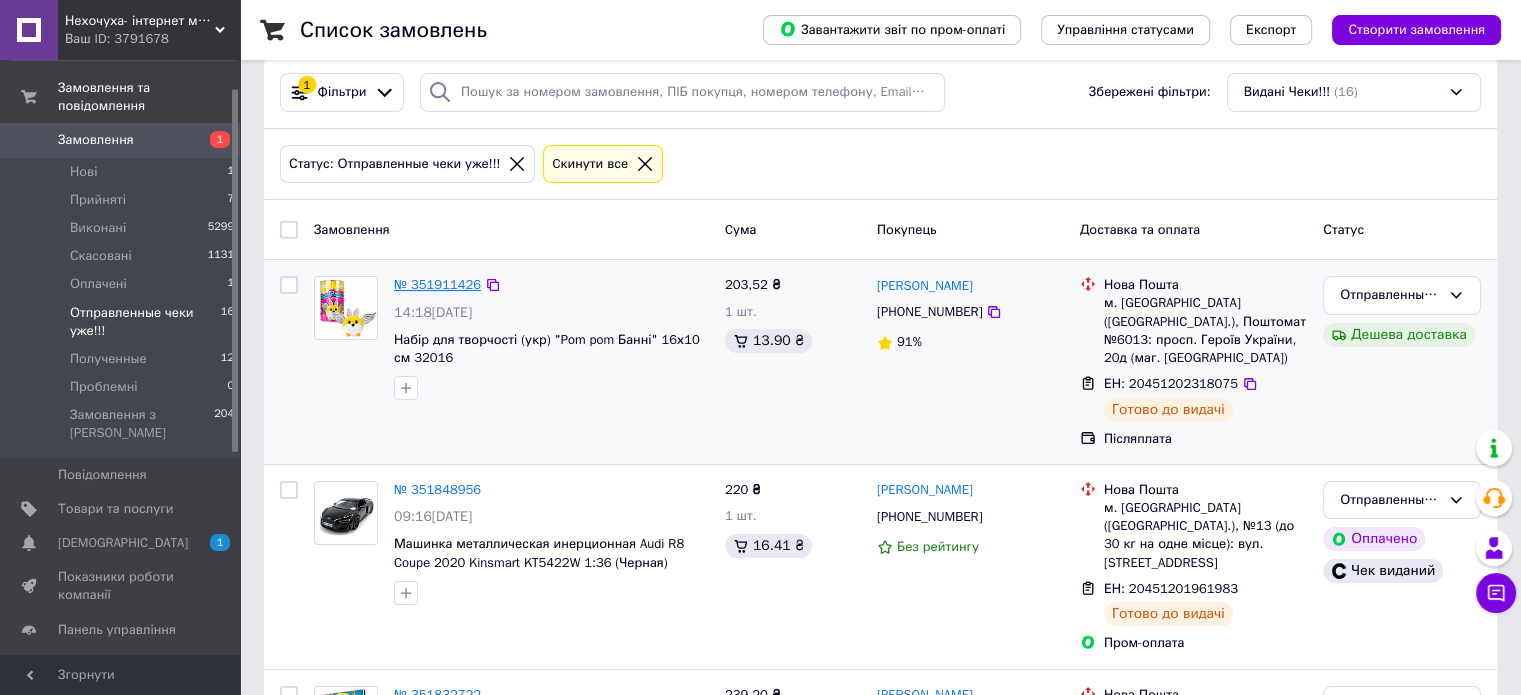 click on "№ 351911426" at bounding box center [437, 284] 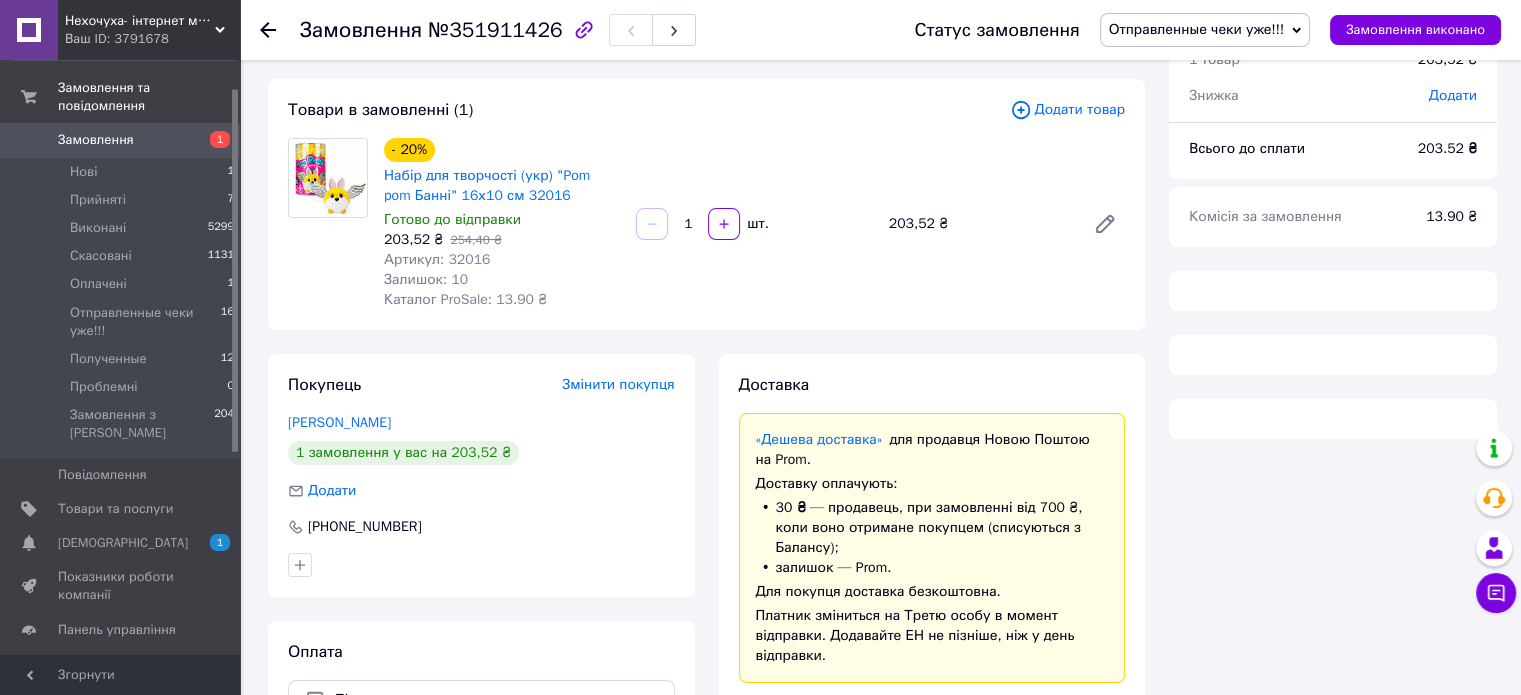 scroll, scrollTop: 237, scrollLeft: 0, axis: vertical 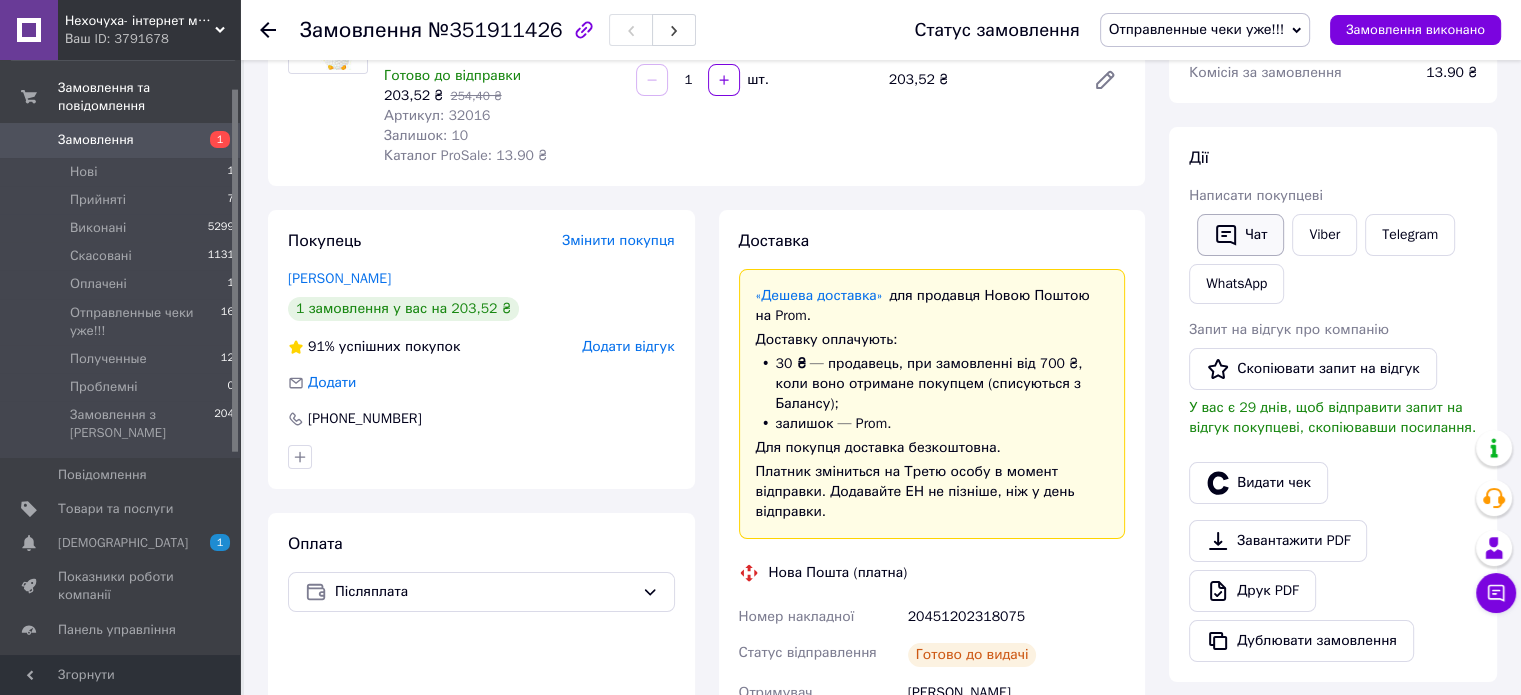 click on "Чат" at bounding box center [1240, 235] 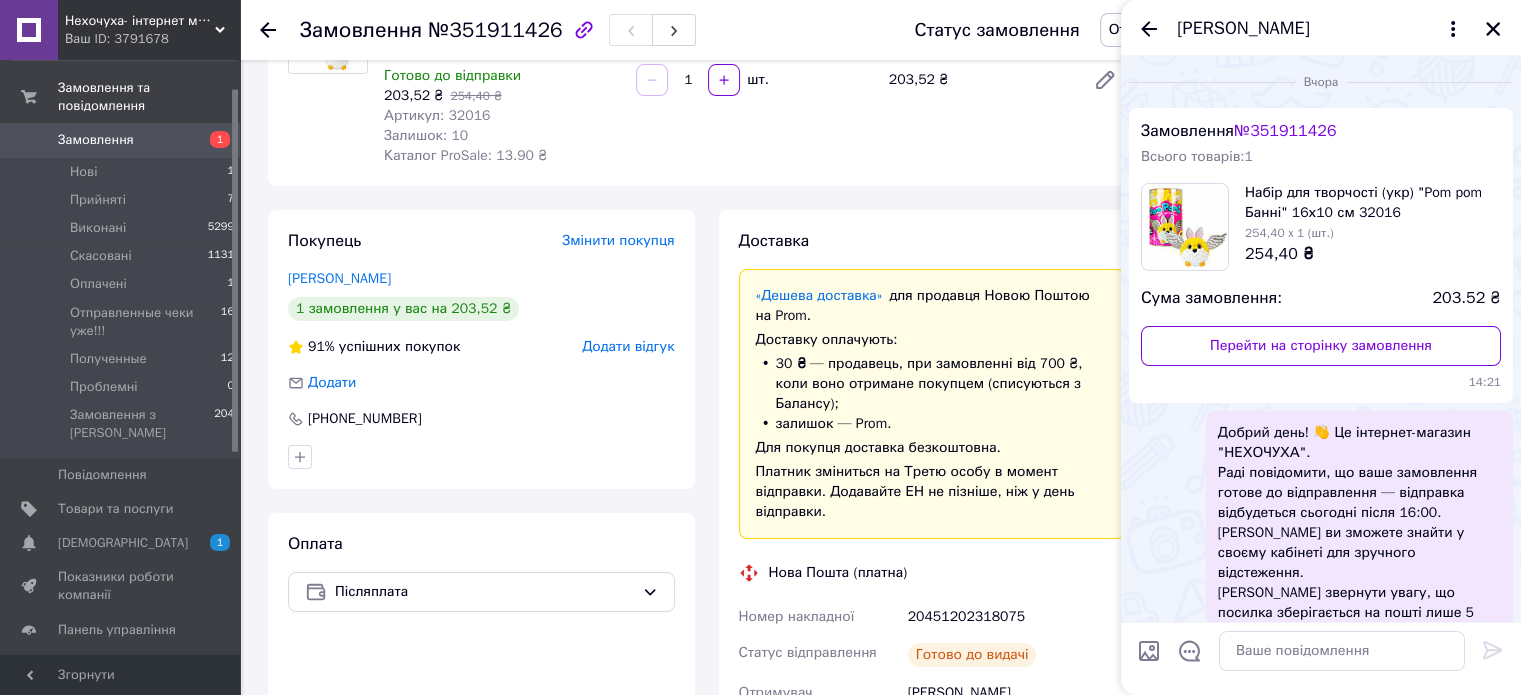 scroll, scrollTop: 174, scrollLeft: 0, axis: vertical 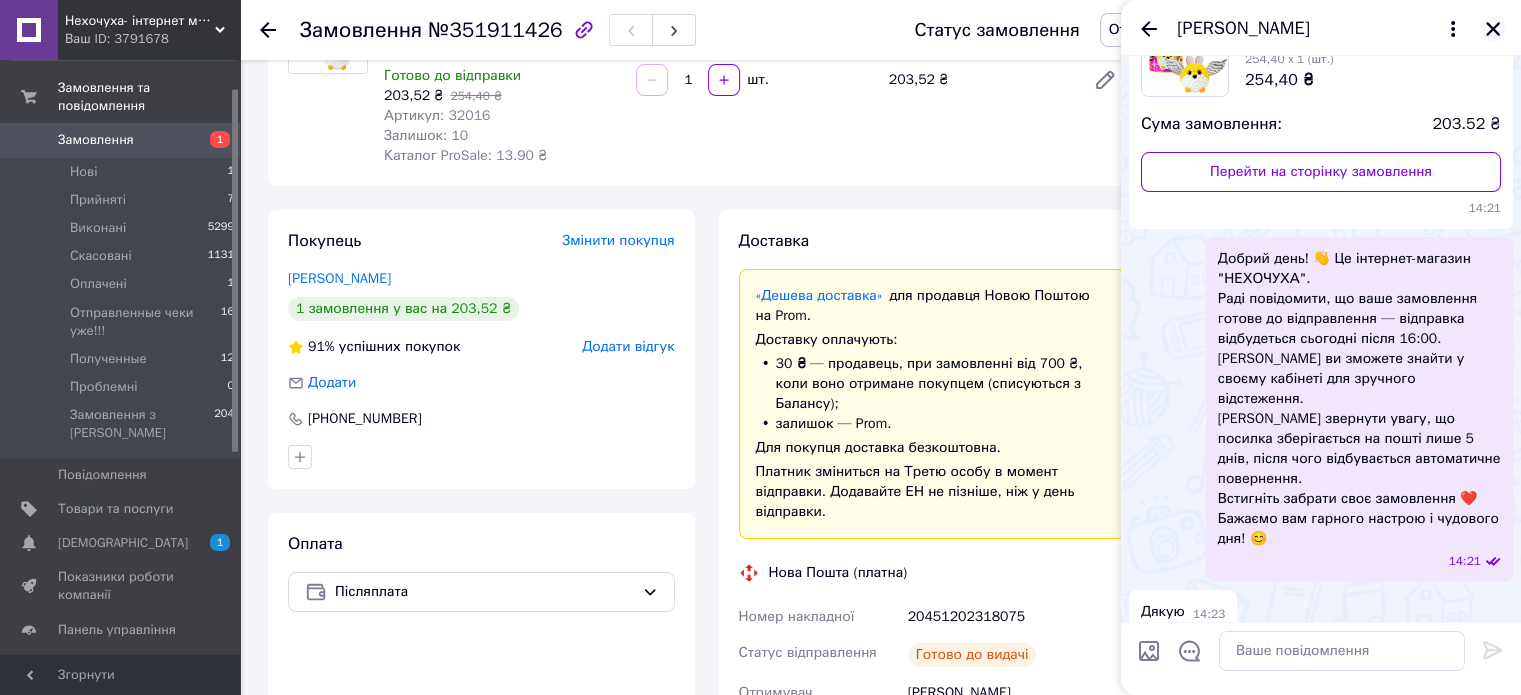 click 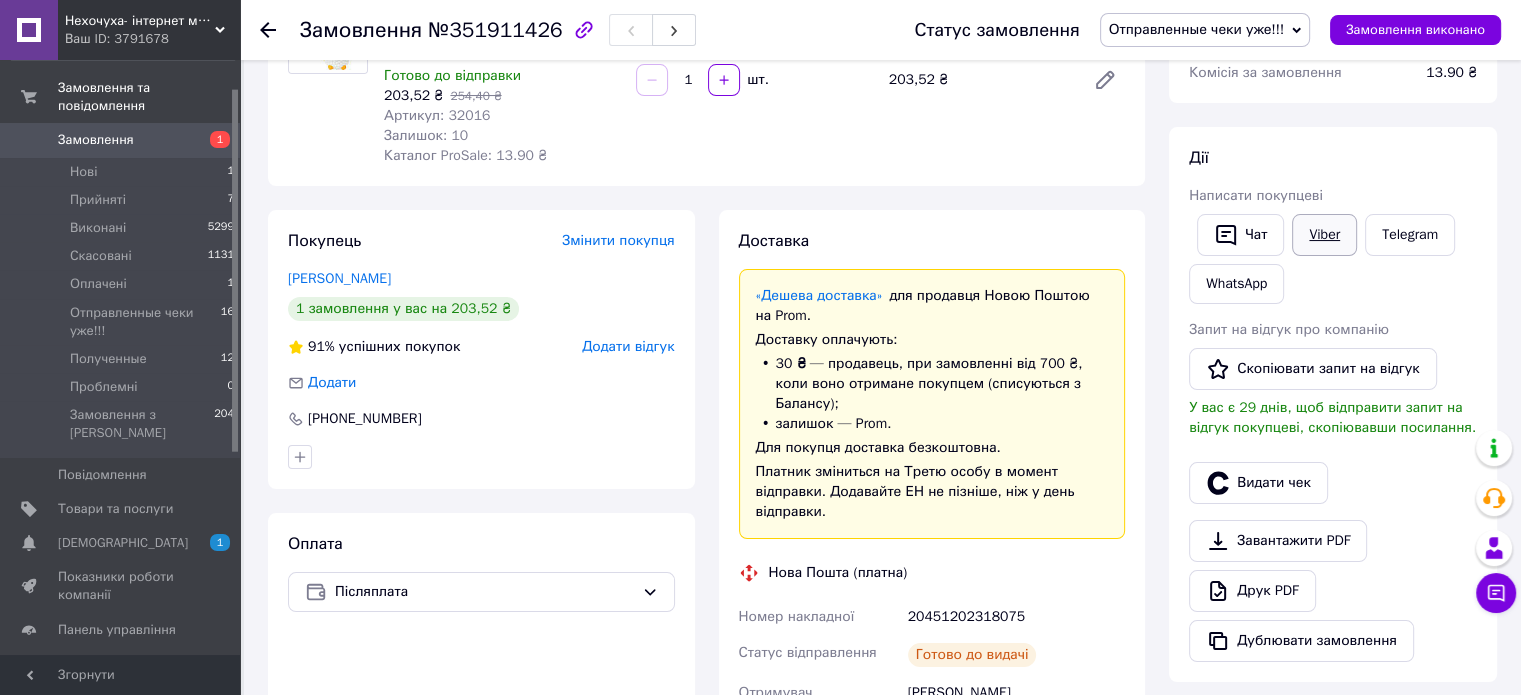 click on "Viber" at bounding box center (1324, 235) 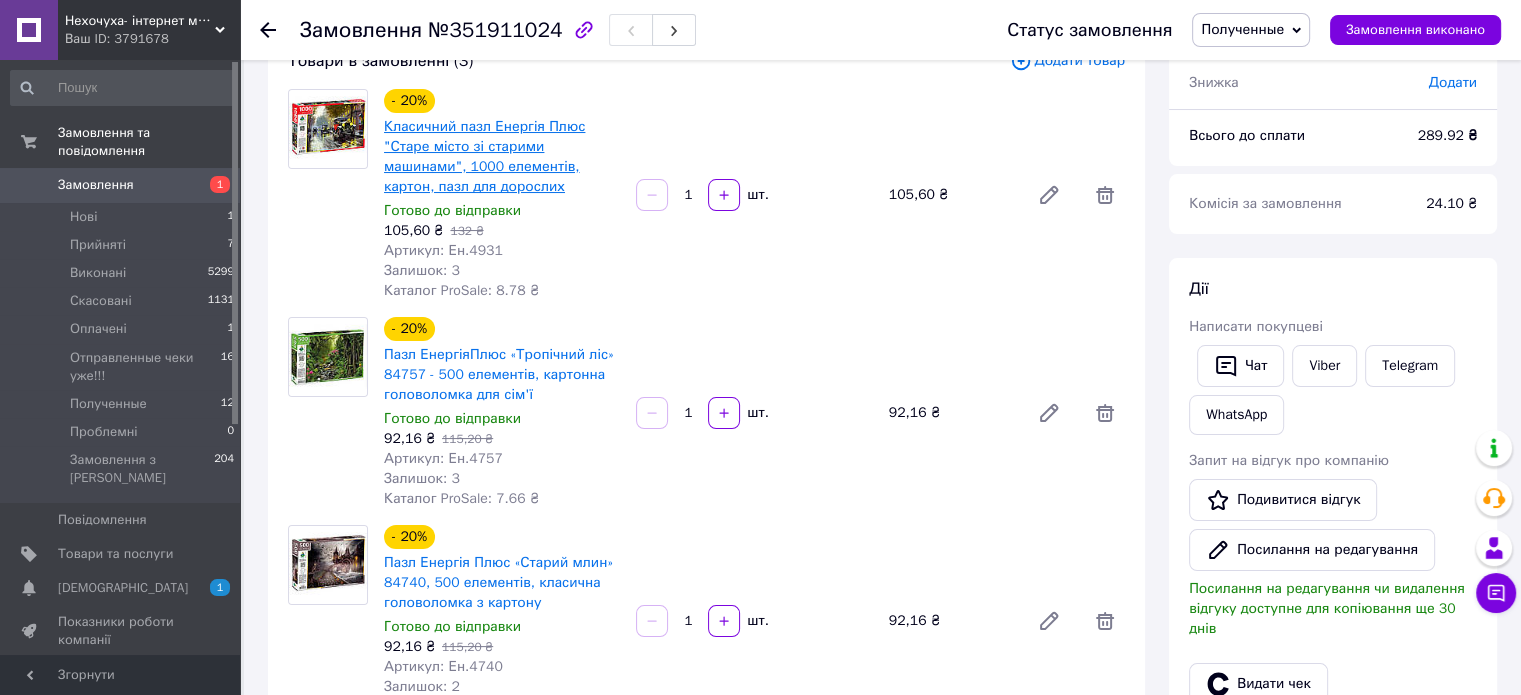 scroll, scrollTop: 400, scrollLeft: 0, axis: vertical 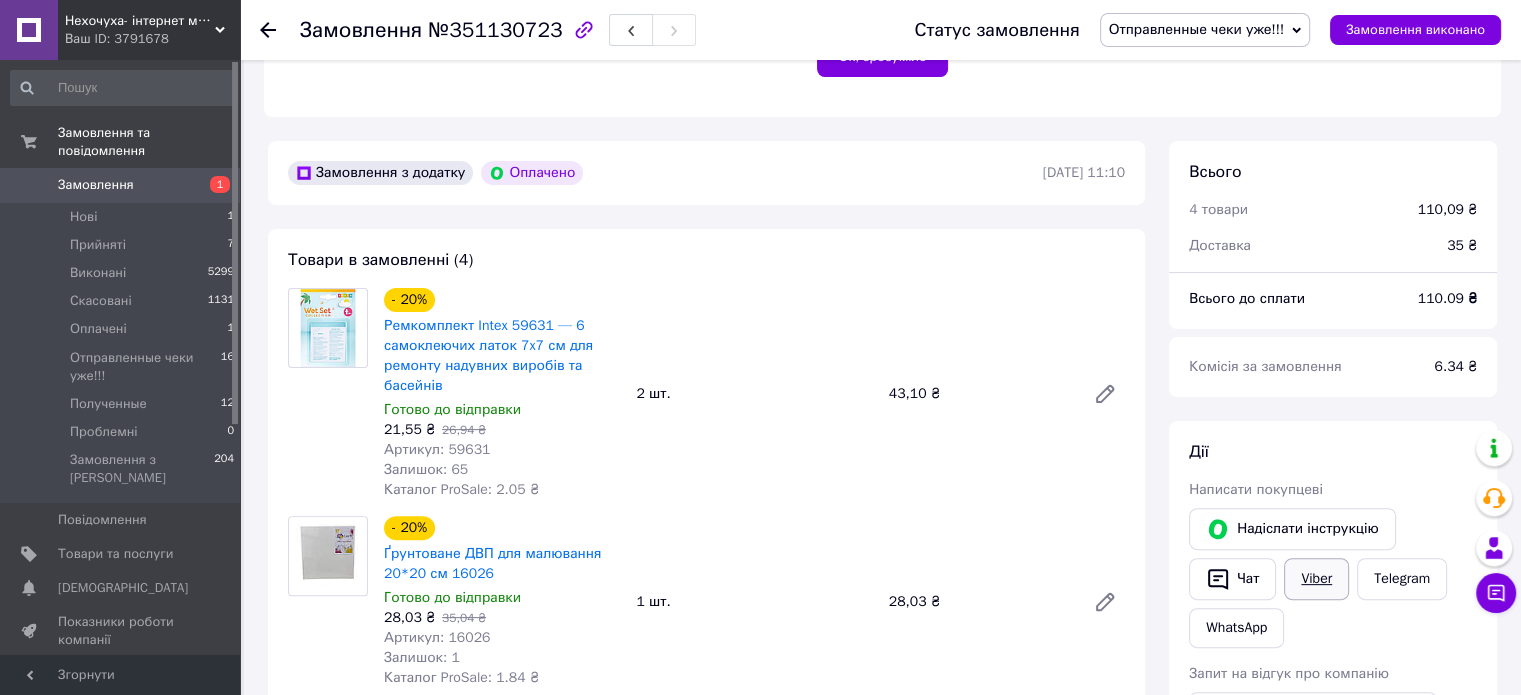 click on "Viber" at bounding box center [1316, 579] 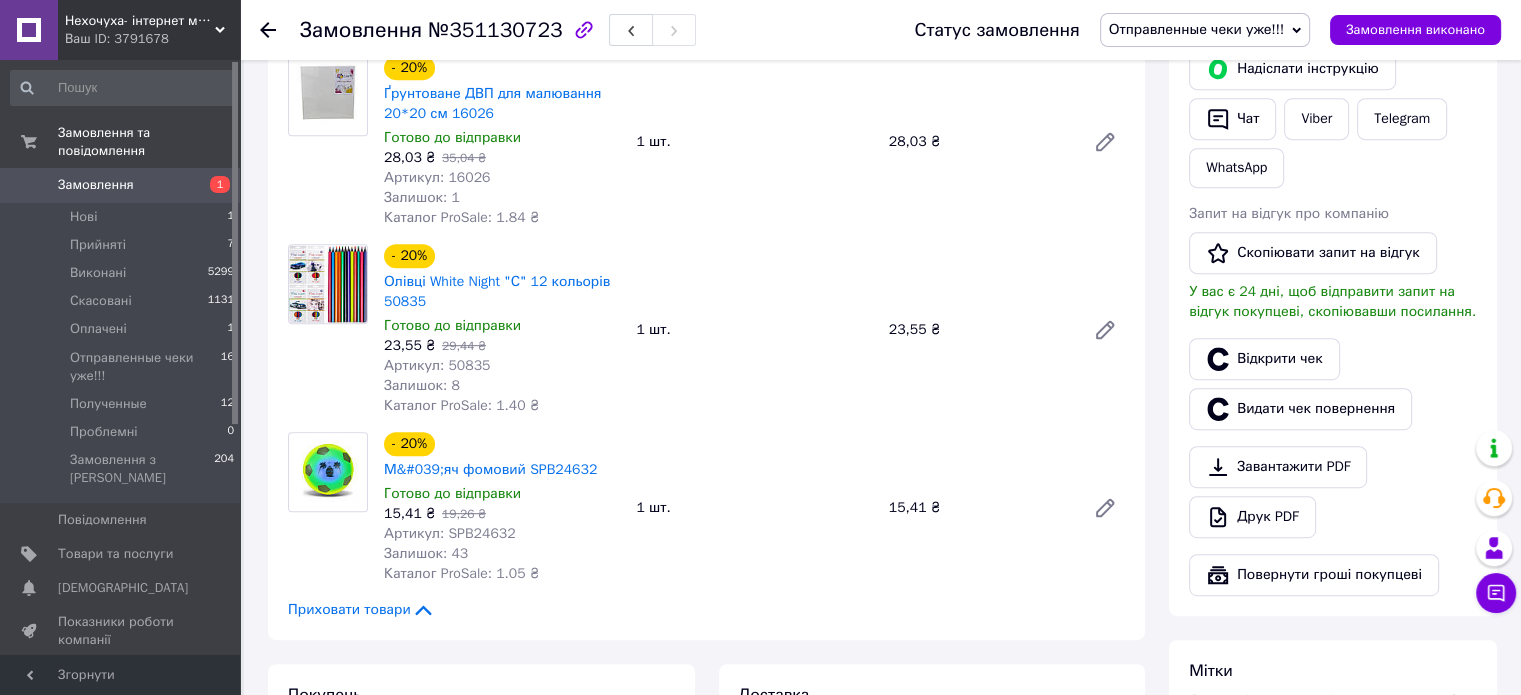 scroll, scrollTop: 700, scrollLeft: 0, axis: vertical 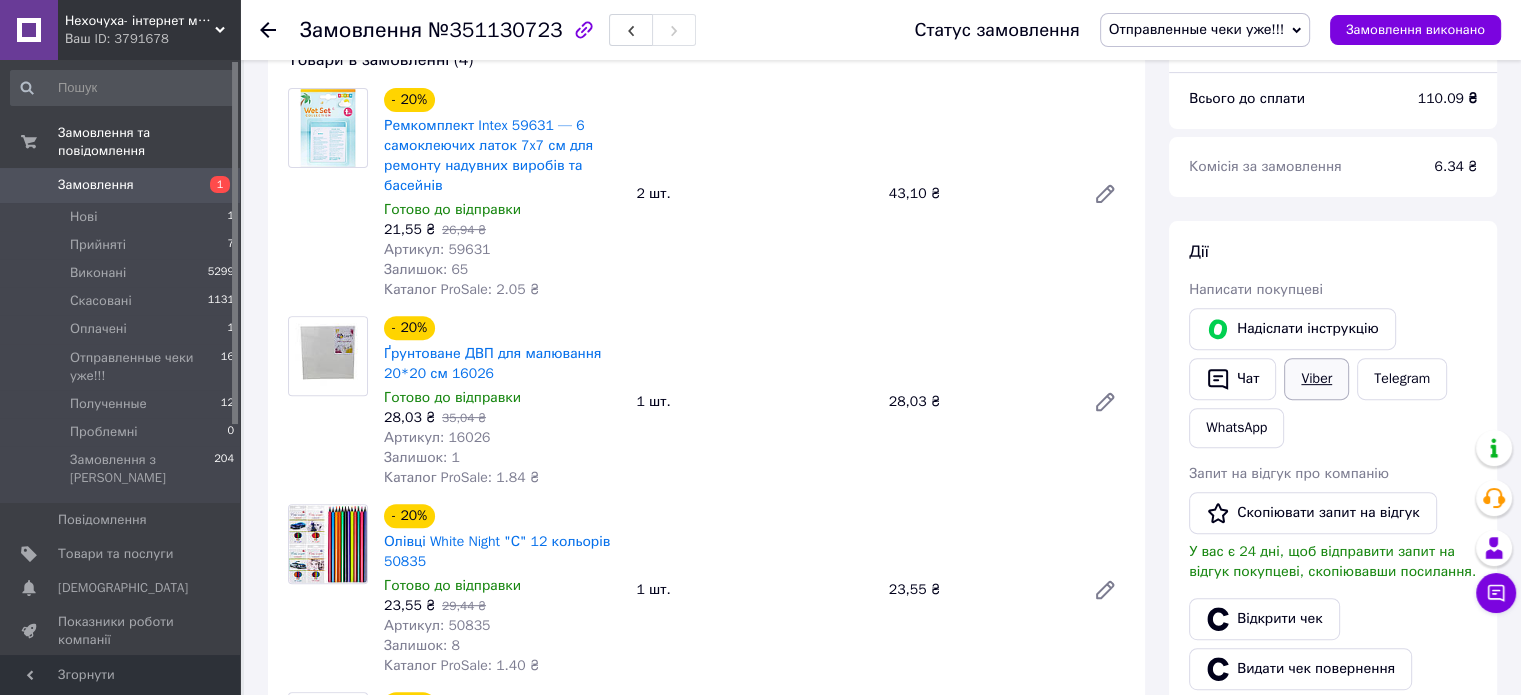 click on "Viber" at bounding box center [1316, 379] 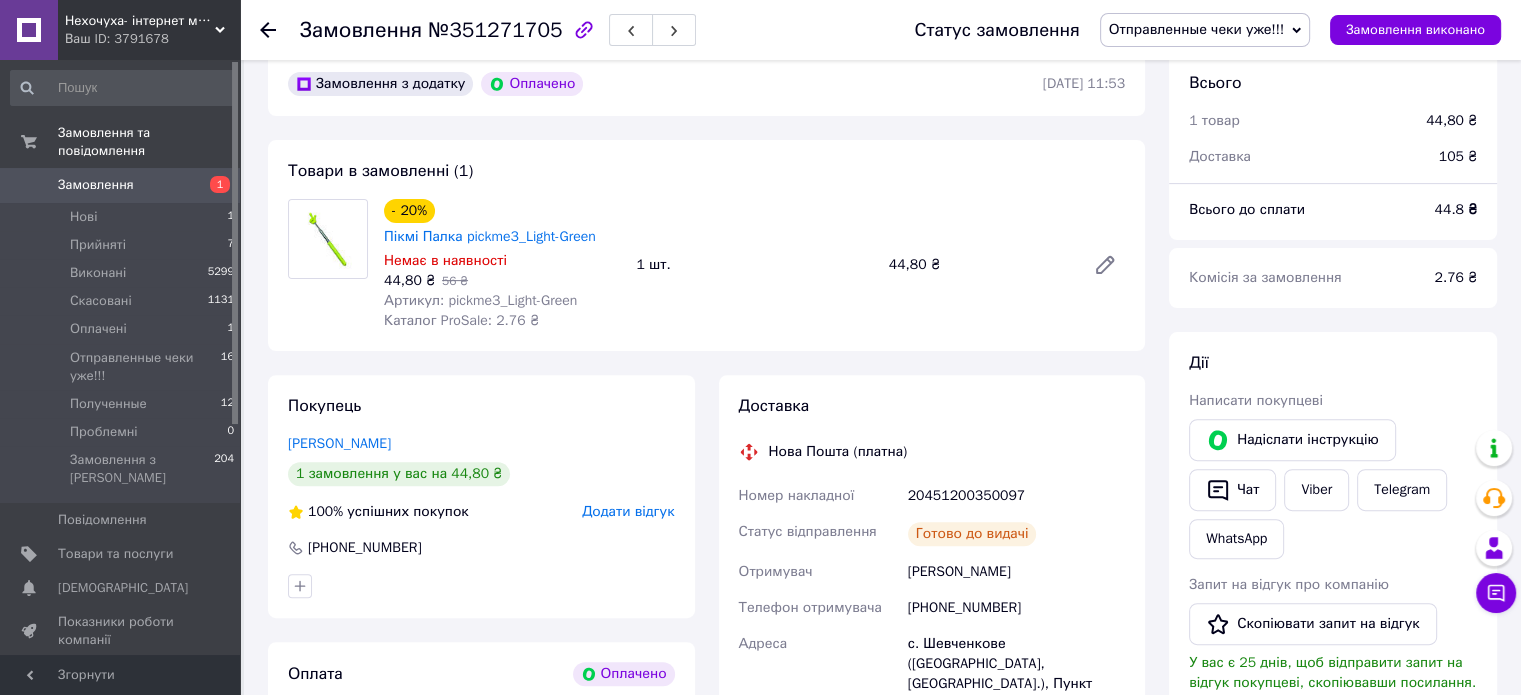 scroll, scrollTop: 600, scrollLeft: 0, axis: vertical 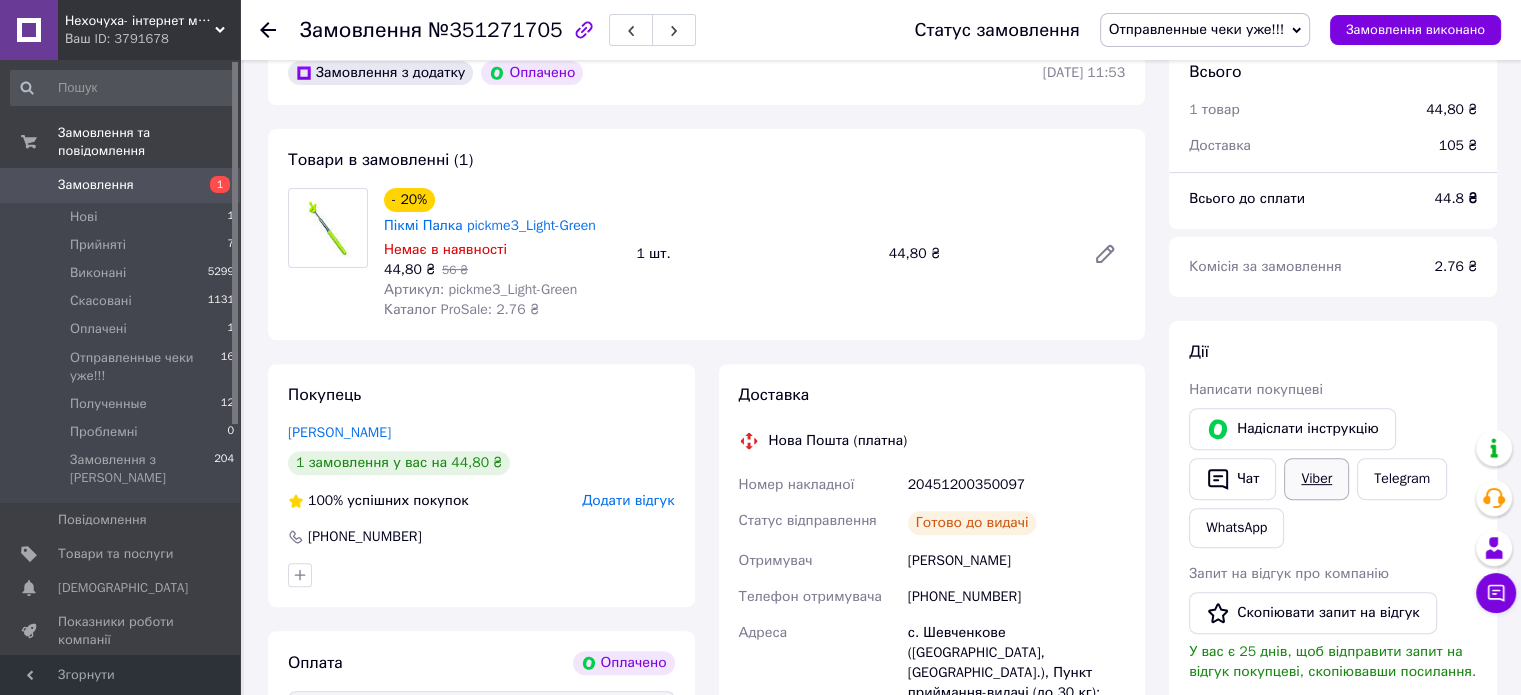 click on "Viber" at bounding box center [1316, 479] 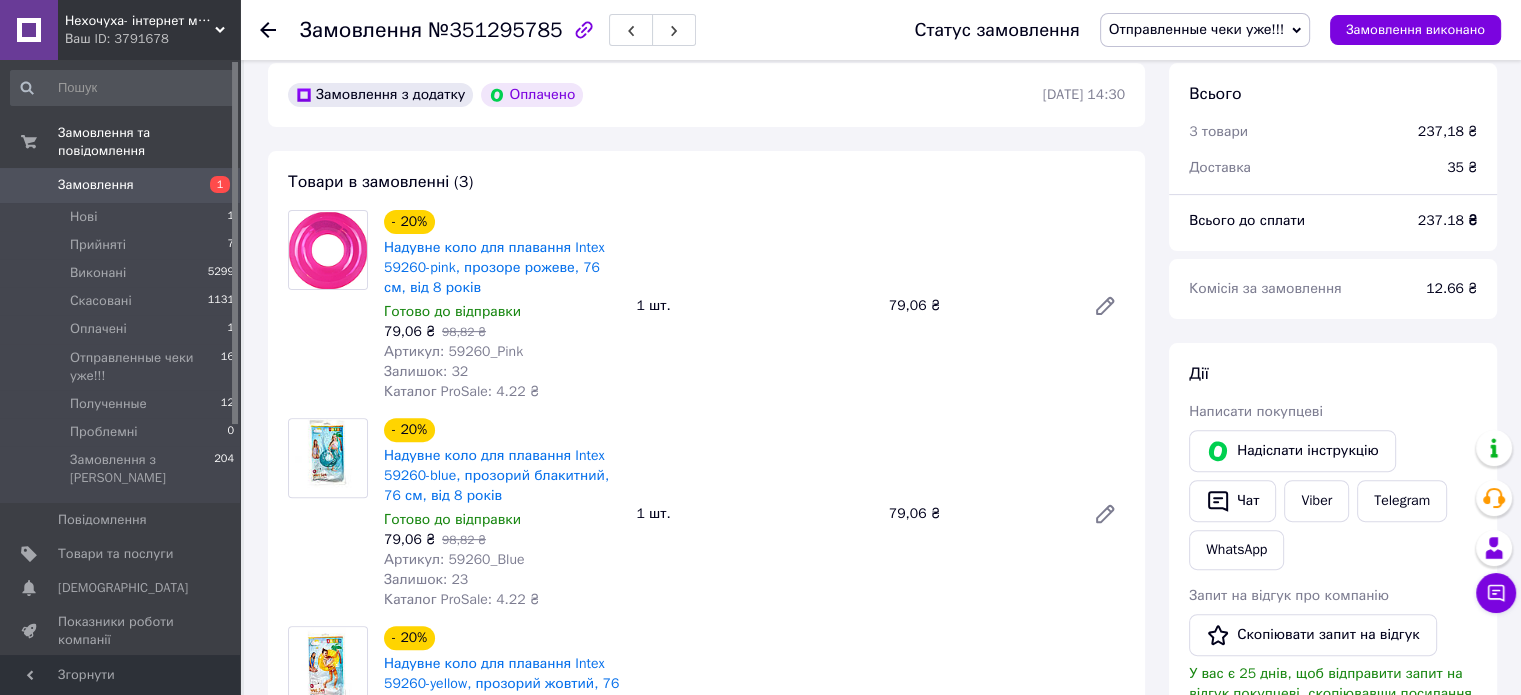 scroll, scrollTop: 600, scrollLeft: 0, axis: vertical 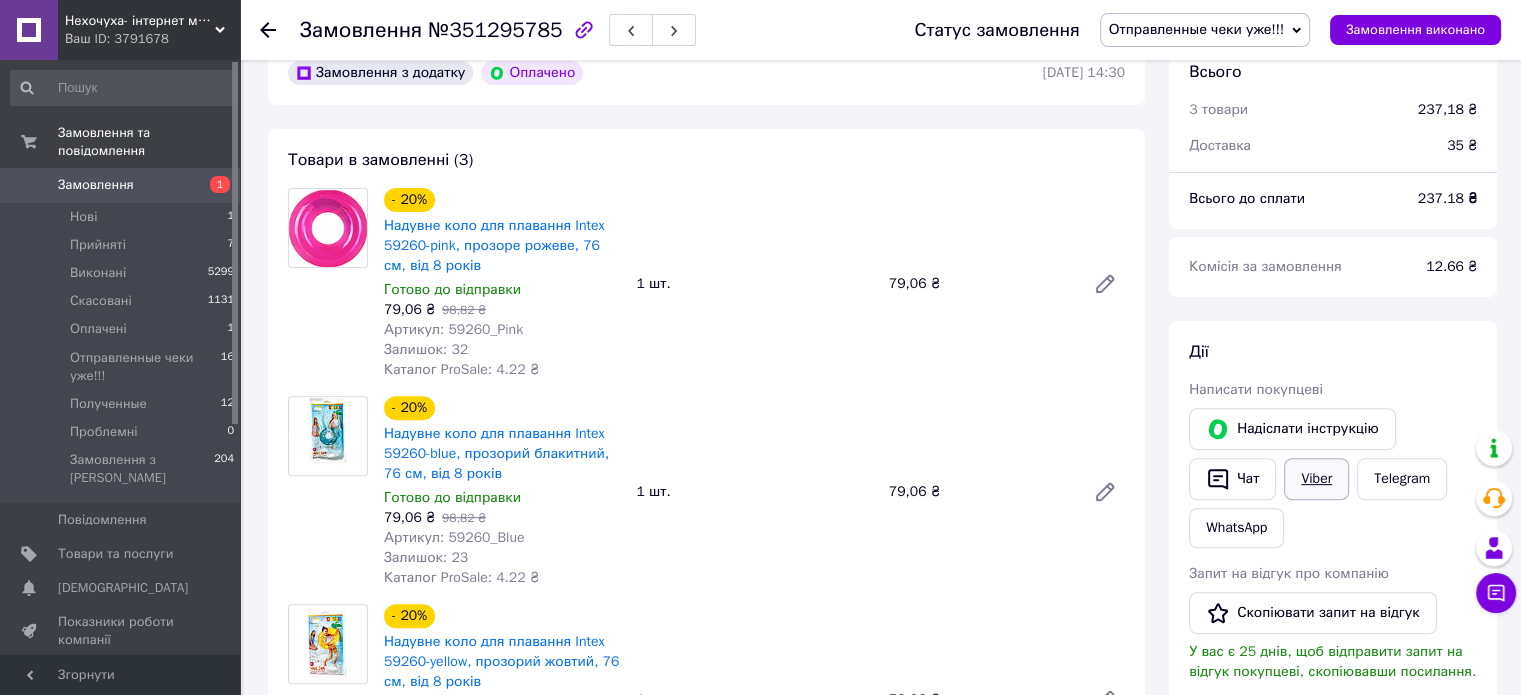 click on "Viber" at bounding box center [1316, 479] 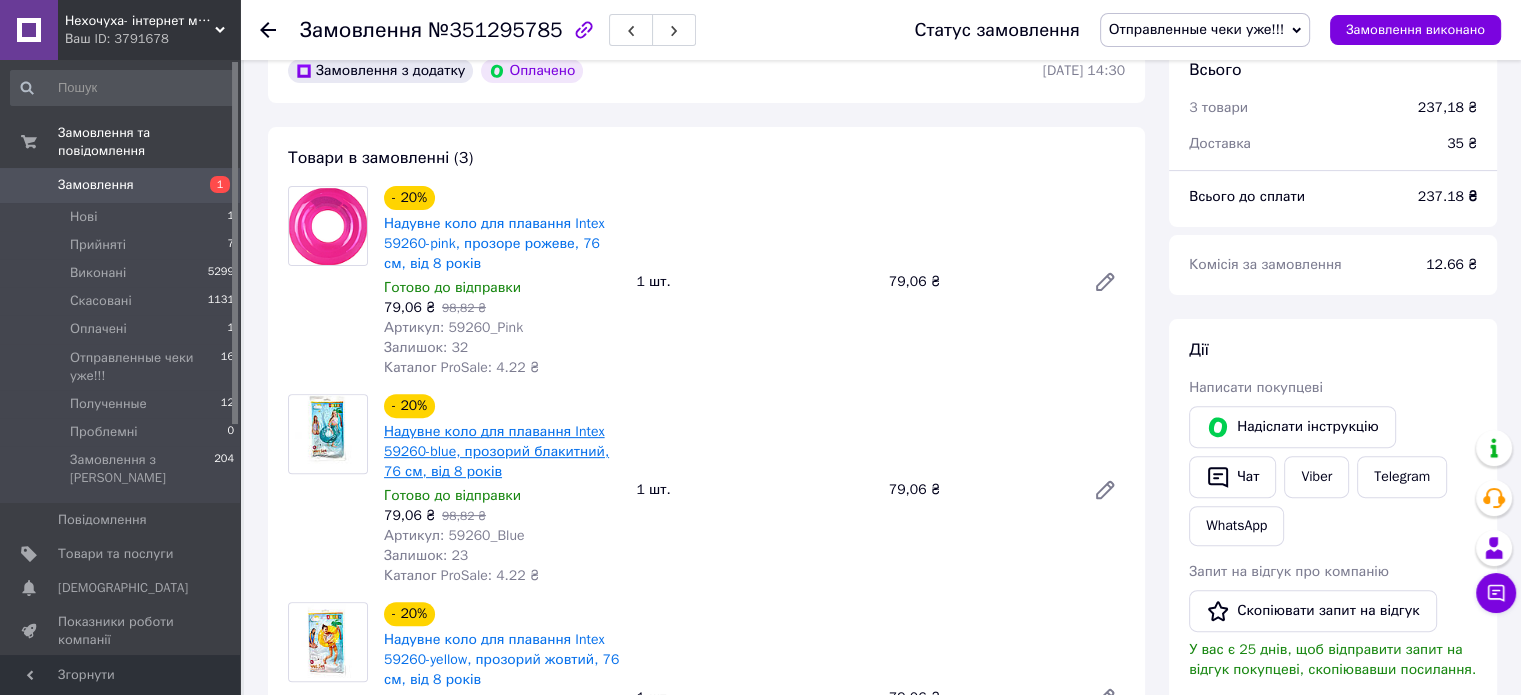scroll, scrollTop: 600, scrollLeft: 0, axis: vertical 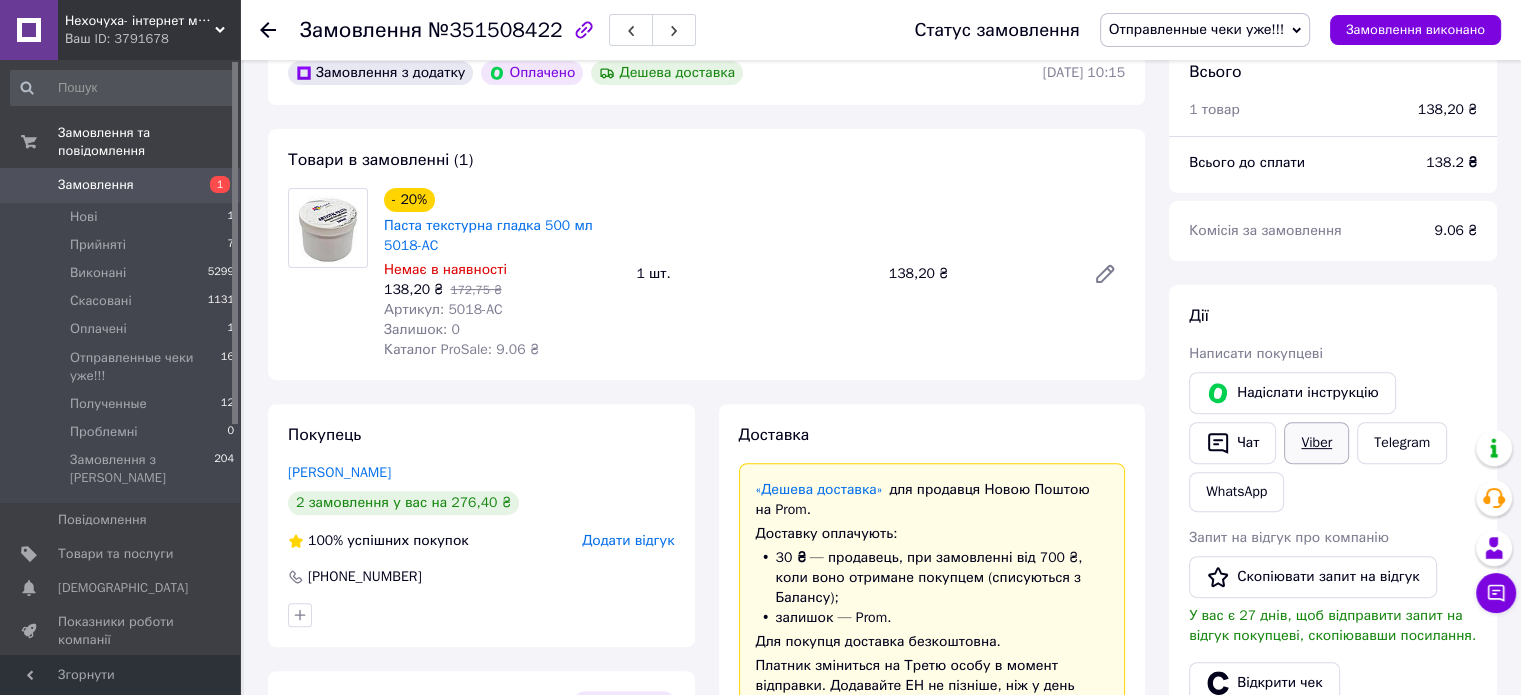 click on "Viber" at bounding box center [1316, 443] 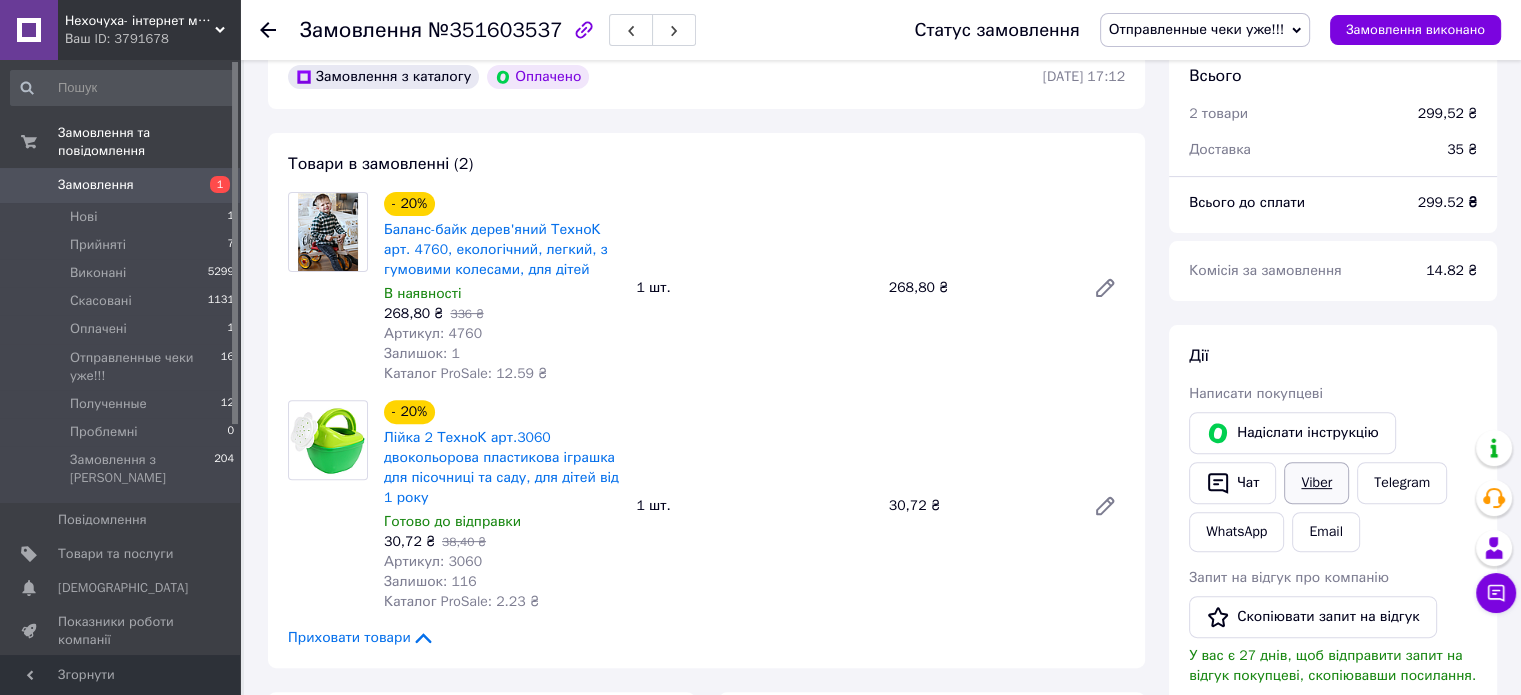 scroll, scrollTop: 600, scrollLeft: 0, axis: vertical 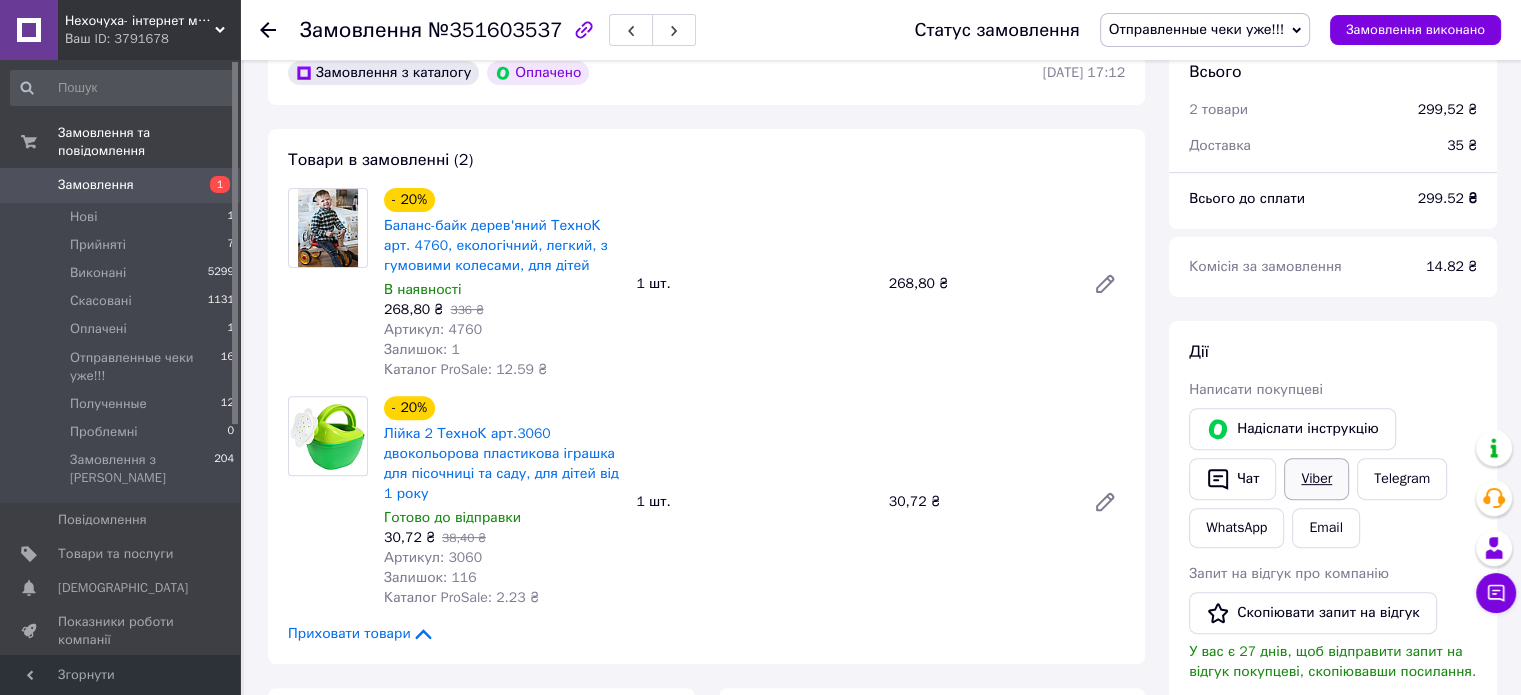 click on "Viber" at bounding box center [1316, 479] 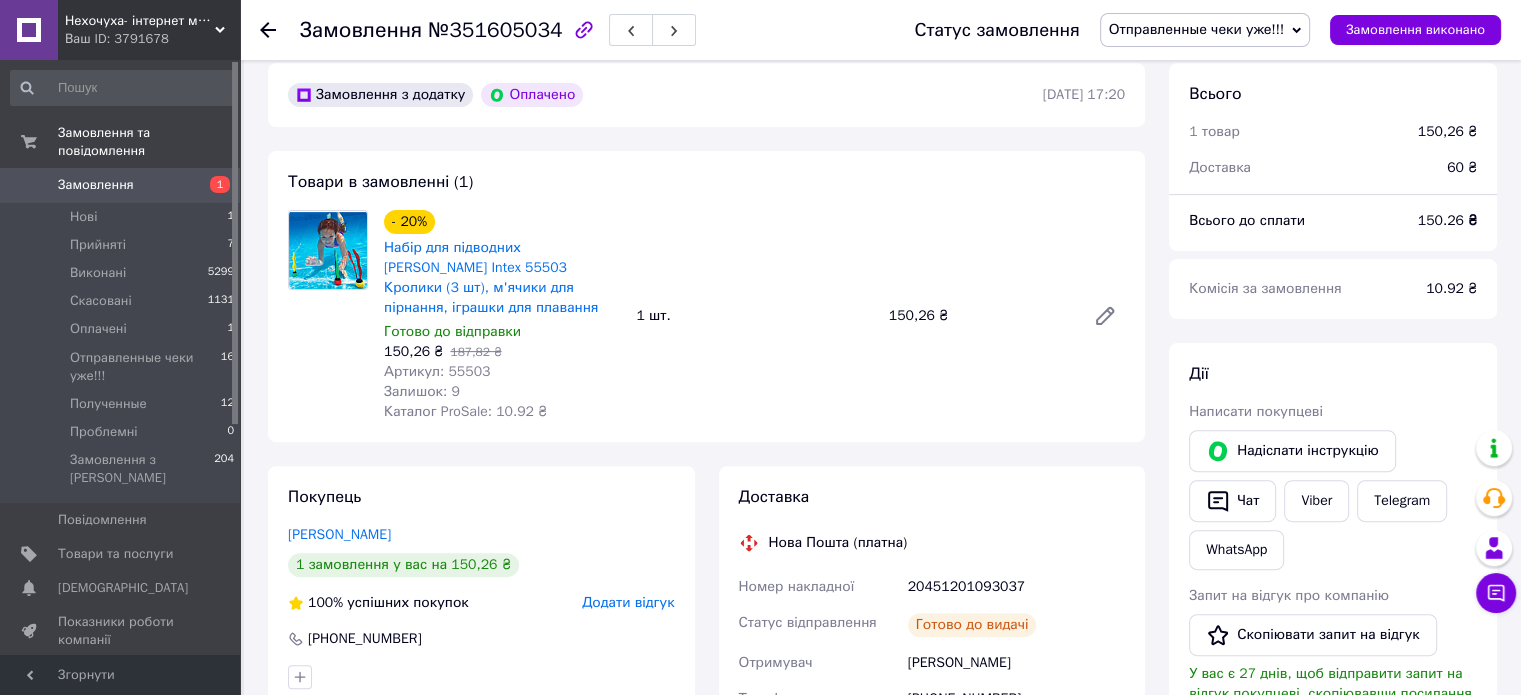 scroll, scrollTop: 600, scrollLeft: 0, axis: vertical 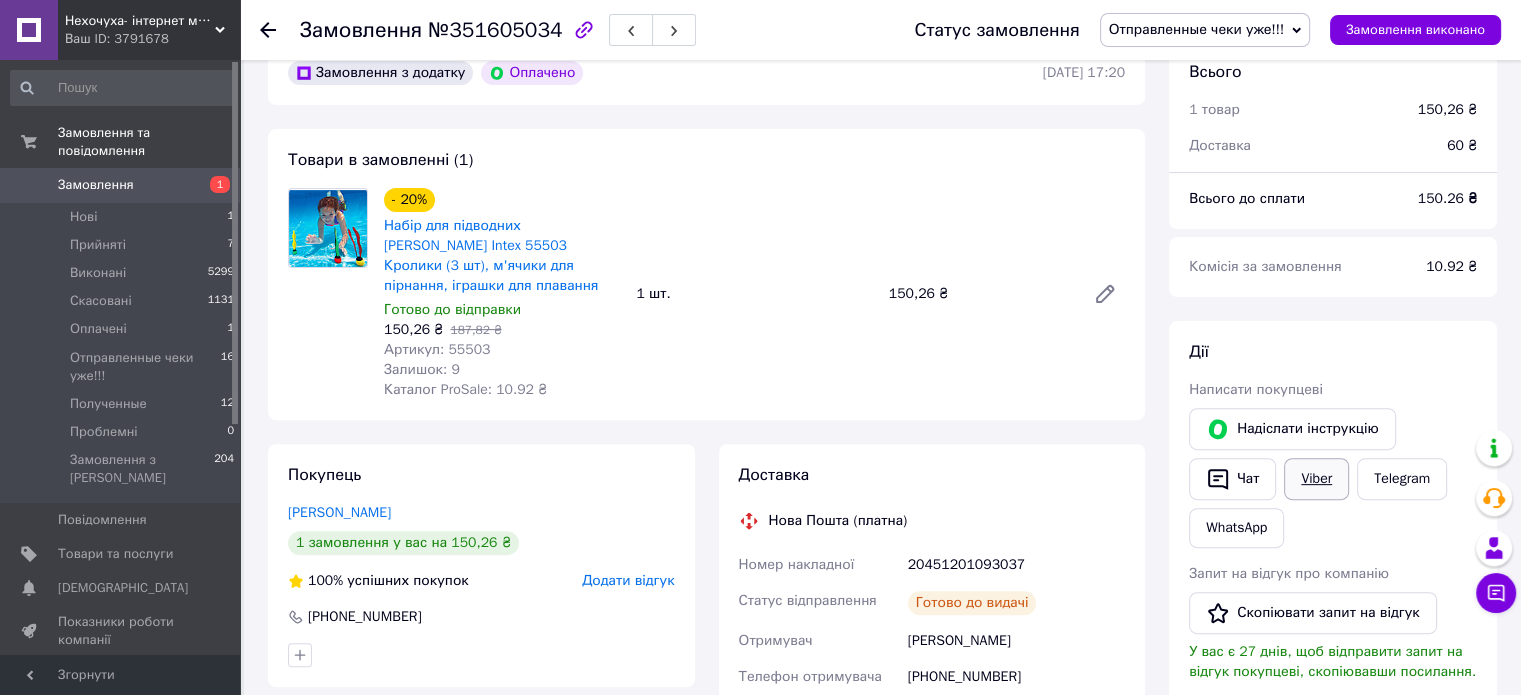 click on "Viber" at bounding box center (1316, 479) 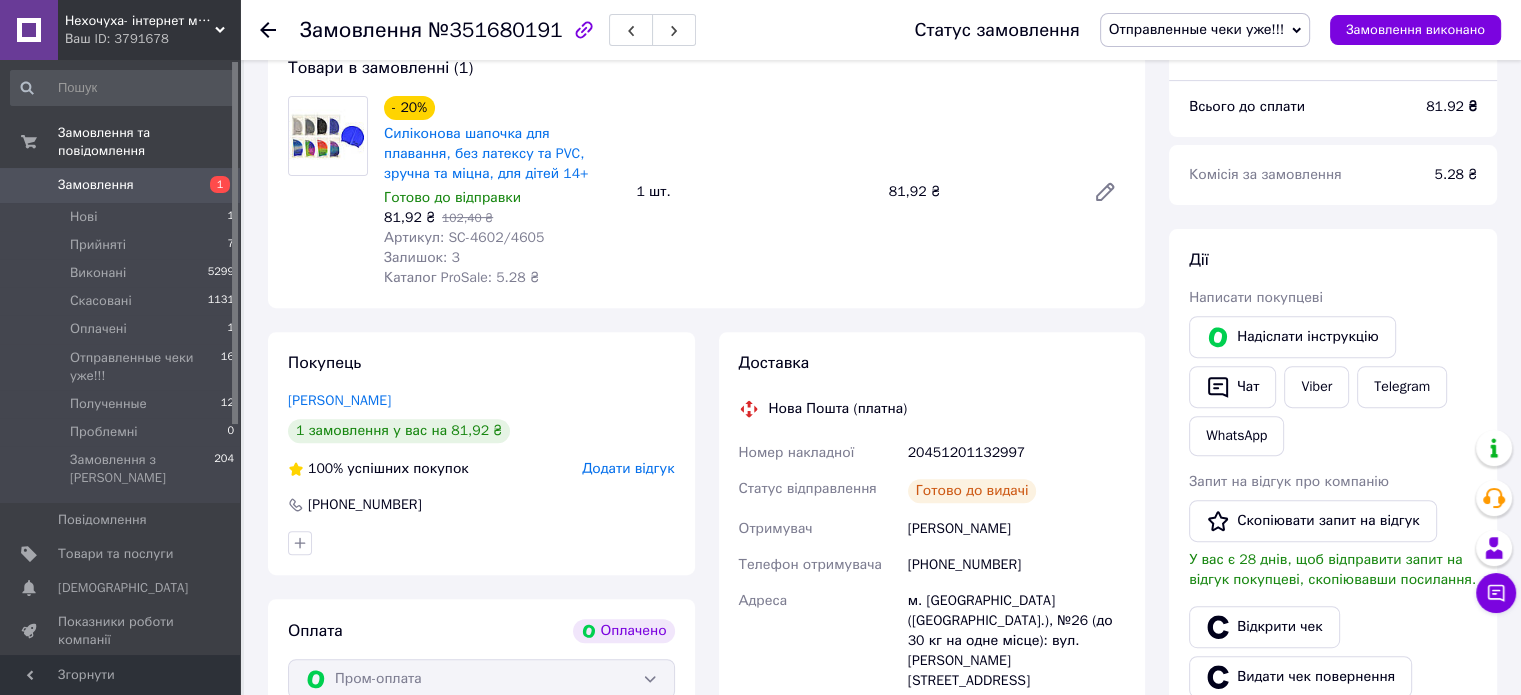 scroll, scrollTop: 700, scrollLeft: 0, axis: vertical 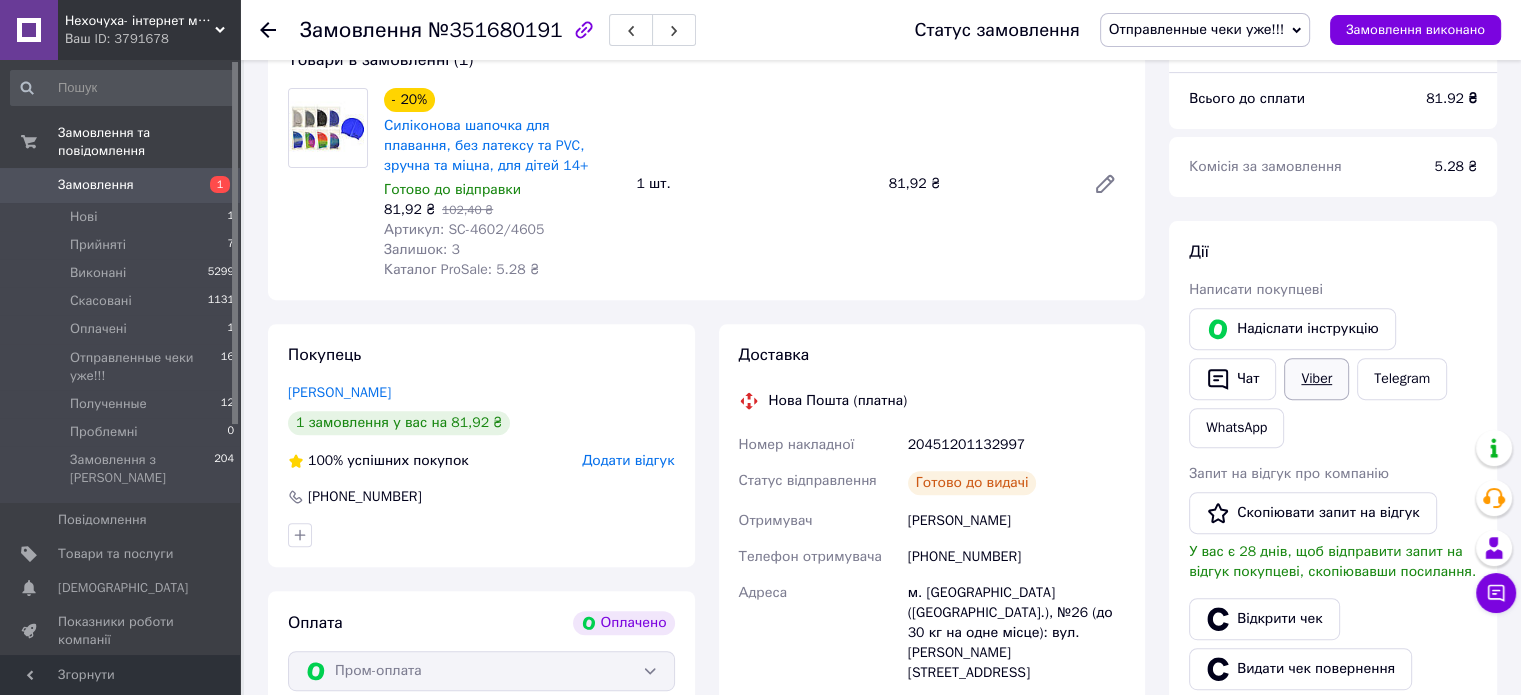 click on "Viber" at bounding box center [1316, 379] 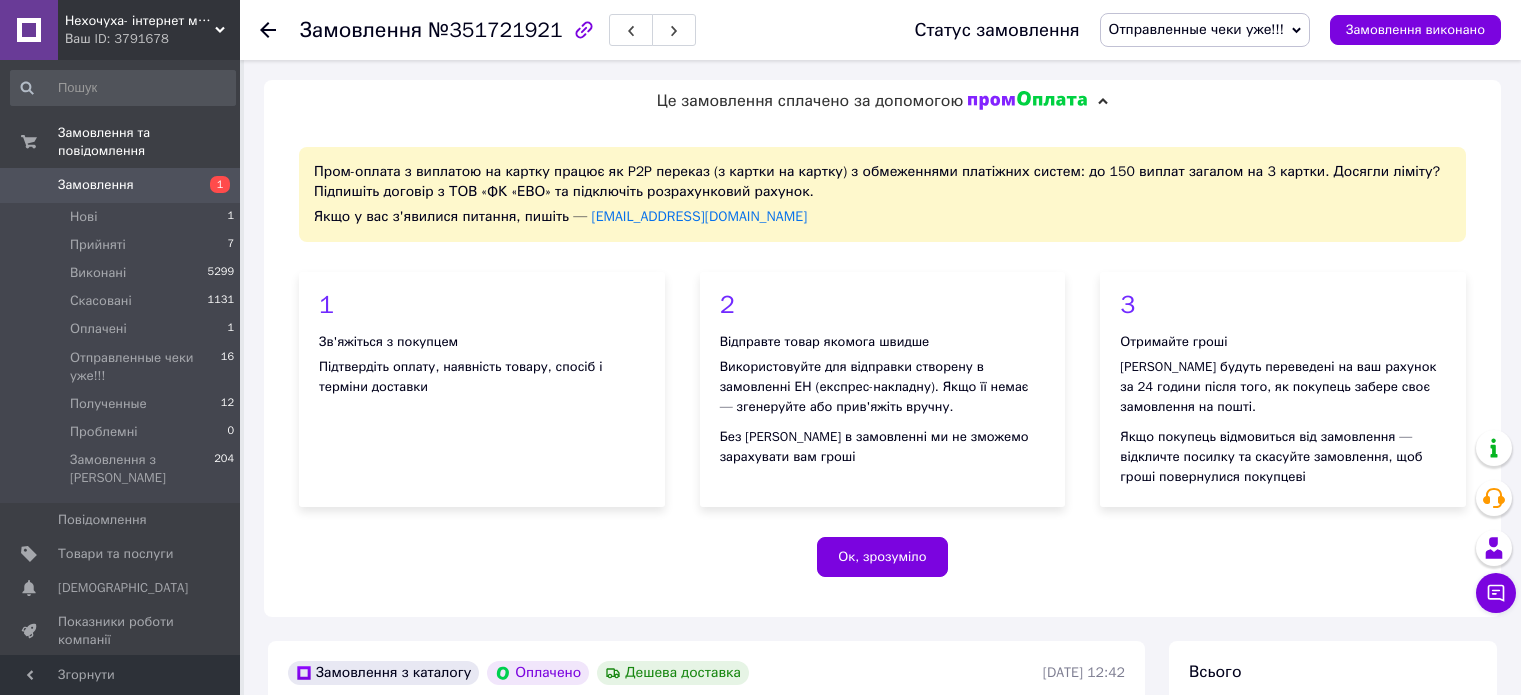 scroll, scrollTop: 0, scrollLeft: 0, axis: both 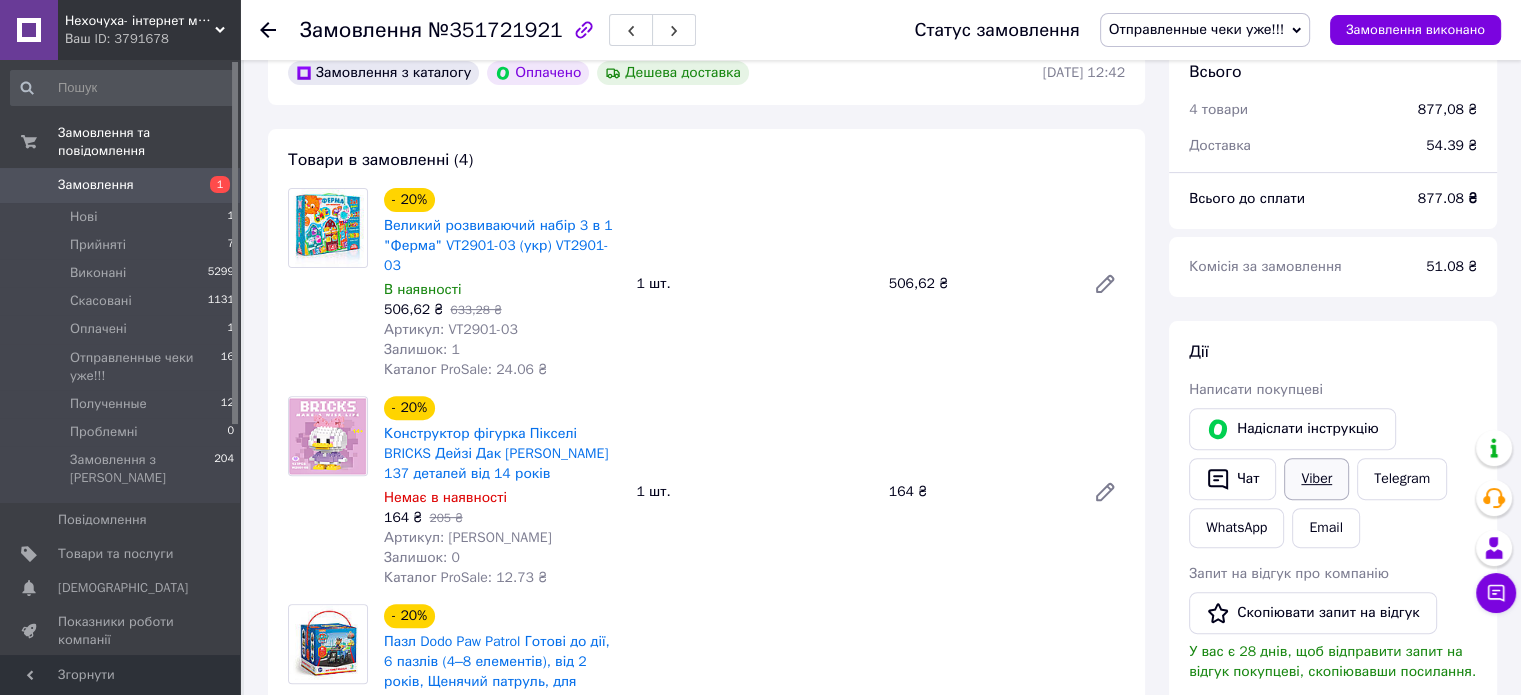 click on "Viber" at bounding box center (1316, 479) 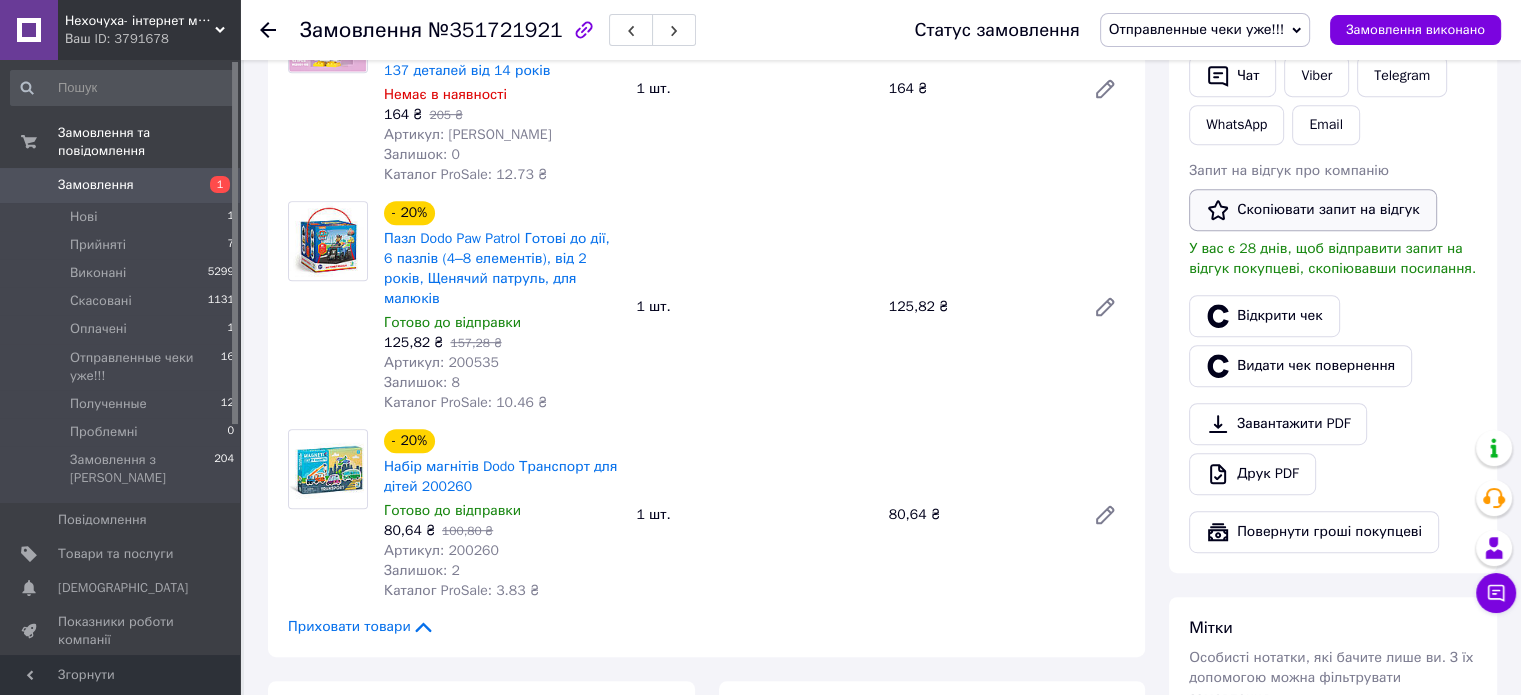 scroll, scrollTop: 1000, scrollLeft: 0, axis: vertical 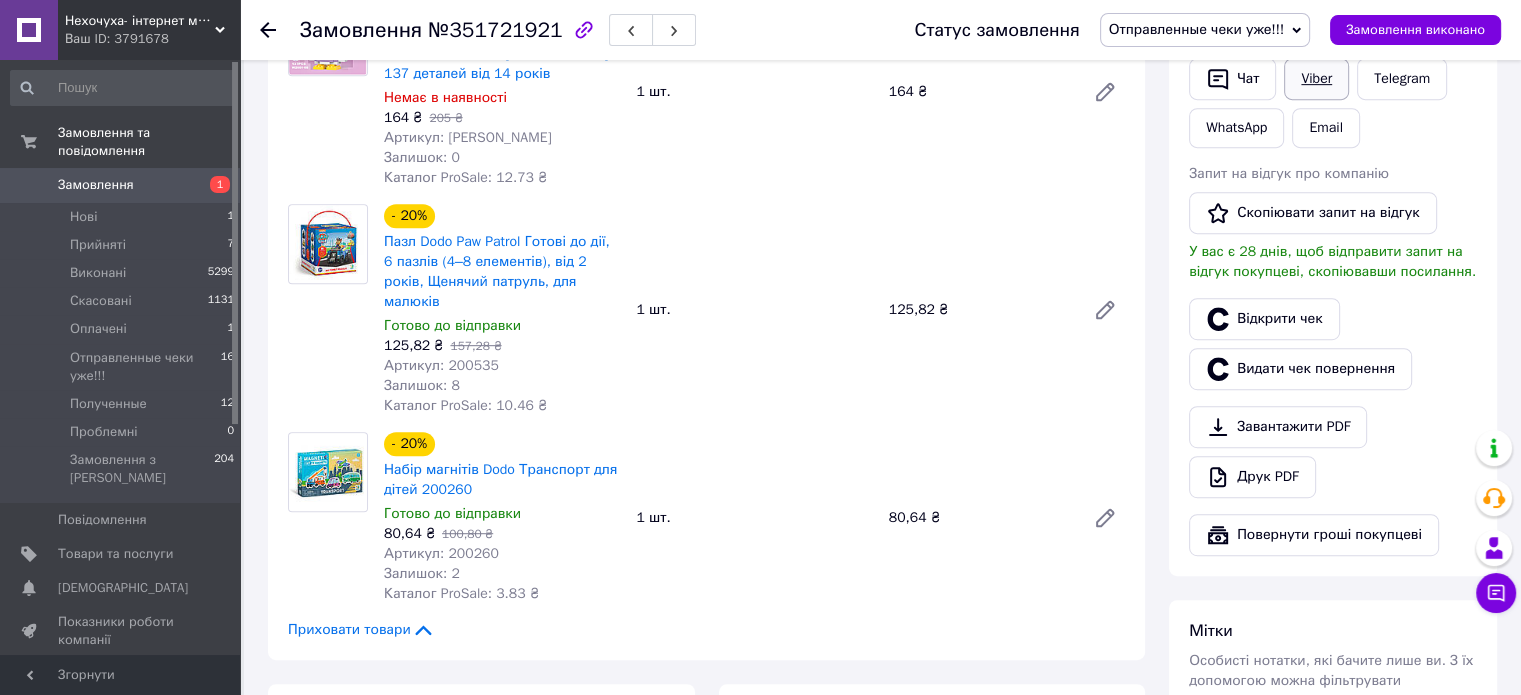 click on "Viber" at bounding box center [1316, 79] 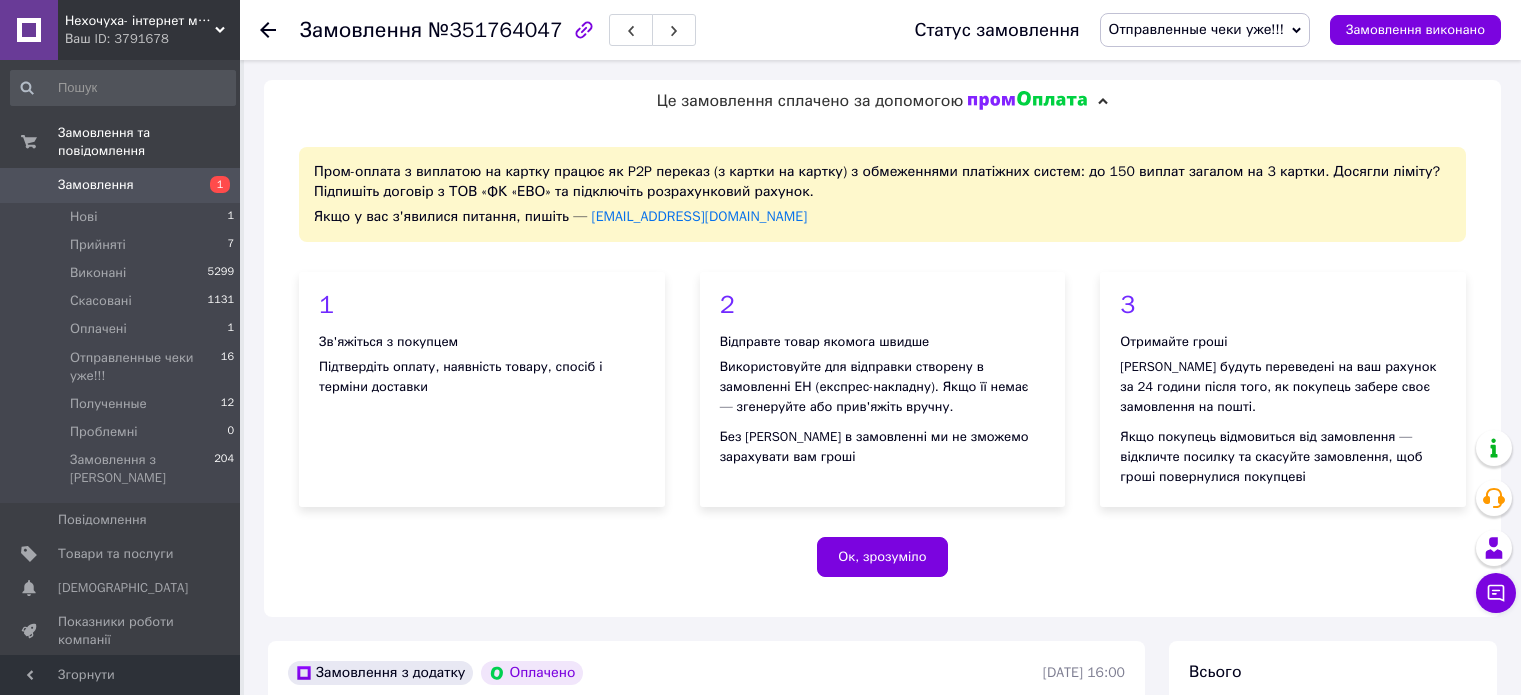 scroll, scrollTop: 0, scrollLeft: 0, axis: both 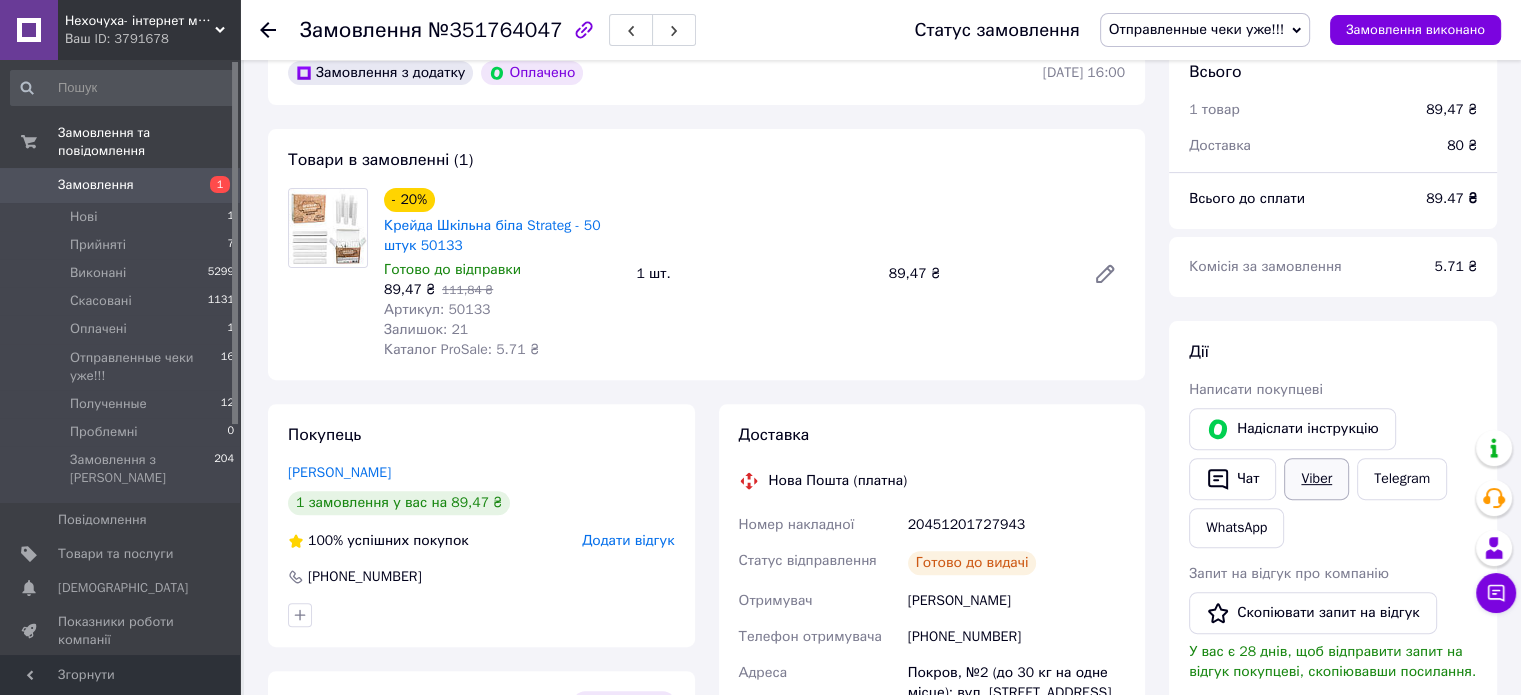click on "Viber" at bounding box center [1316, 479] 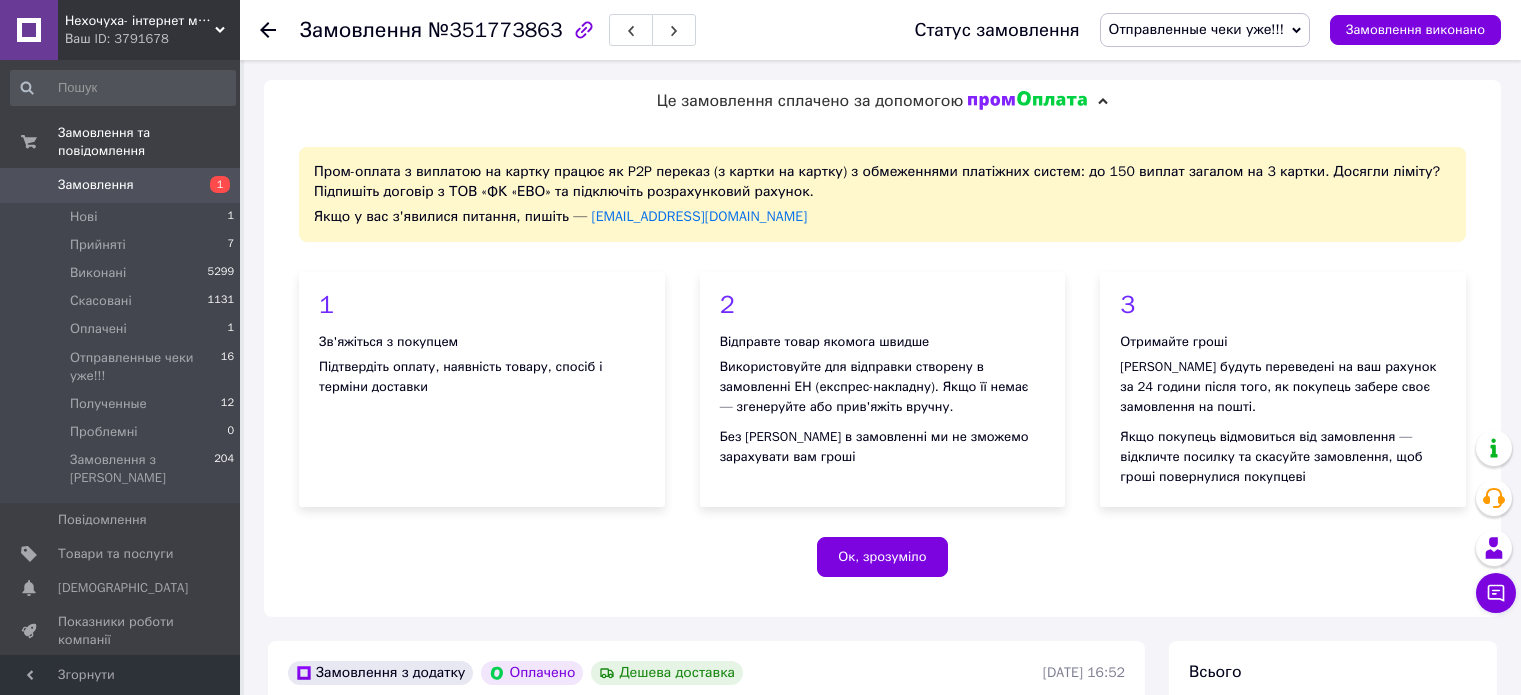 scroll, scrollTop: 0, scrollLeft: 0, axis: both 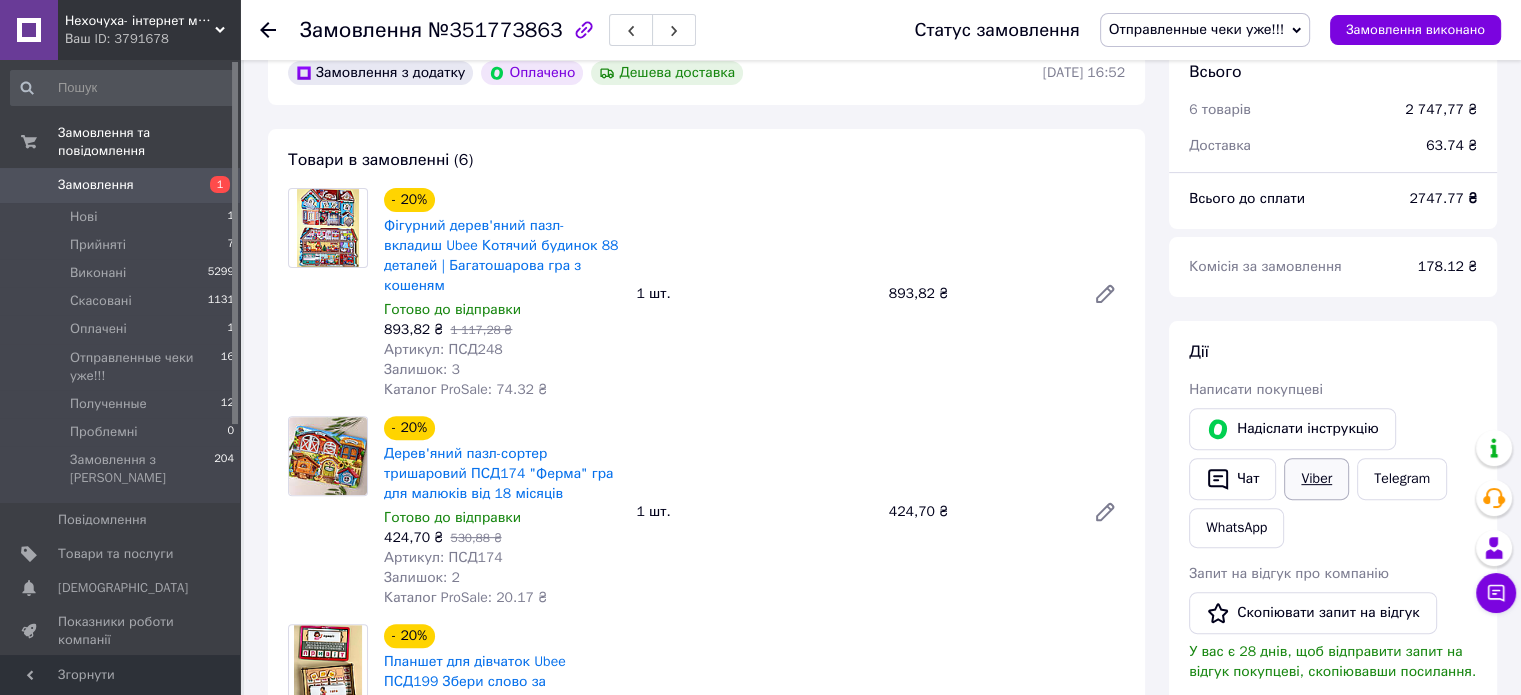click on "Viber" at bounding box center (1316, 479) 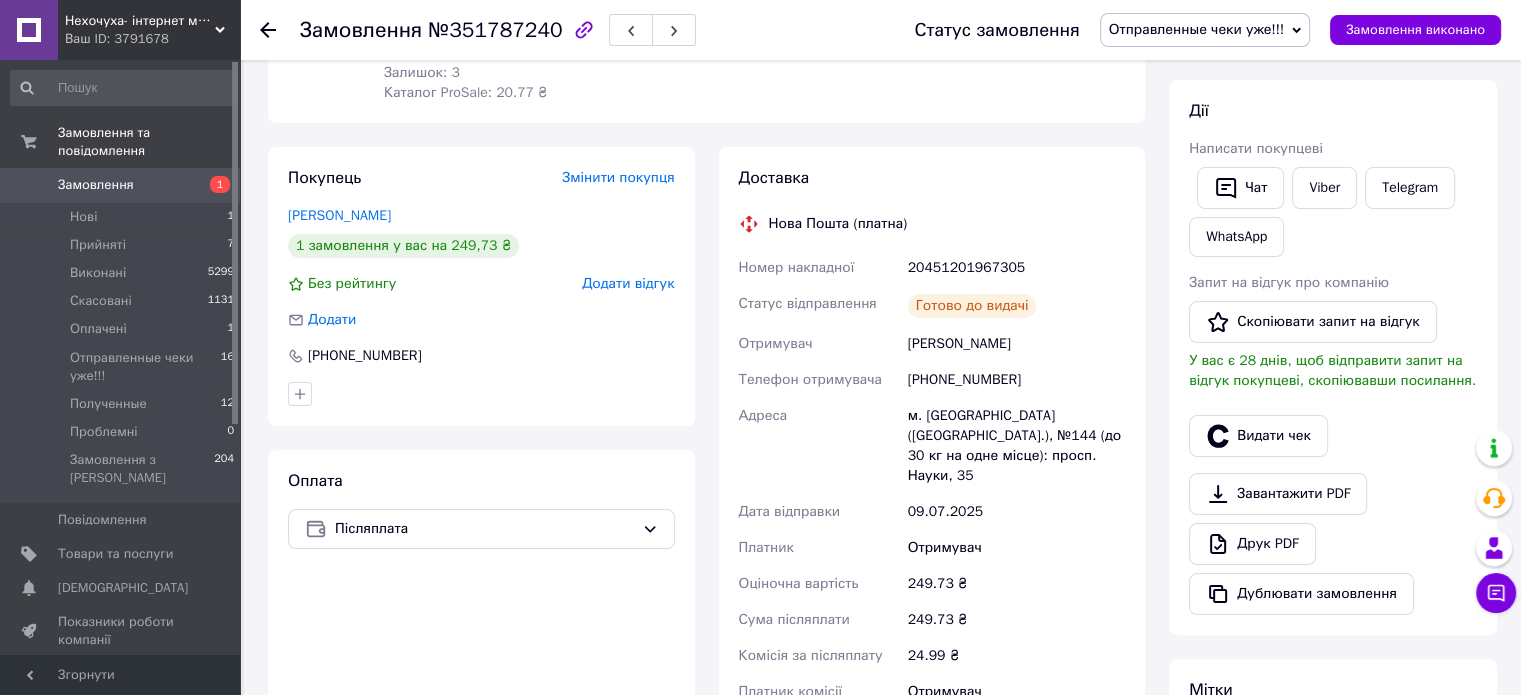 scroll, scrollTop: 300, scrollLeft: 0, axis: vertical 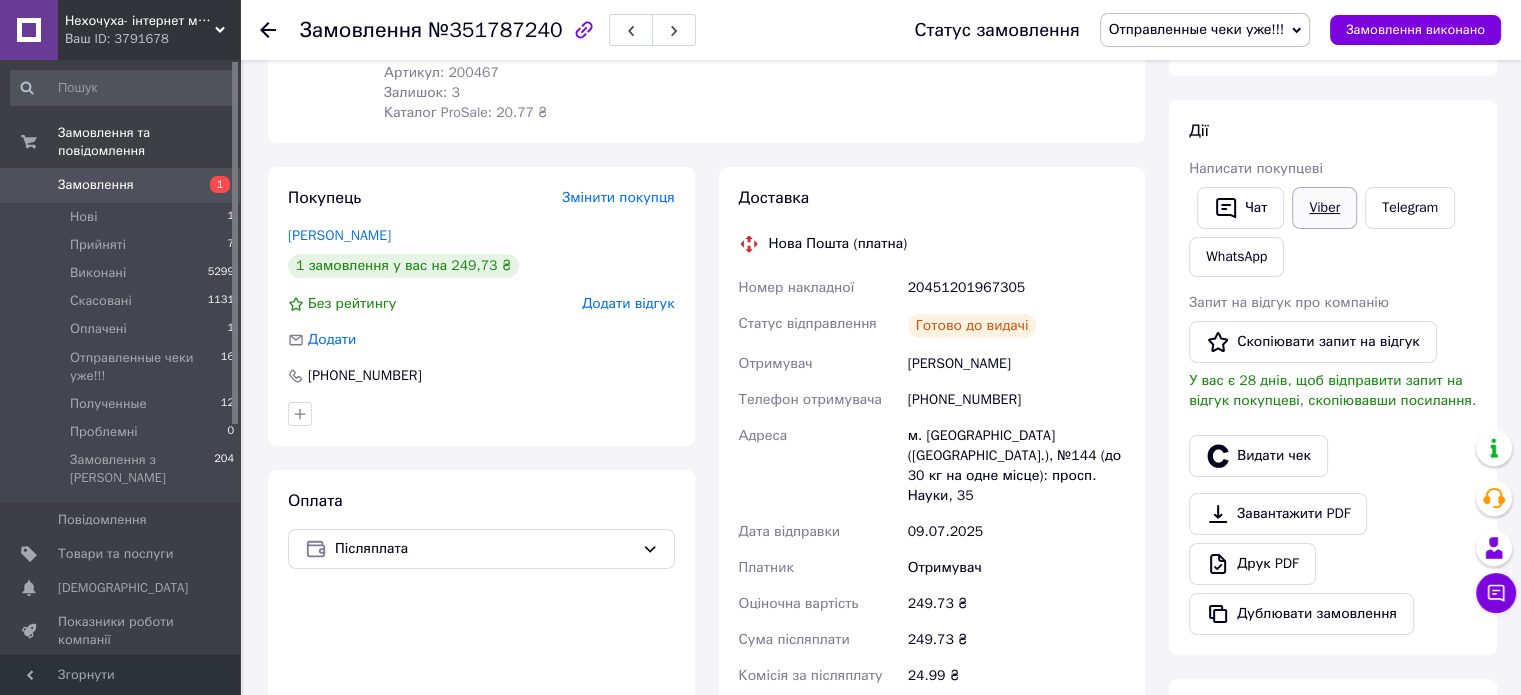 click on "Viber" at bounding box center (1324, 208) 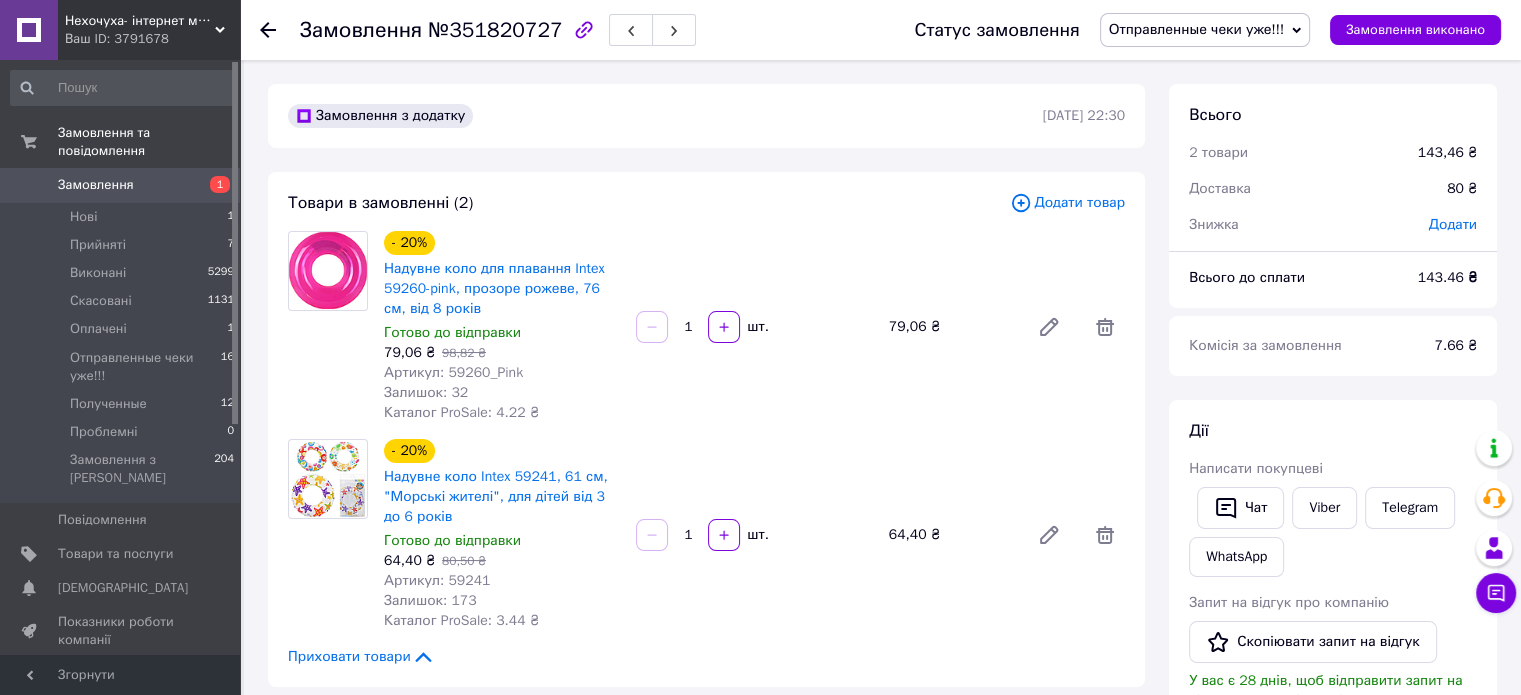 scroll, scrollTop: 400, scrollLeft: 0, axis: vertical 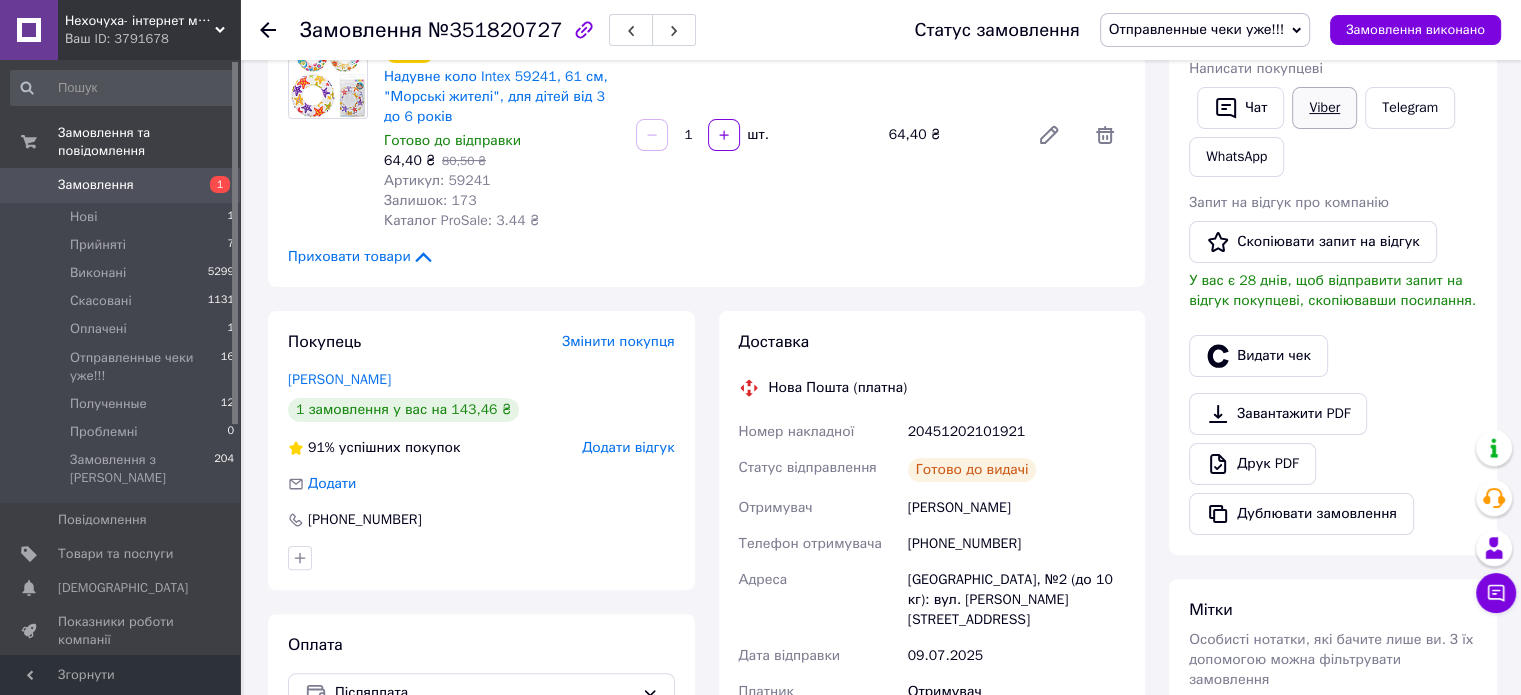 click on "Viber" at bounding box center [1324, 108] 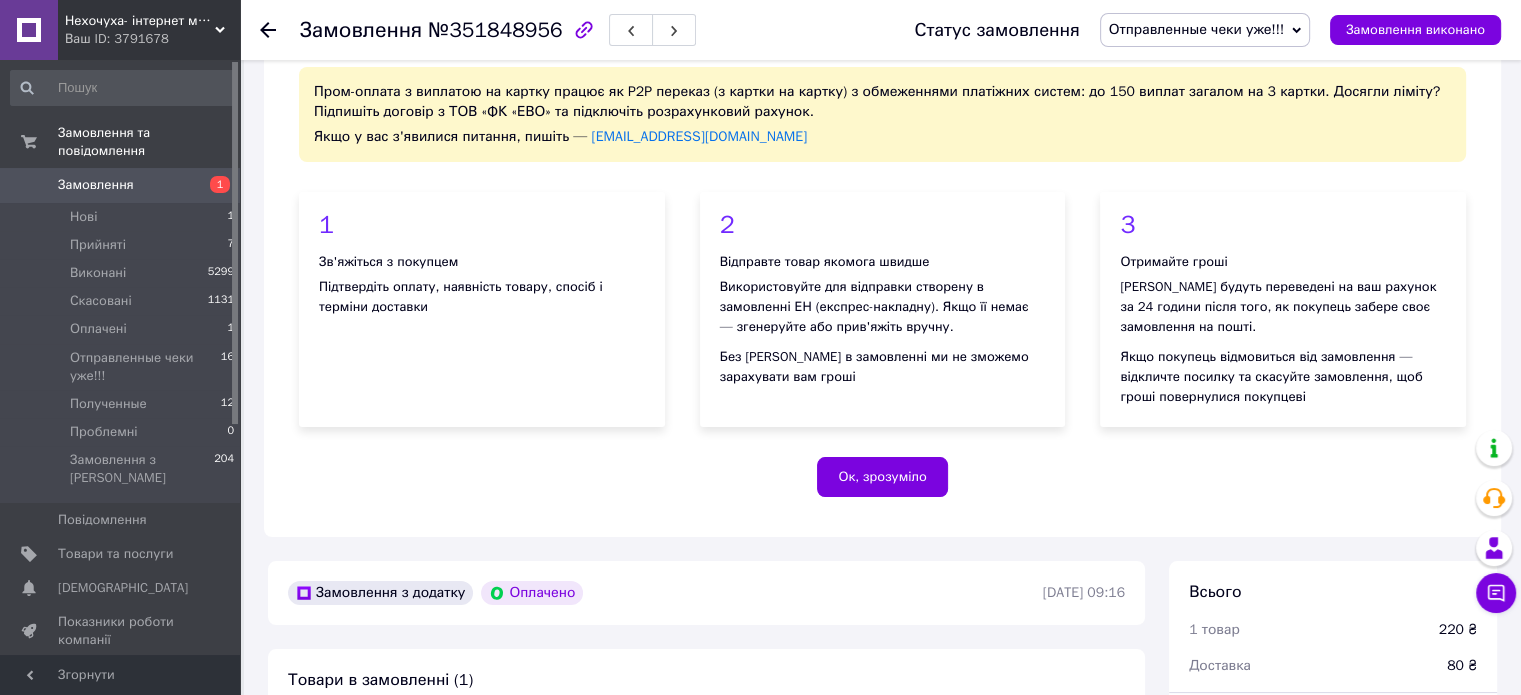scroll, scrollTop: 600, scrollLeft: 0, axis: vertical 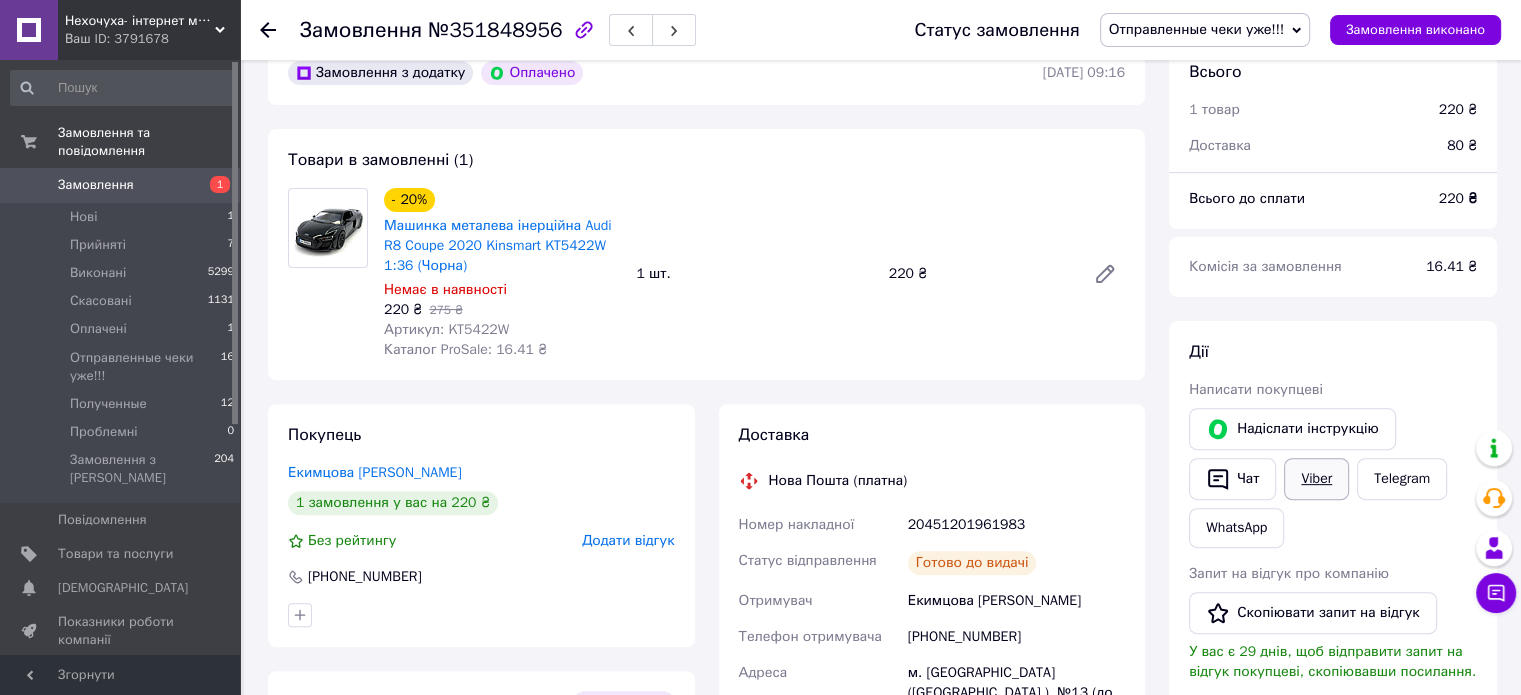 click on "Viber" at bounding box center (1316, 479) 